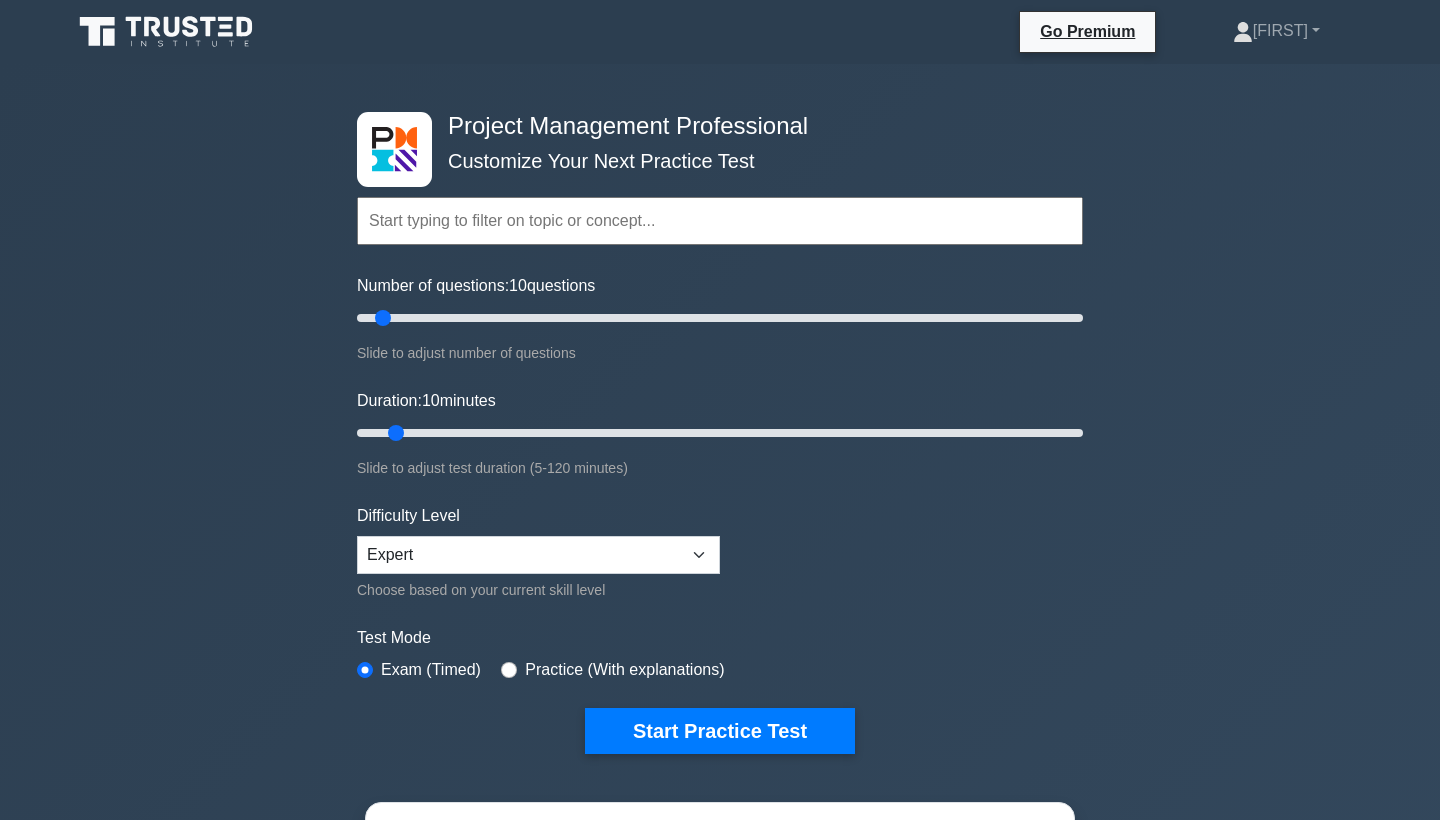 scroll, scrollTop: 0, scrollLeft: 0, axis: both 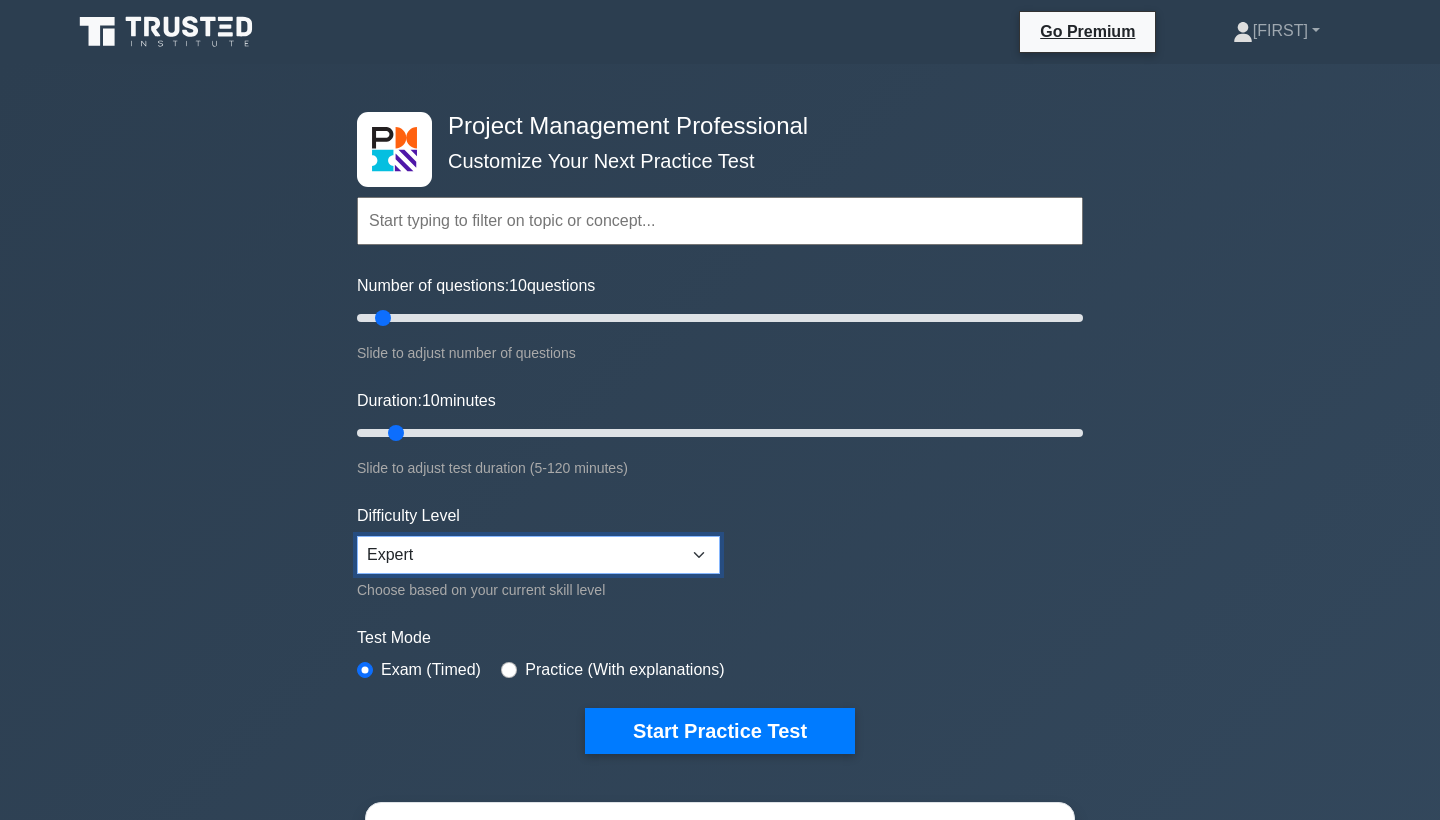 select on "intermediate" 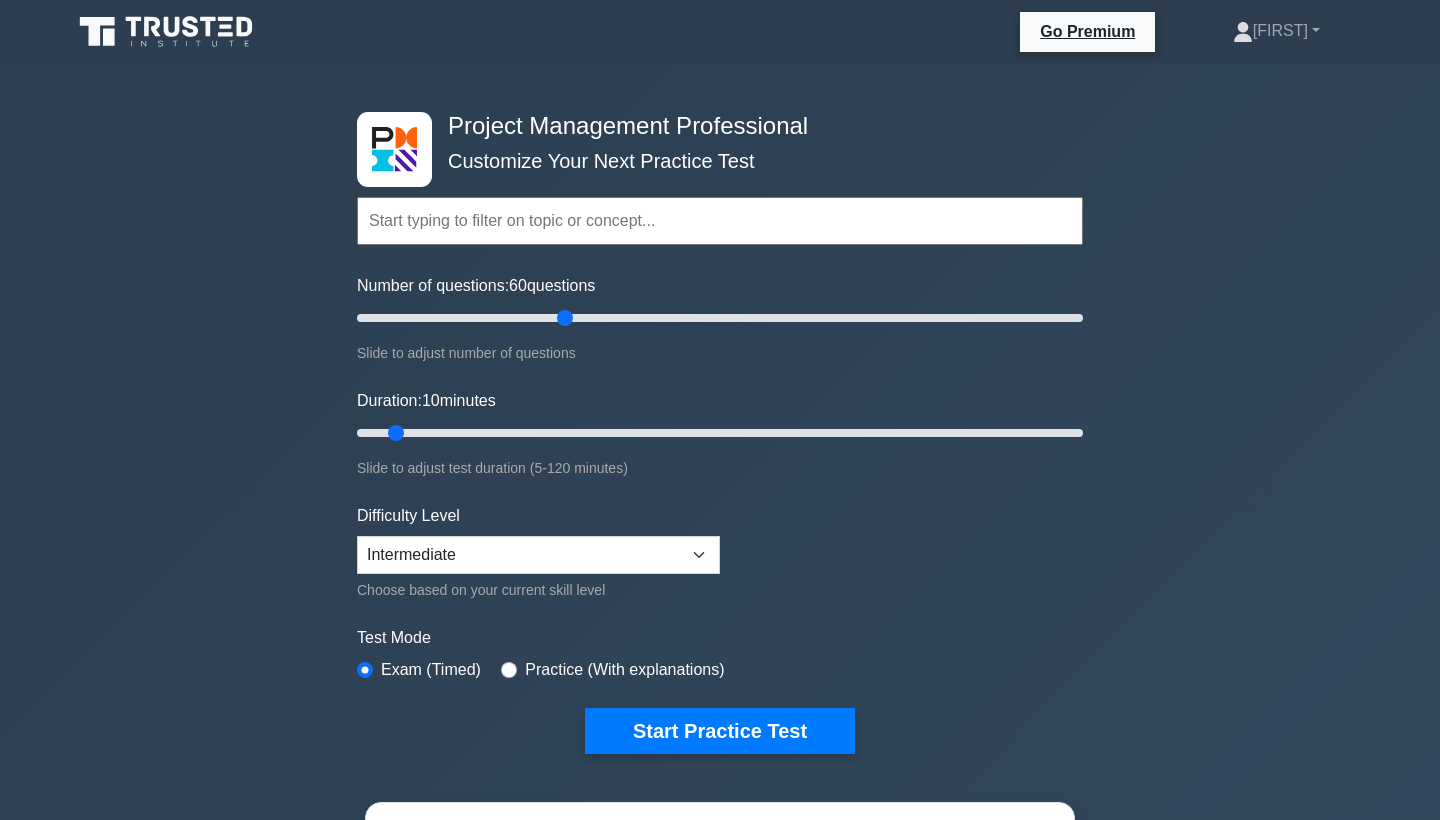 drag, startPoint x: 382, startPoint y: 322, endPoint x: 571, endPoint y: 318, distance: 189.04233 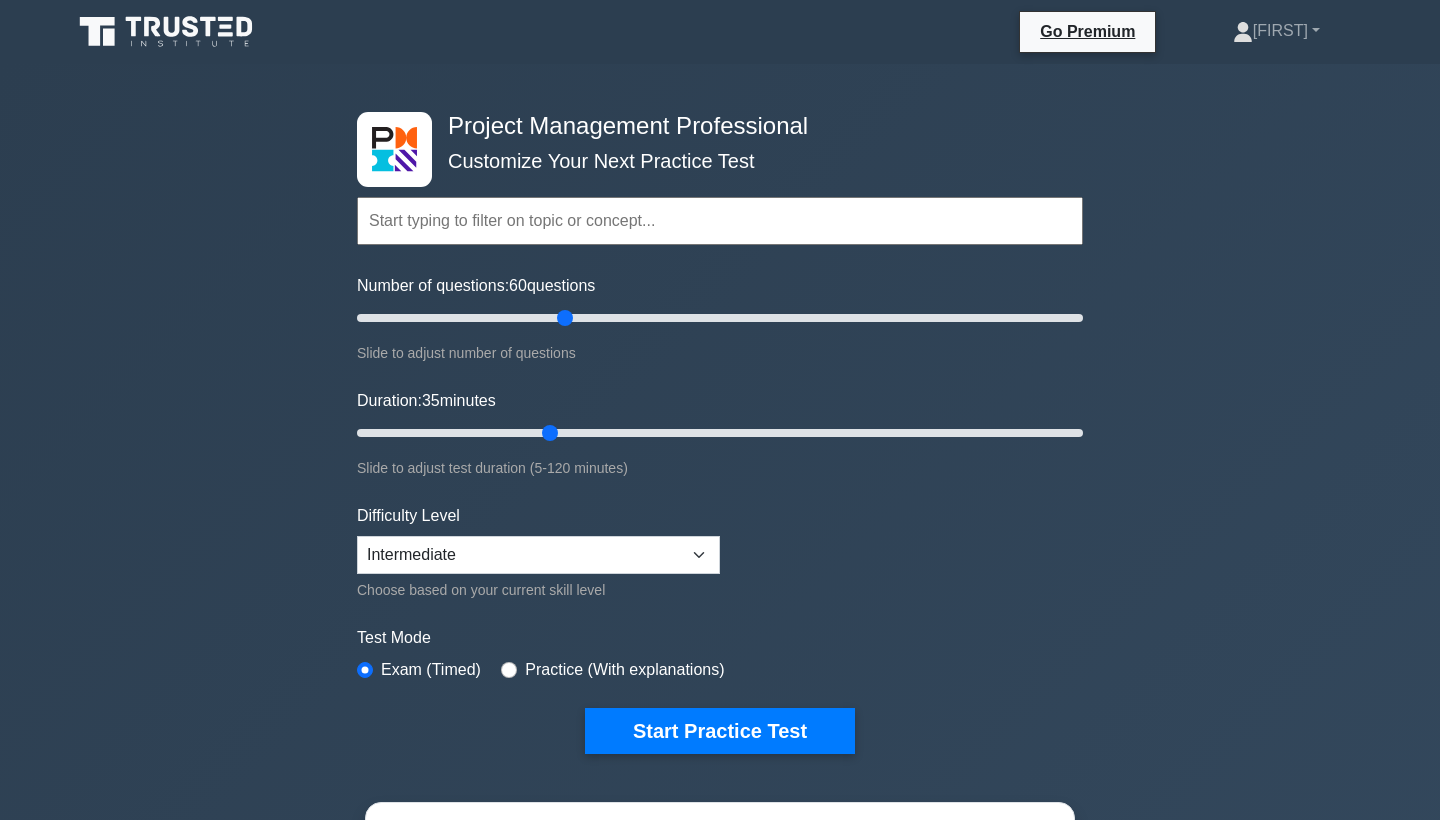 drag, startPoint x: 419, startPoint y: 432, endPoint x: 558, endPoint y: 419, distance: 139.60658 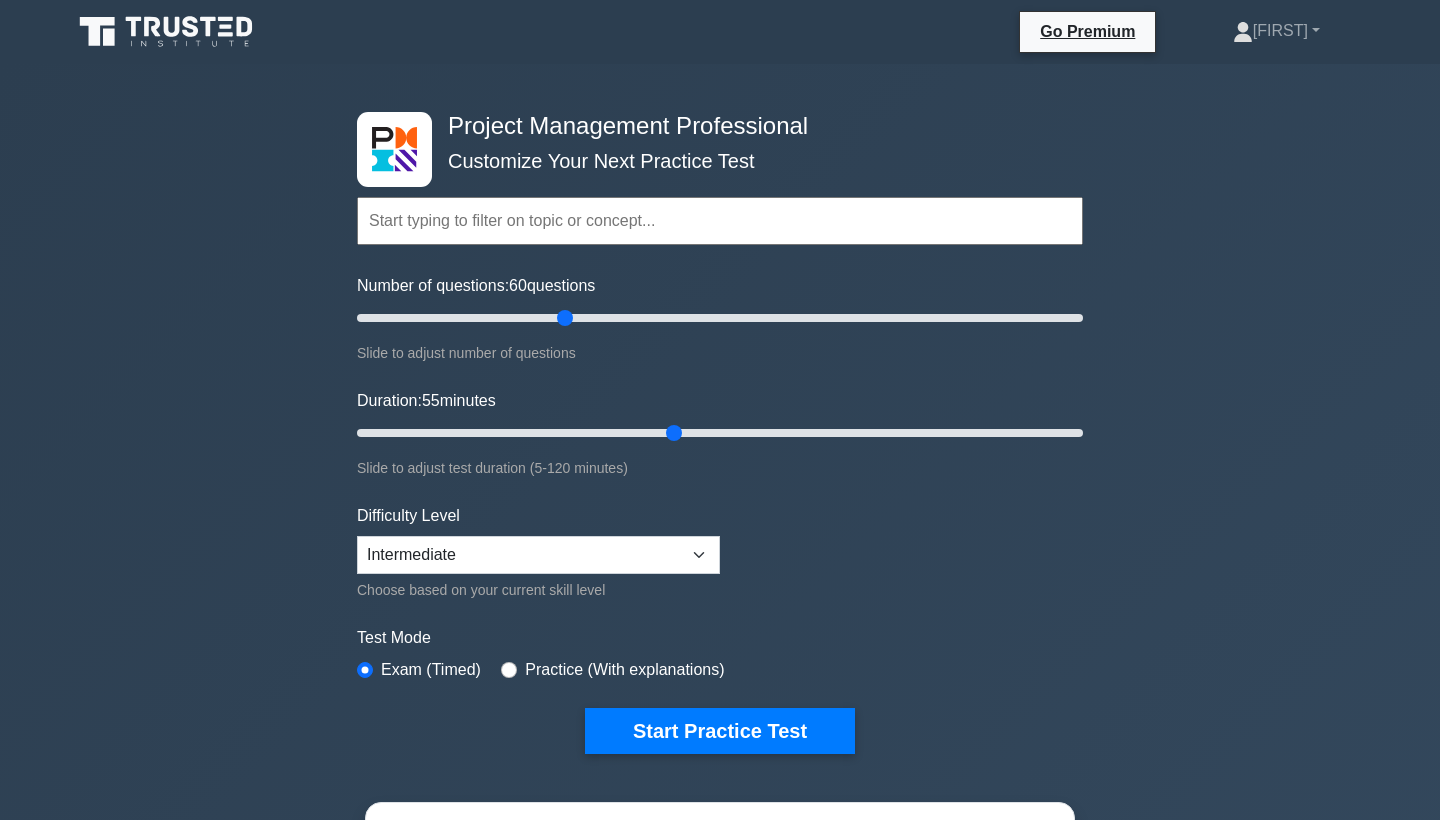 drag, startPoint x: 550, startPoint y: 429, endPoint x: 678, endPoint y: 437, distance: 128.24976 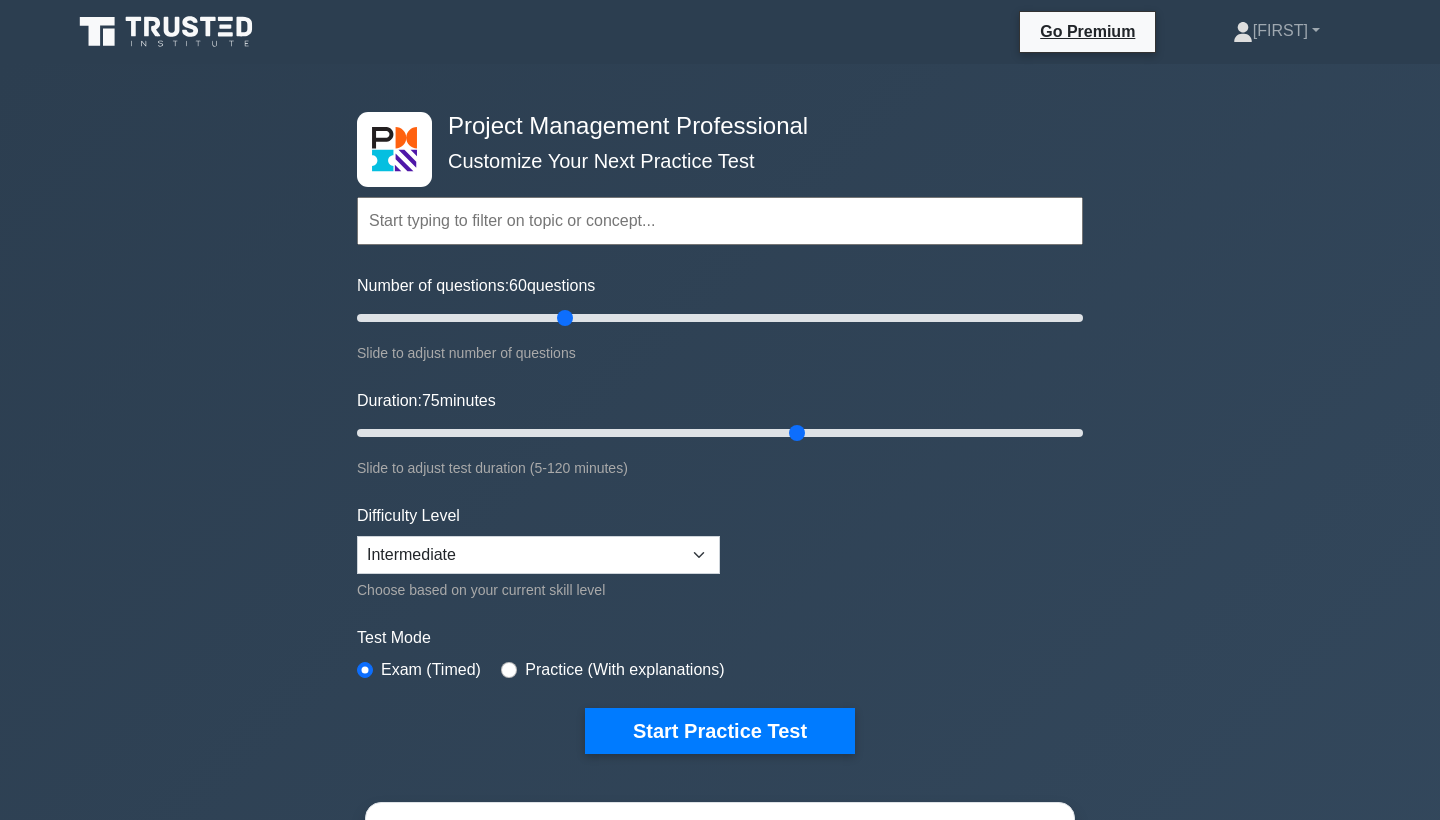 drag, startPoint x: 678, startPoint y: 437, endPoint x: 794, endPoint y: 429, distance: 116.275536 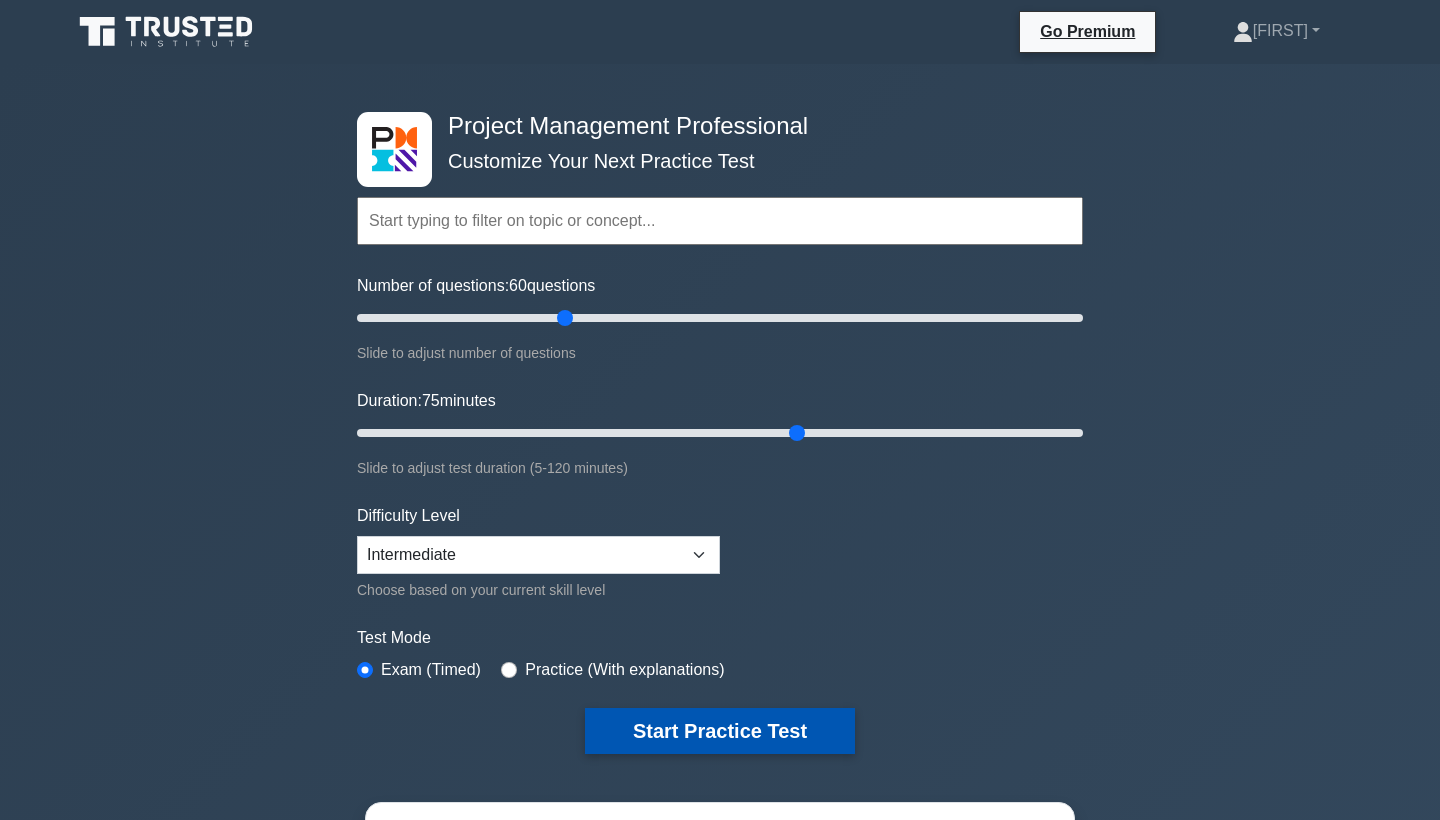 click on "Start Practice Test" at bounding box center [720, 731] 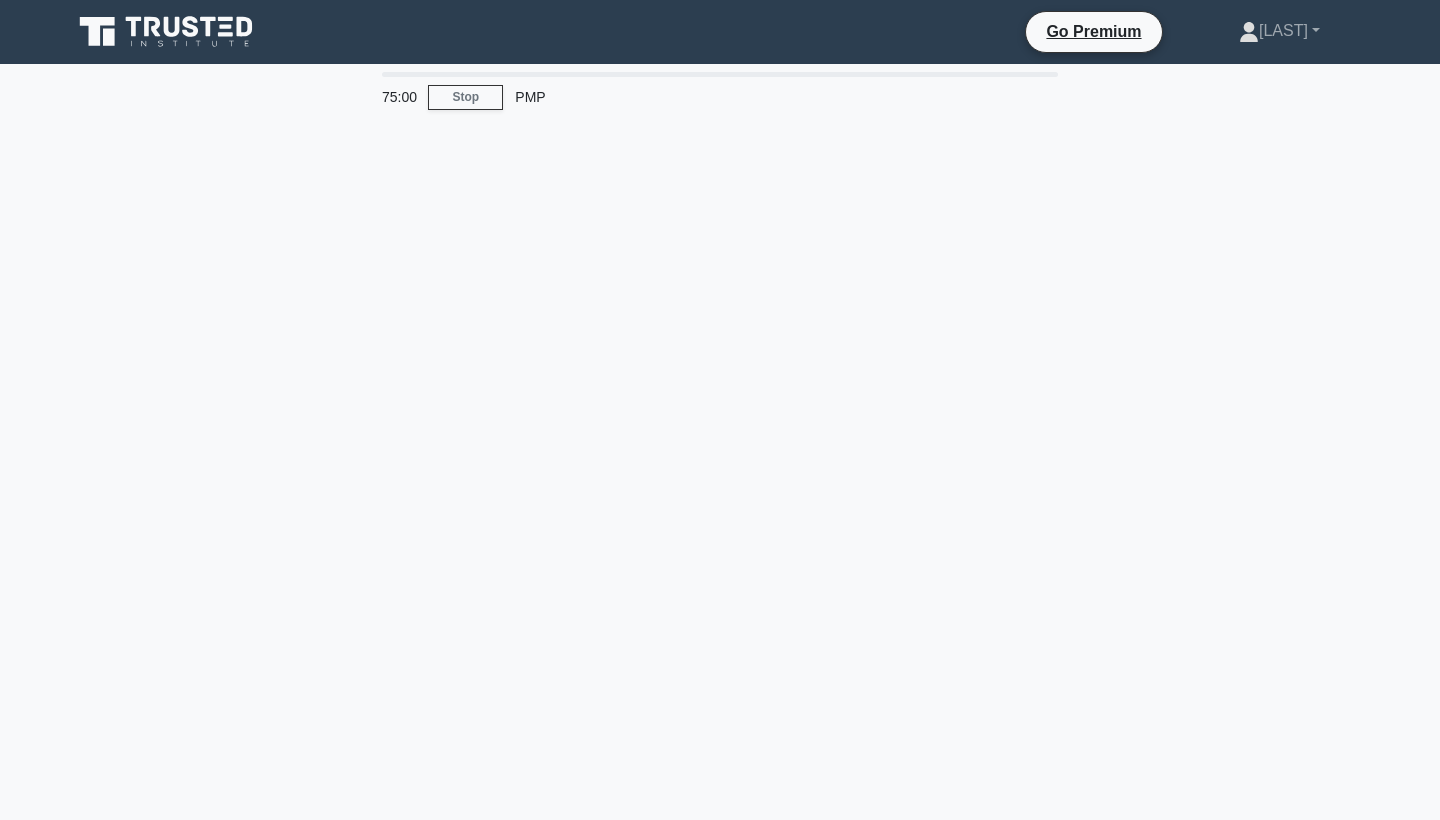 scroll, scrollTop: 0, scrollLeft: 0, axis: both 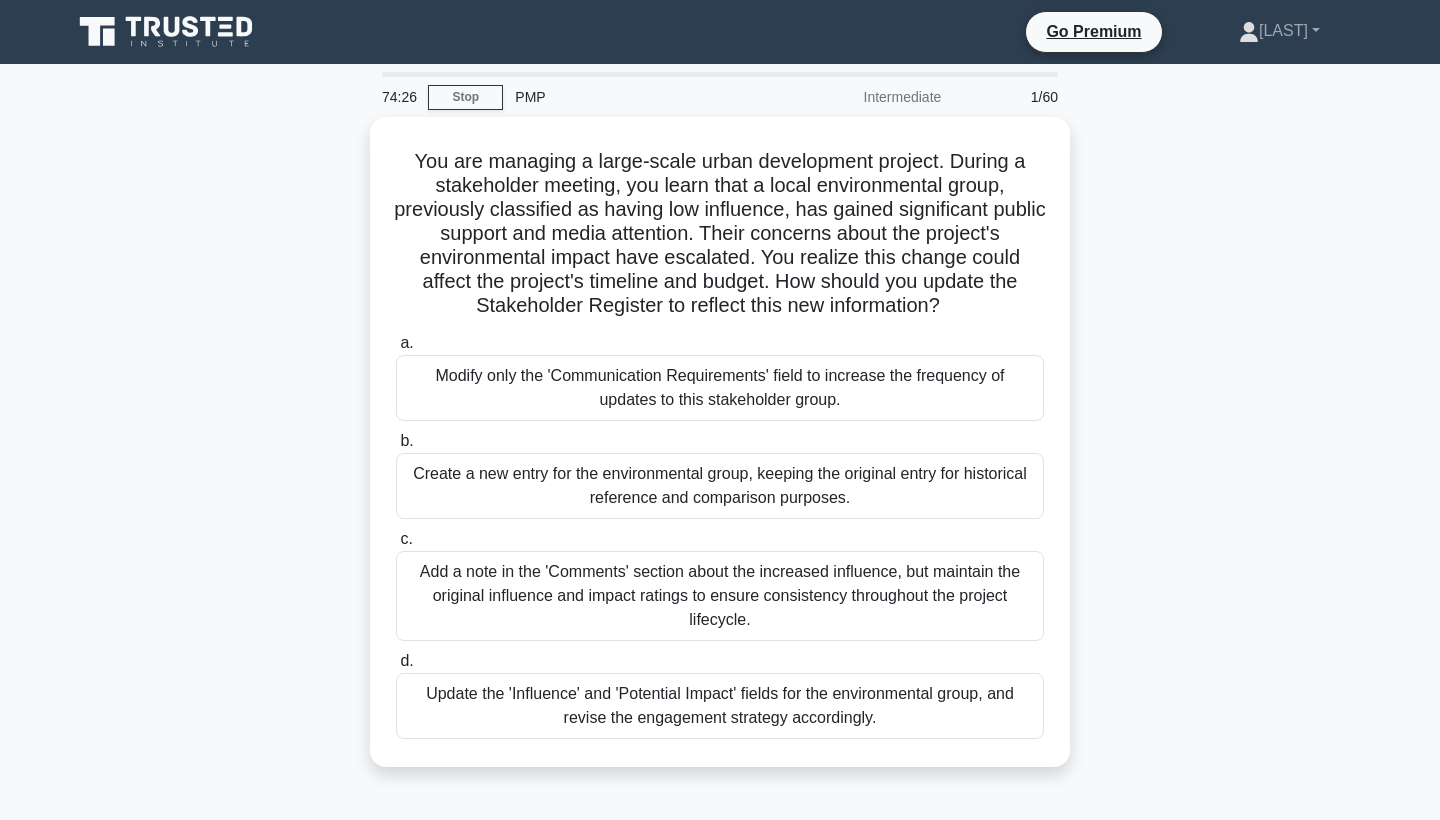 click on "Update the 'Influence' and 'Potential Impact' fields for the environmental group, and revise the engagement strategy accordingly." at bounding box center [720, 706] 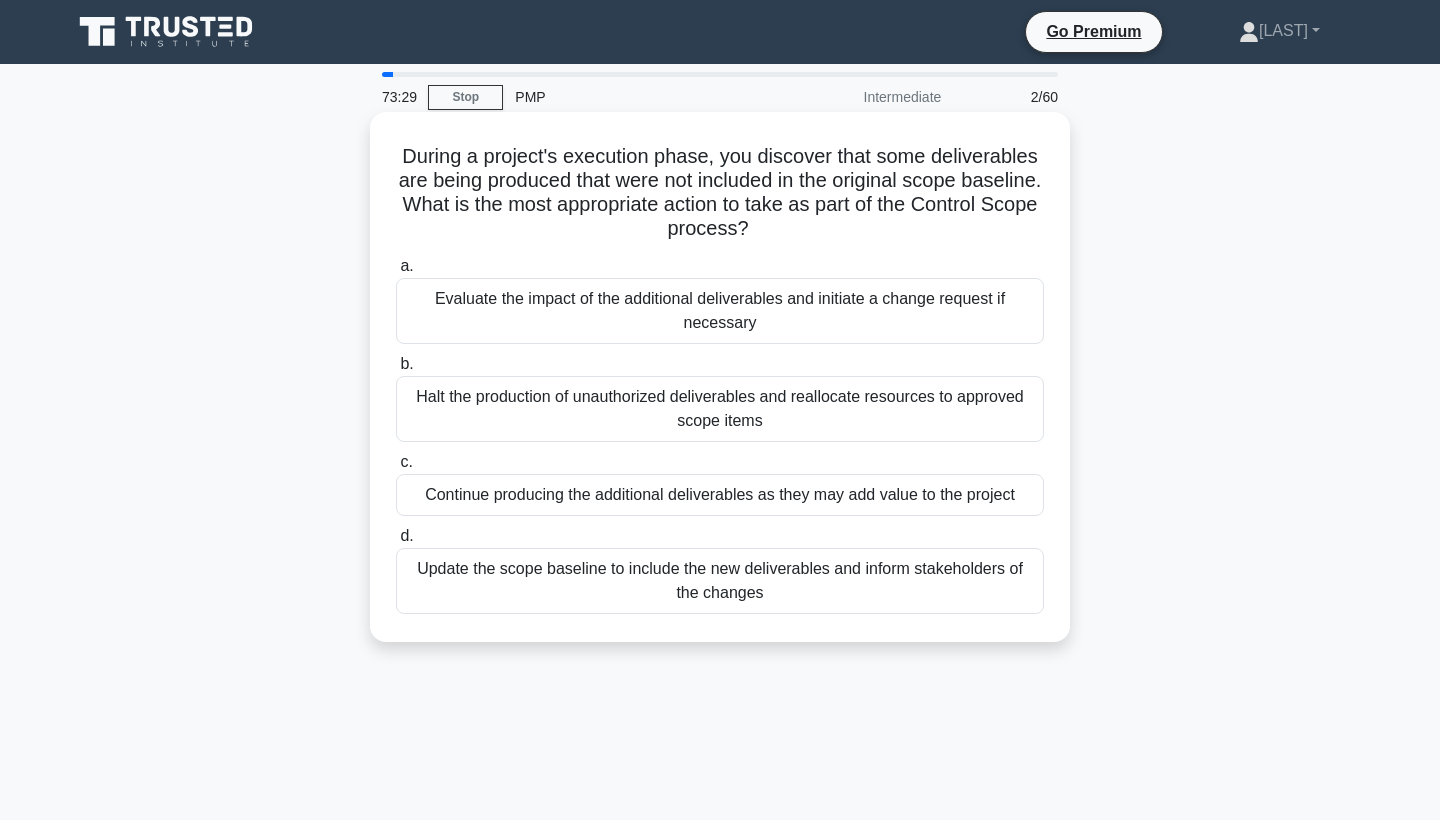 click on "Evaluate the impact of the additional deliverables and initiate a change request if necessary" at bounding box center [720, 311] 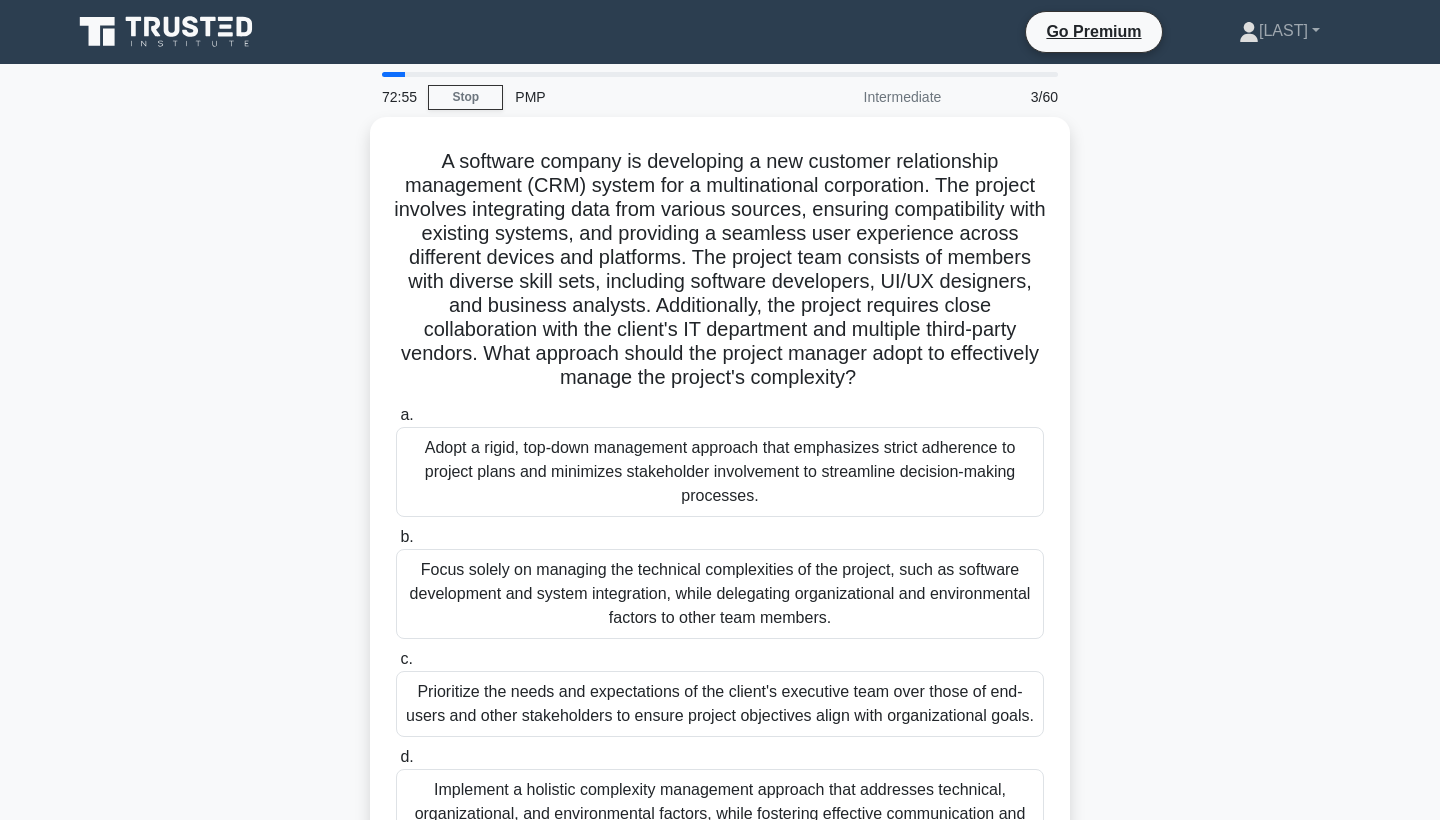 click on "A software company is developing a new customer relationship management (CRM) system for a multinational corporation. The project involves integrating data from various sources, ensuring compatibility with existing systems, and providing a seamless user experience across different devices and platforms. The project team consists of members with diverse skill sets, including software developers, UI/UX designers, and business analysts. Additionally, the project requires close collaboration with the client's IT department and multiple third-party vendors. What approach should the project manager adopt to effectively manage the project's complexity?
.spinner_0XTQ{transform-origin:center;animation:spinner_y6GP .75s linear infinite}@keyframes spinner_y6GP{100%{transform:rotate(360deg)}}" at bounding box center (720, 270) 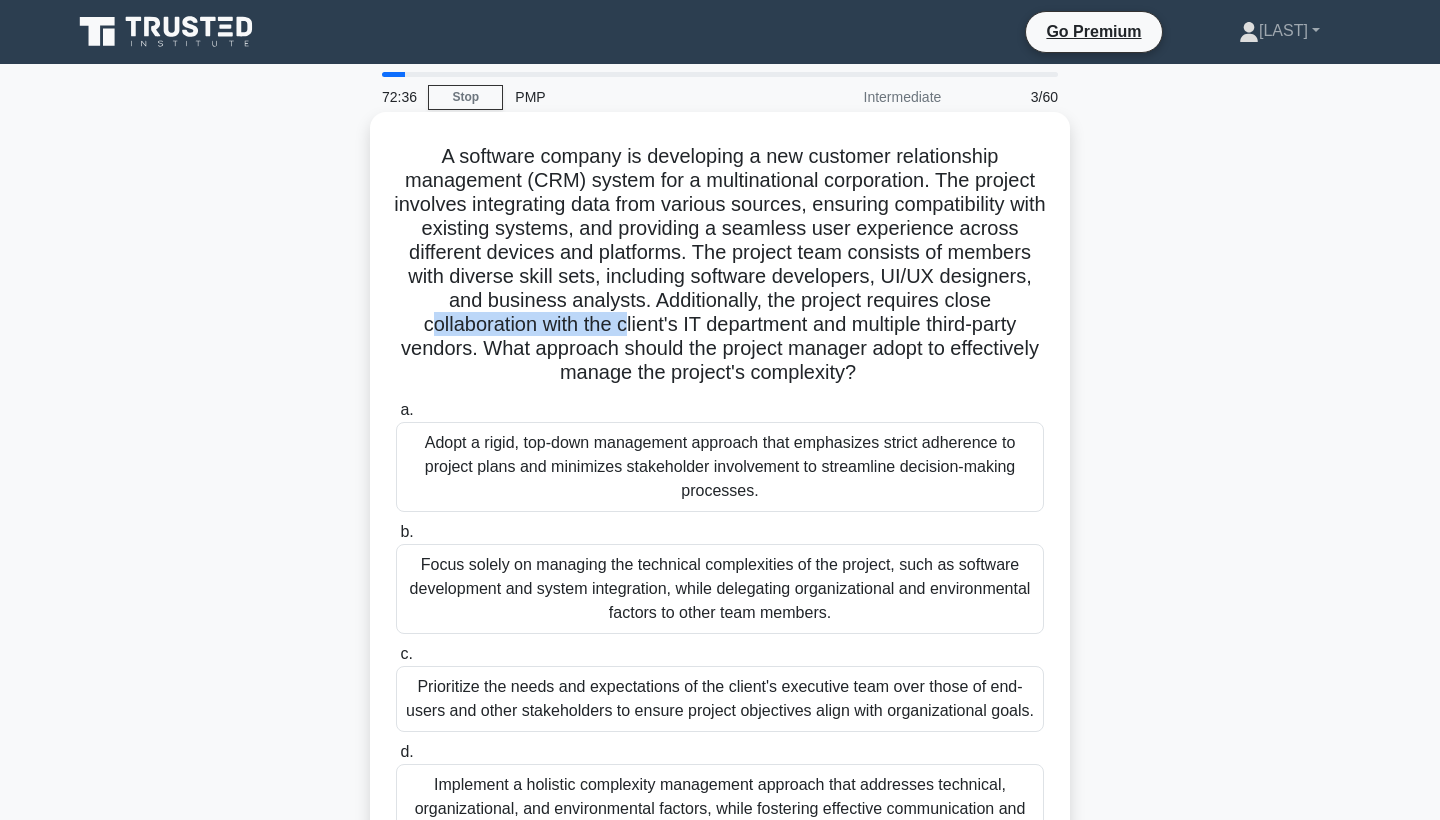 drag, startPoint x: 429, startPoint y: 324, endPoint x: 621, endPoint y: 324, distance: 192 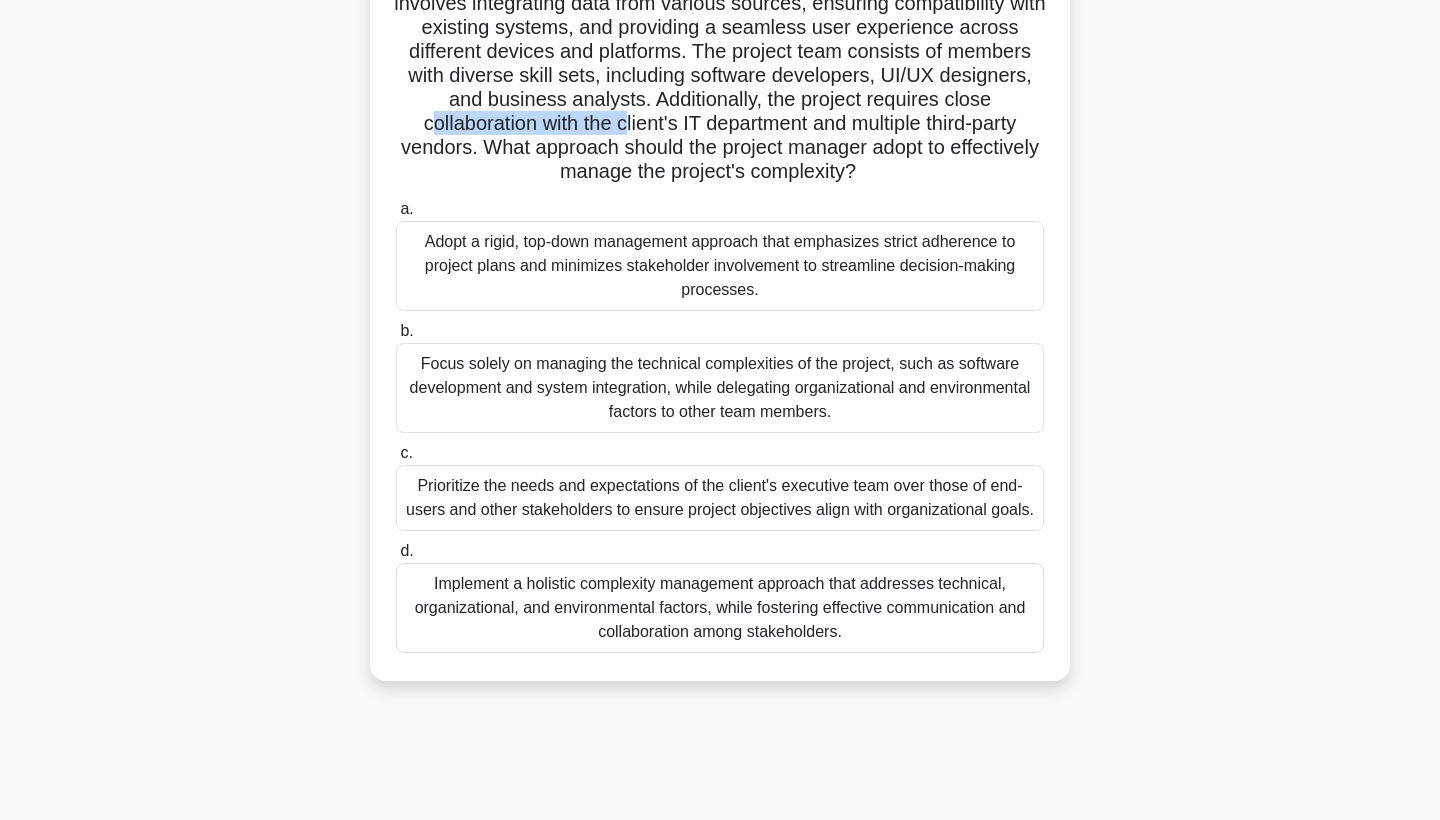 scroll, scrollTop: 200, scrollLeft: 0, axis: vertical 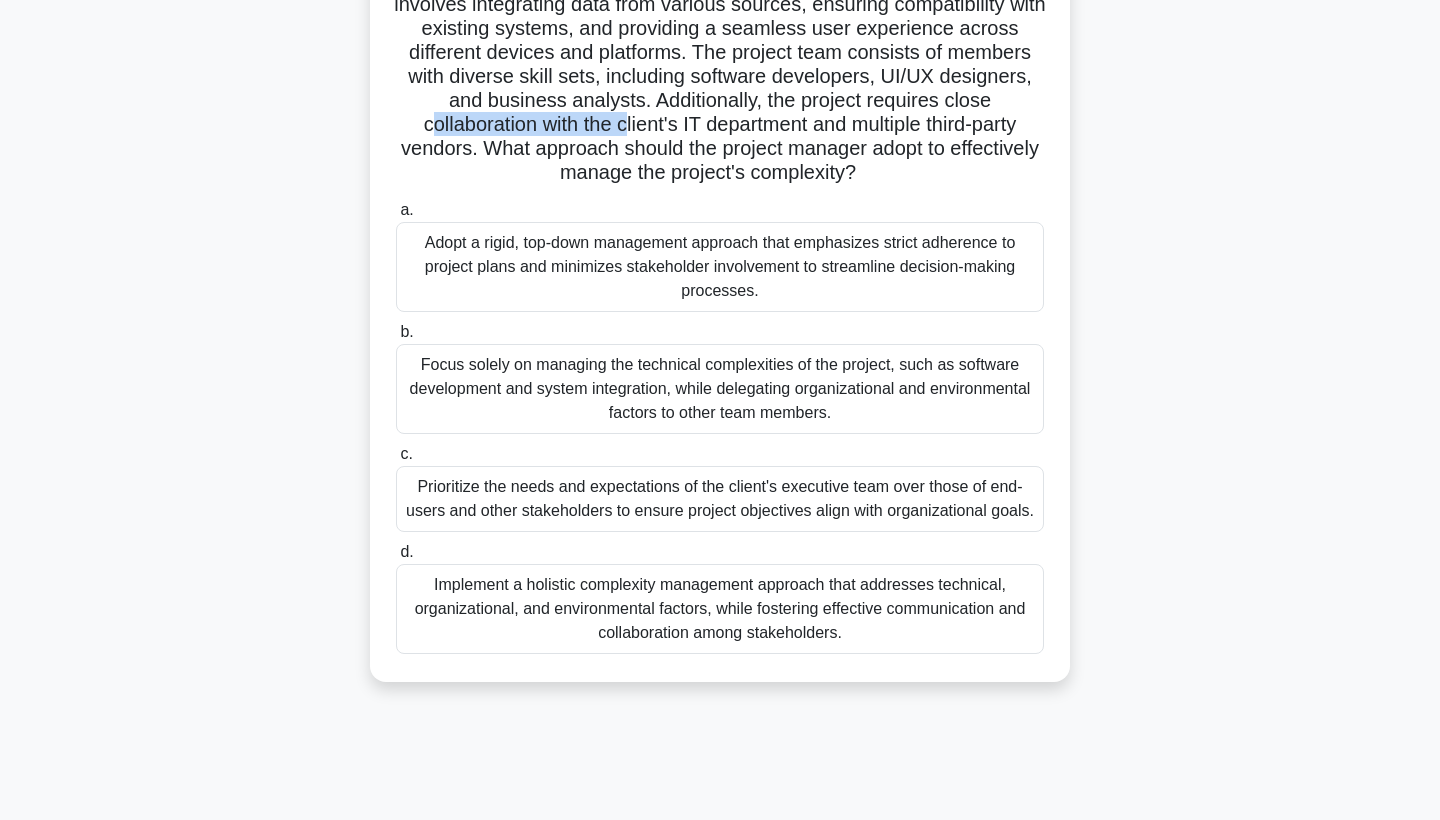 click on "Implement a holistic complexity management approach that addresses technical, organizational, and environmental factors, while fostering effective communication and collaboration among stakeholders." at bounding box center (720, 609) 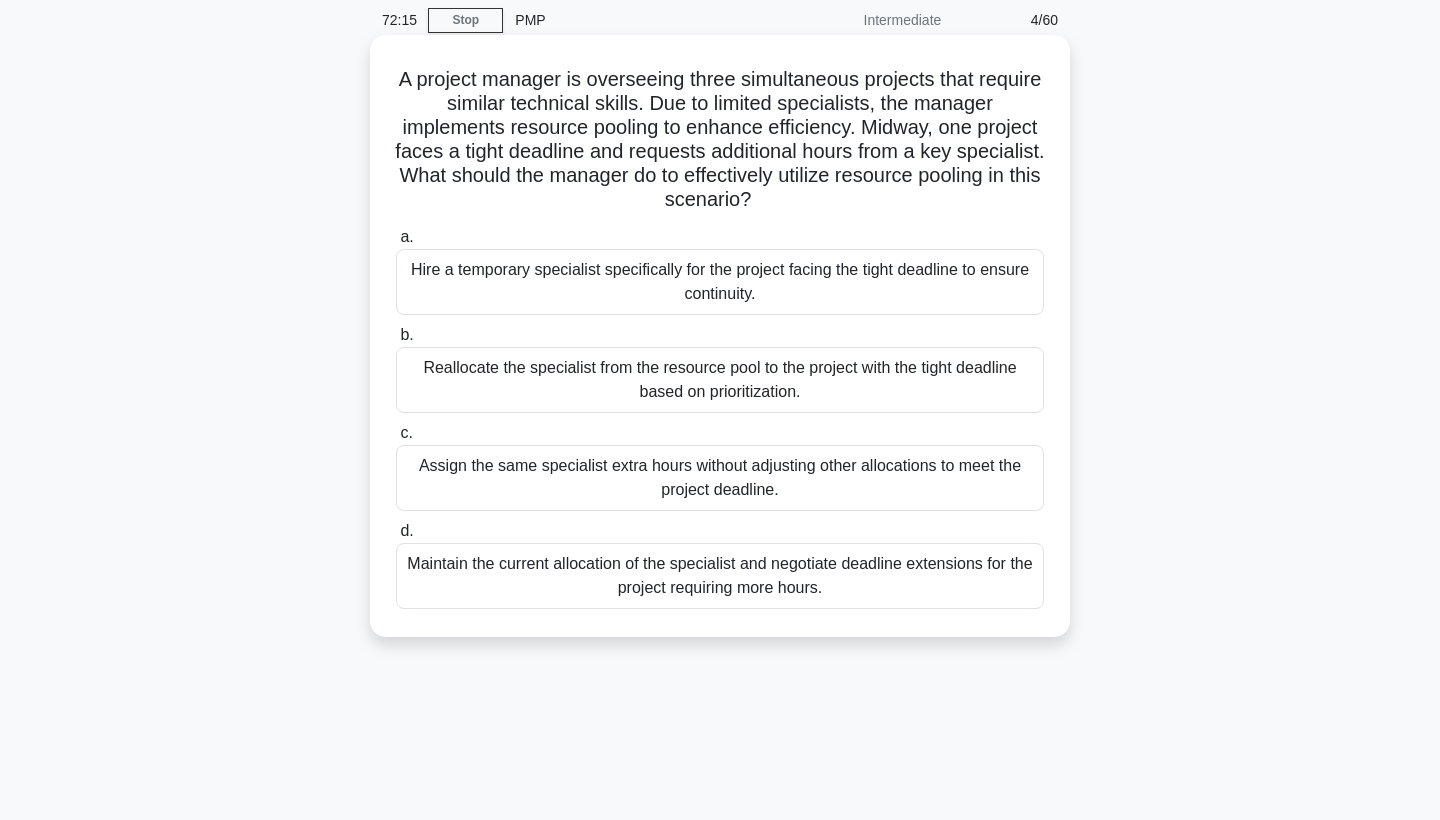 scroll, scrollTop: 0, scrollLeft: 0, axis: both 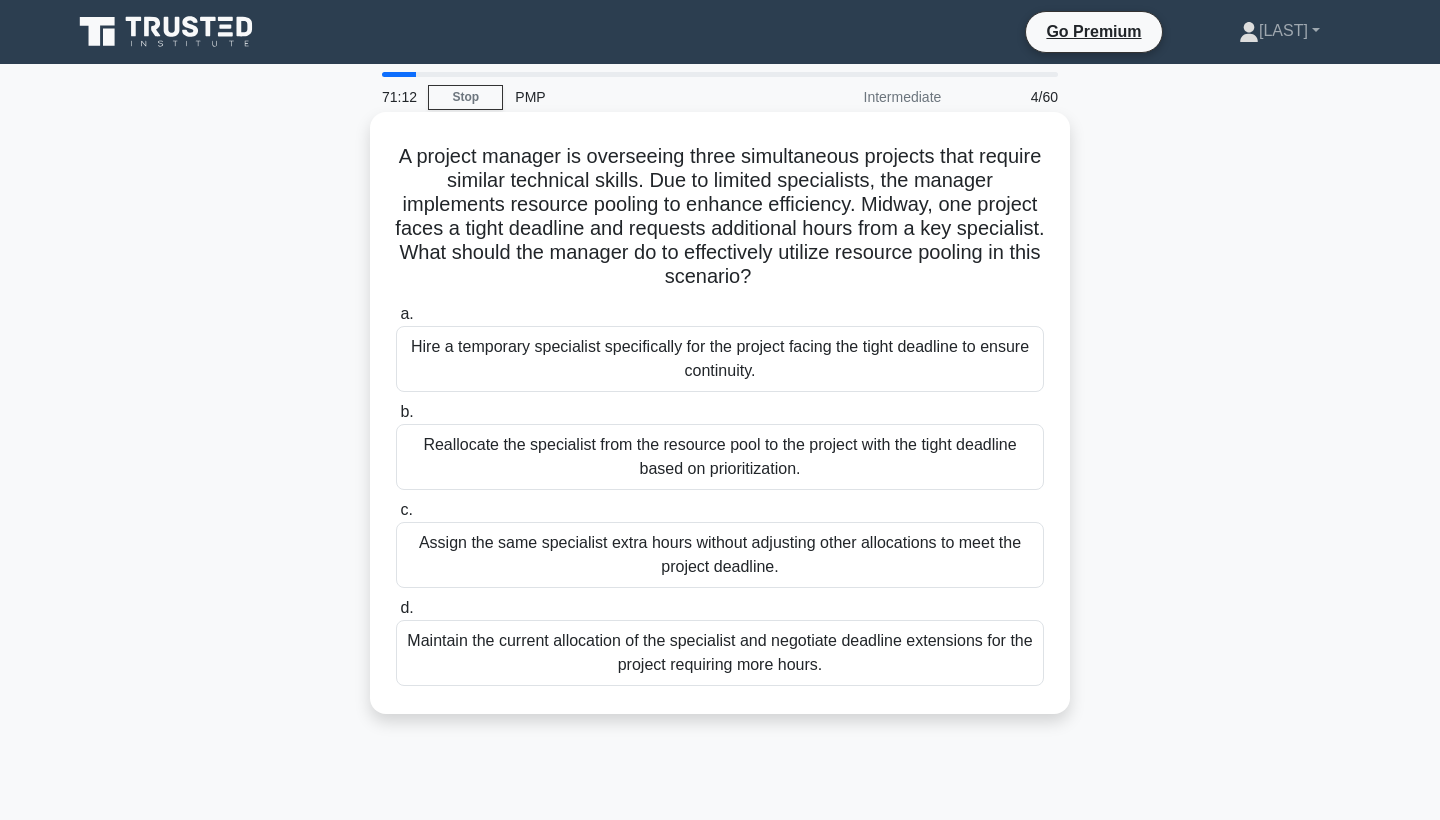 click on "Reallocate the specialist from the resource pool to the project with the tight deadline based on prioritization." at bounding box center (720, 457) 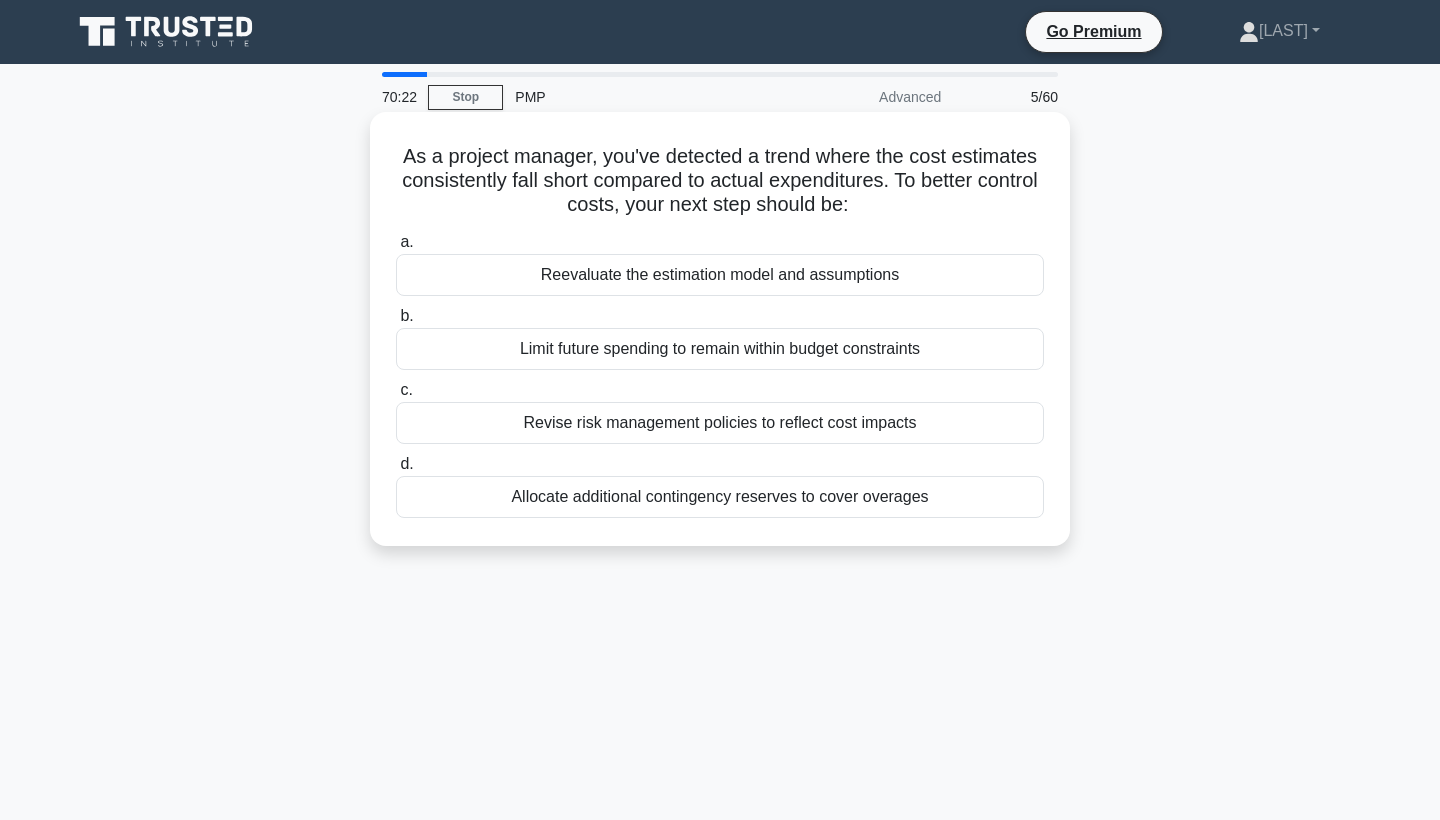 click on "Reevaluate the estimation model and assumptions" at bounding box center [720, 275] 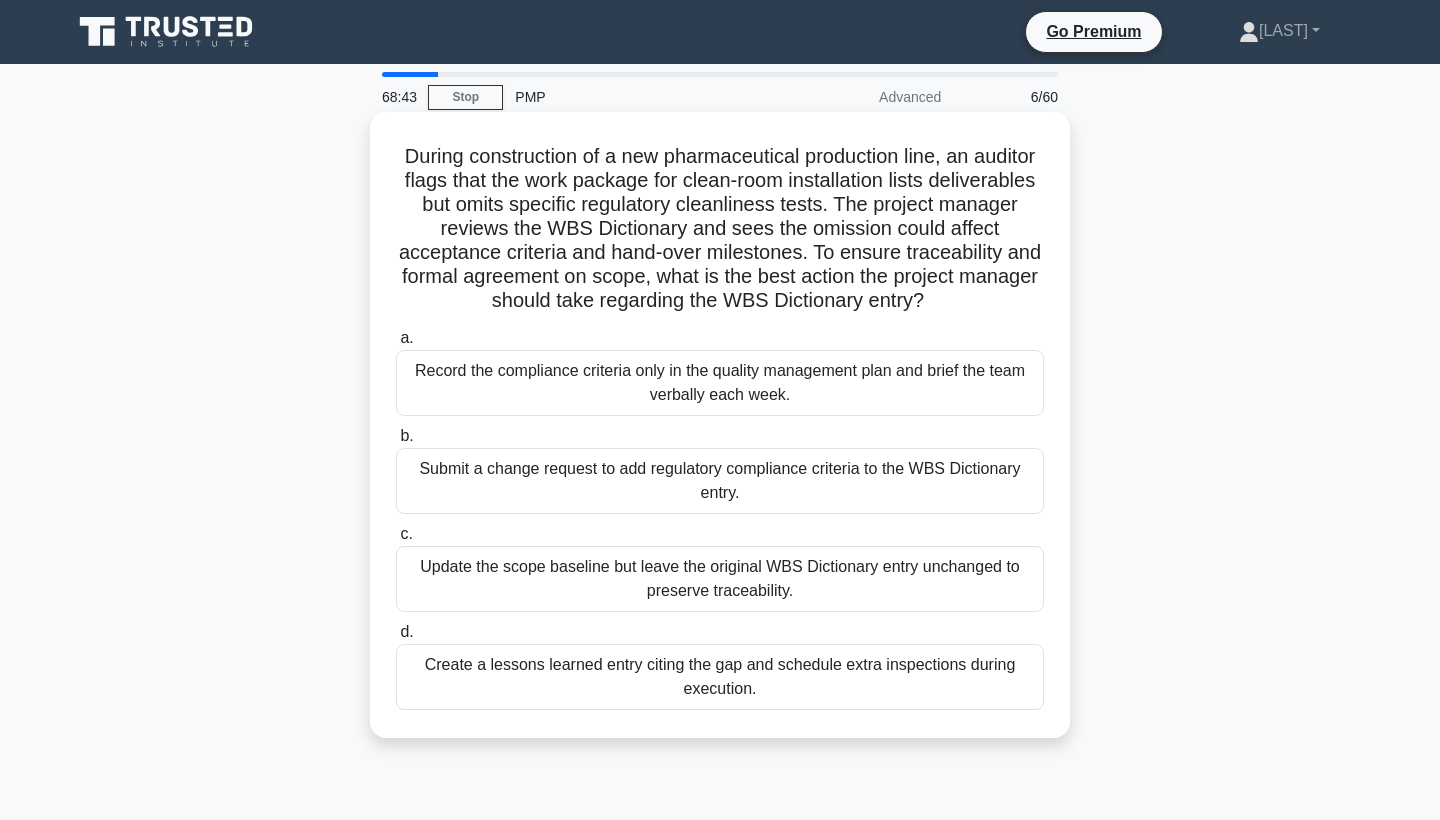 click on "Submit a change request to add regulatory compliance criteria to the WBS Dictionary entry." at bounding box center (720, 481) 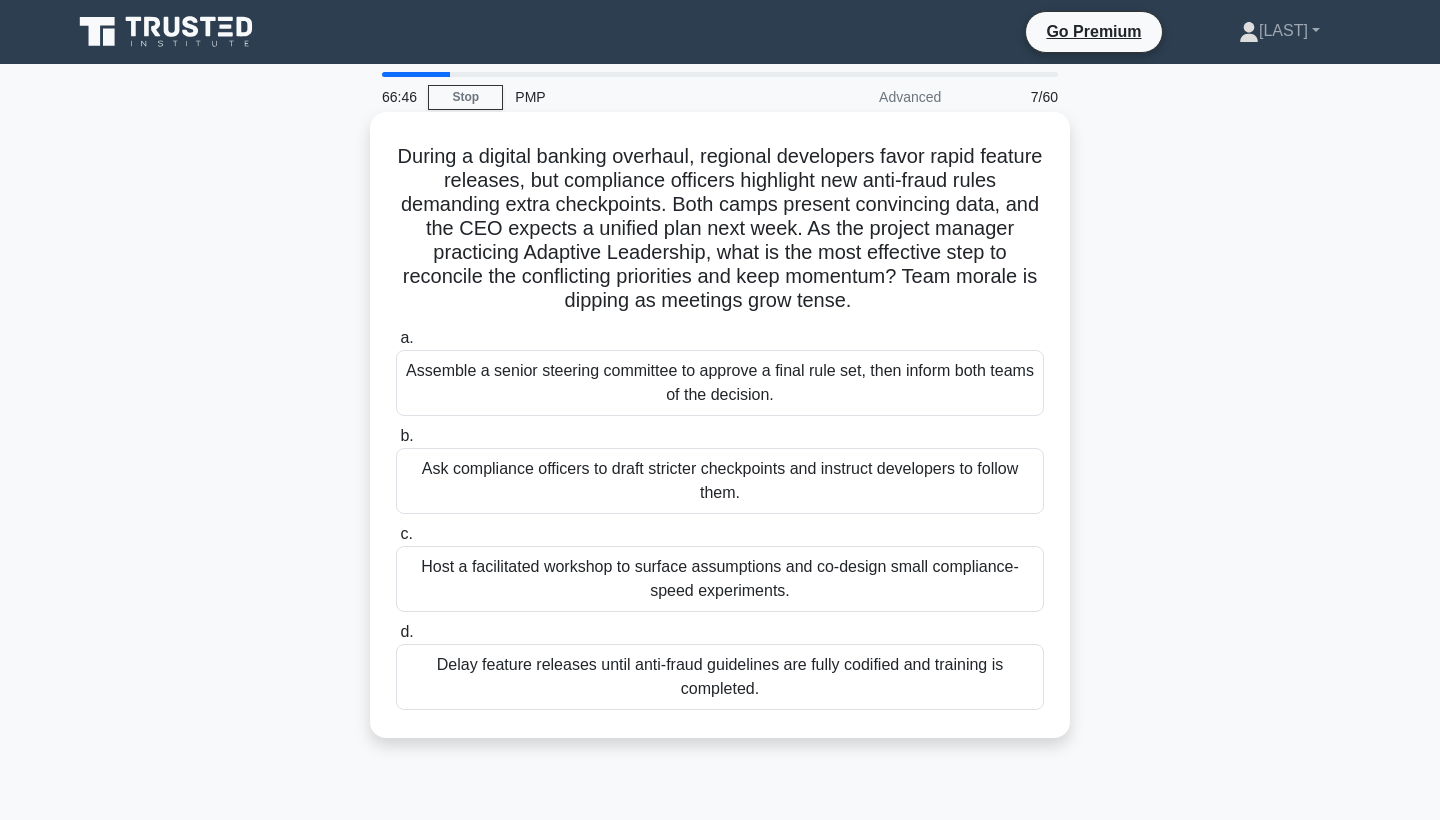 click on "Host a facilitated workshop to surface assumptions and co-design small compliance-speed experiments." at bounding box center [720, 579] 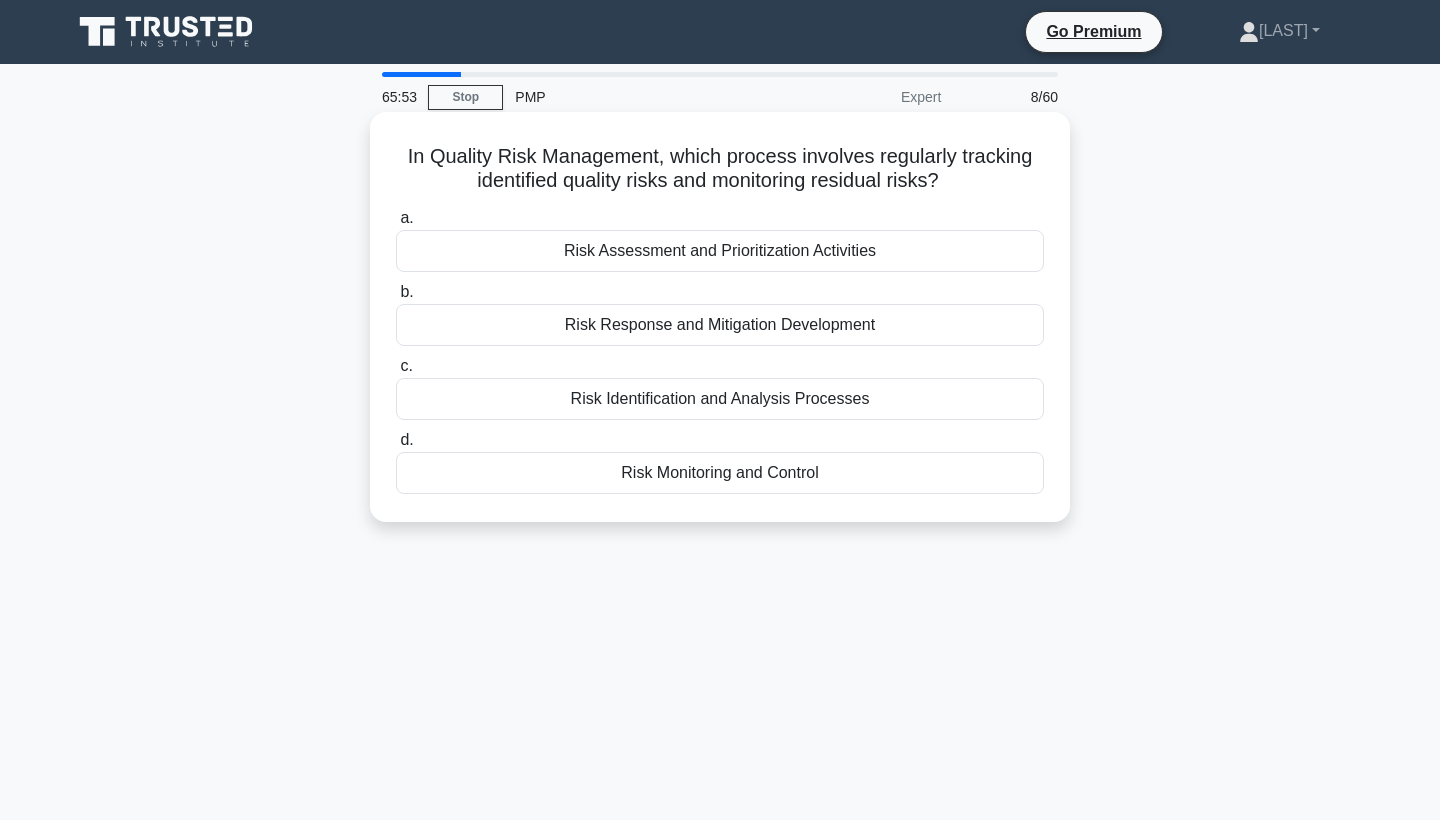 click on "Risk Response and Mitigation Development" at bounding box center (720, 325) 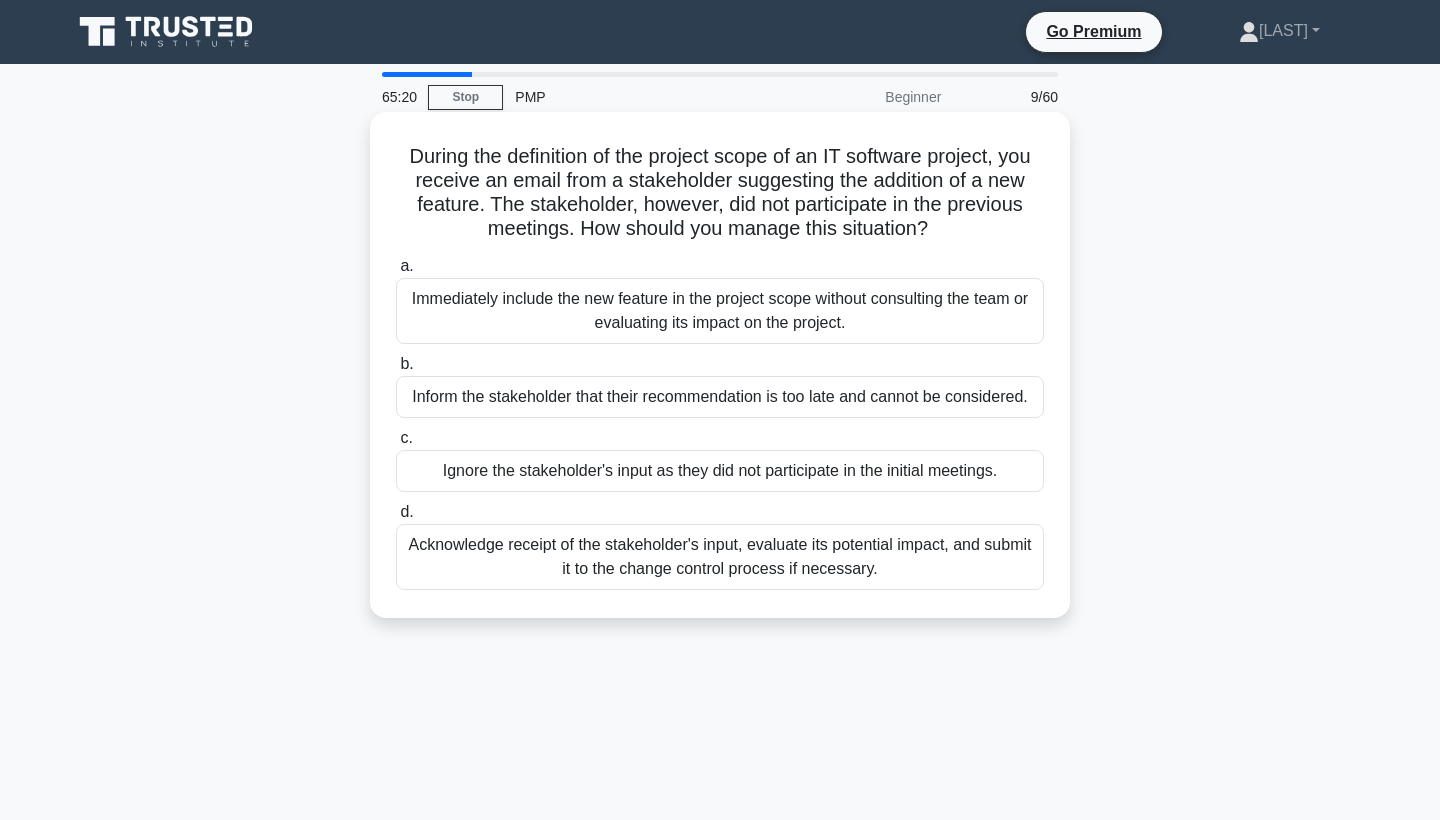click on "Acknowledge receipt of the stakeholder's input, evaluate its potential impact, and submit it to the change control process if necessary." at bounding box center [720, 557] 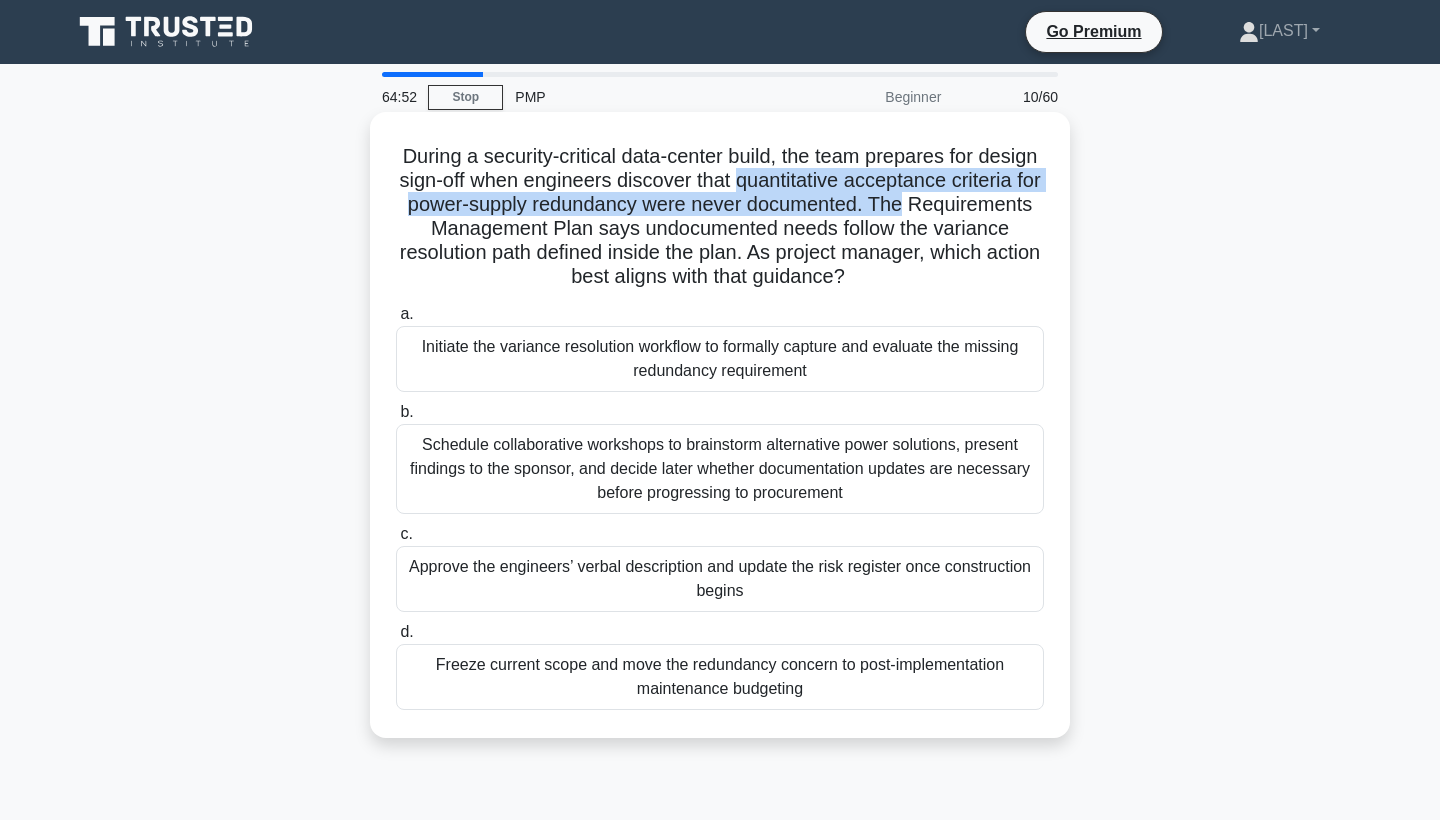 drag, startPoint x: 736, startPoint y: 181, endPoint x: 905, endPoint y: 216, distance: 172.58621 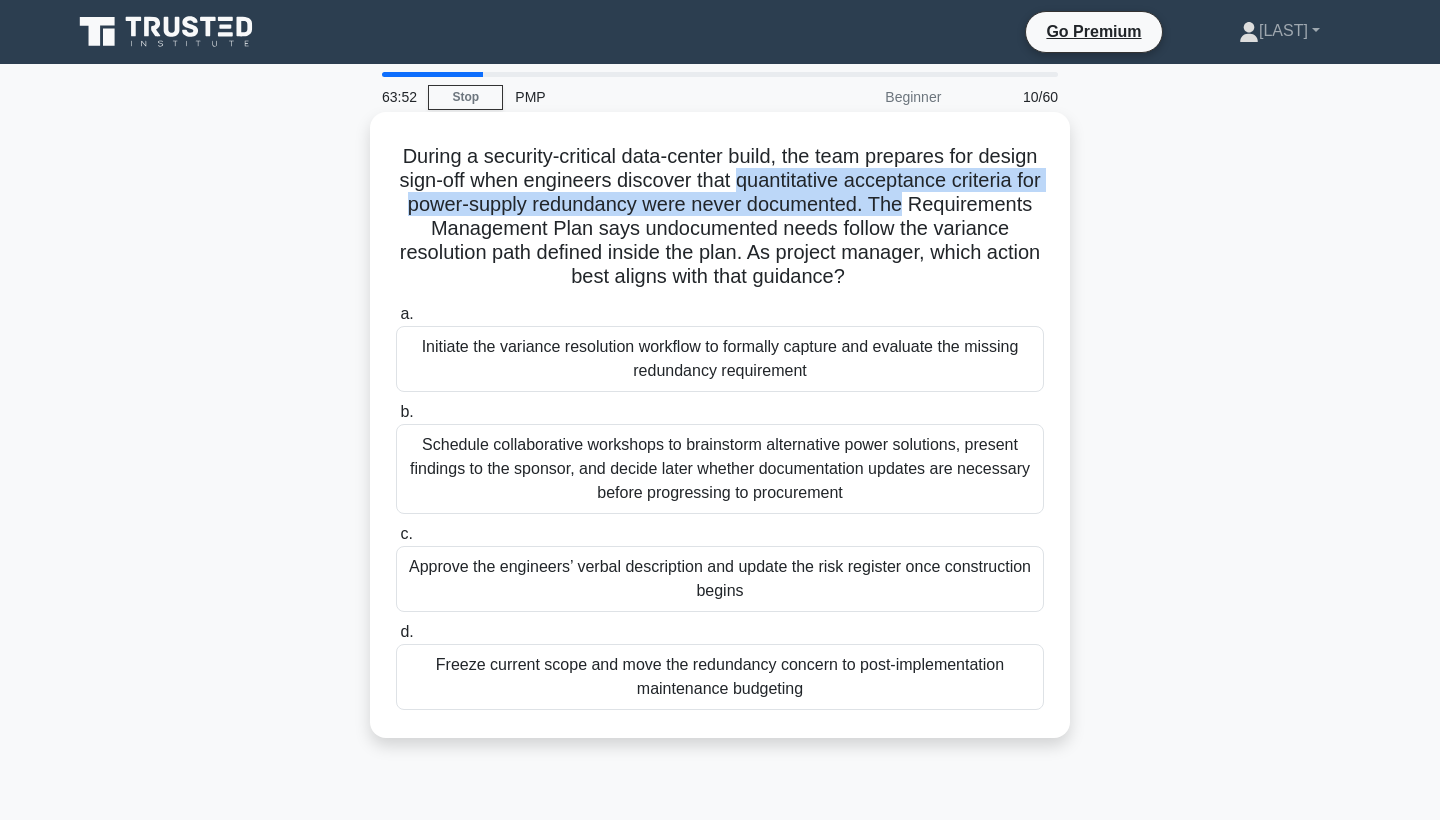 click on "Initiate the variance resolution workflow to formally capture and evaluate the missing redundancy requirement" at bounding box center [720, 359] 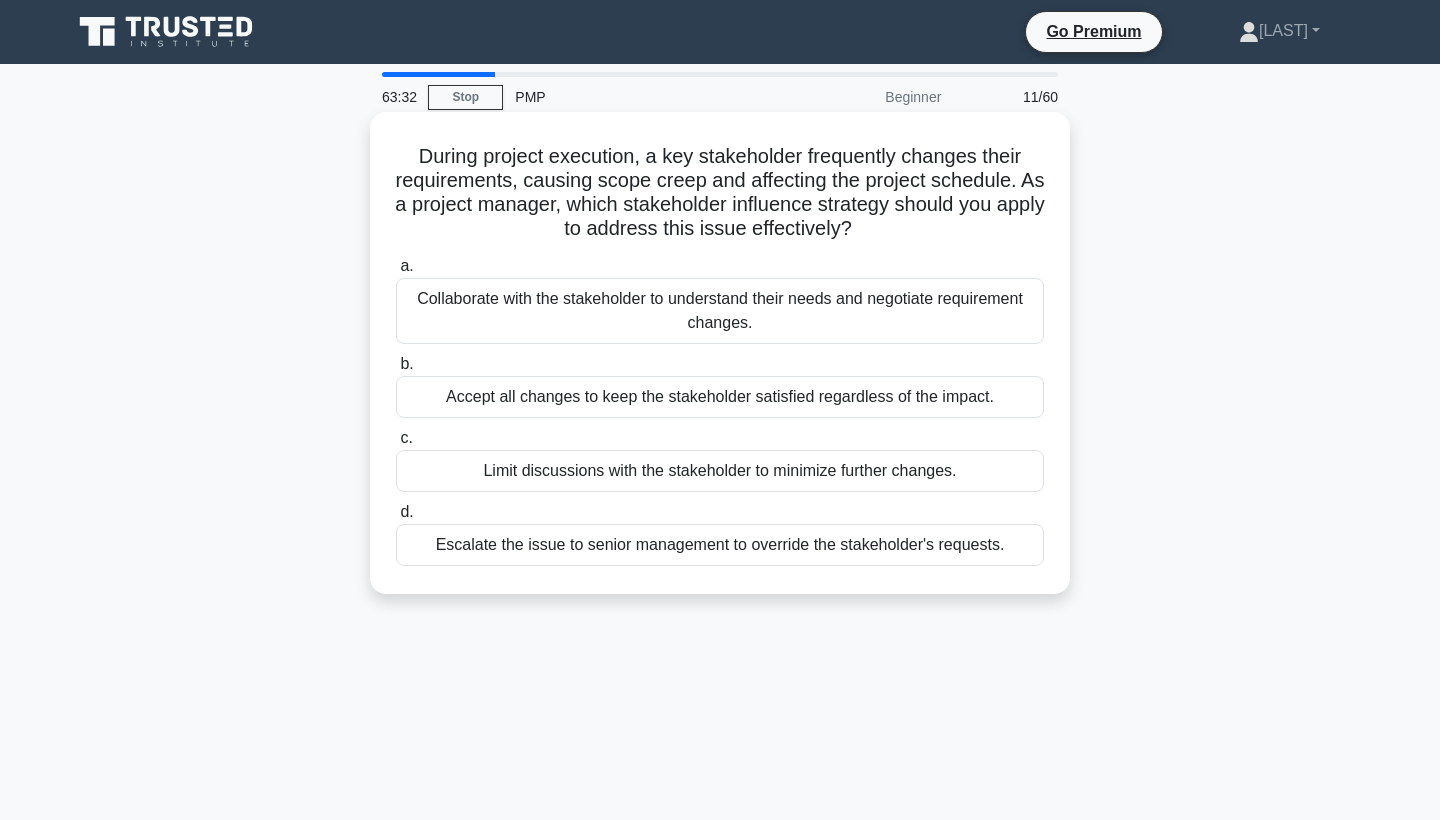 click on "Collaborate with the stakeholder to understand their needs and negotiate requirement changes." at bounding box center (720, 311) 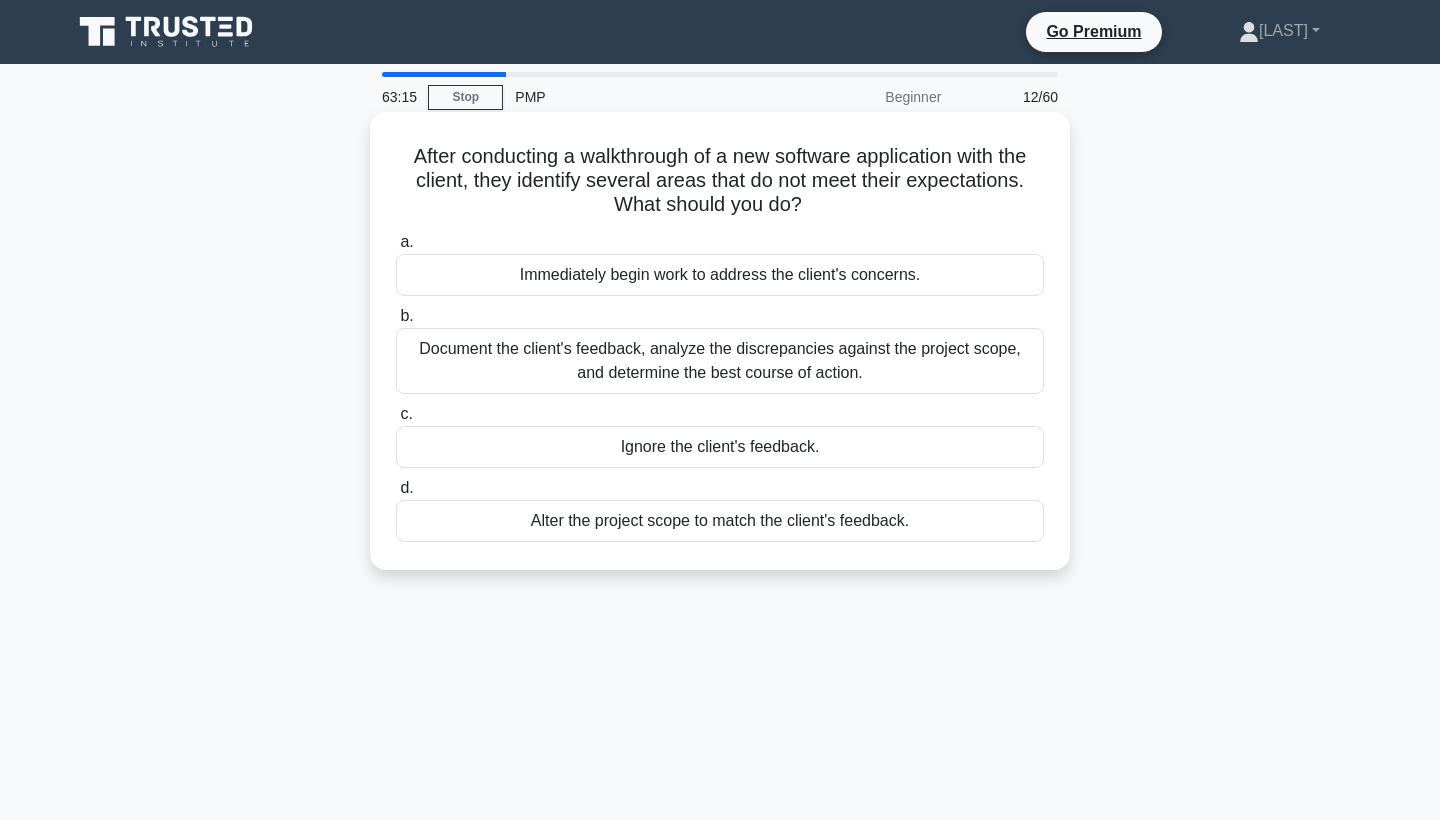 click on "Document the client's feedback, analyze the discrepancies against the project scope, and determine the best course of action." at bounding box center [720, 361] 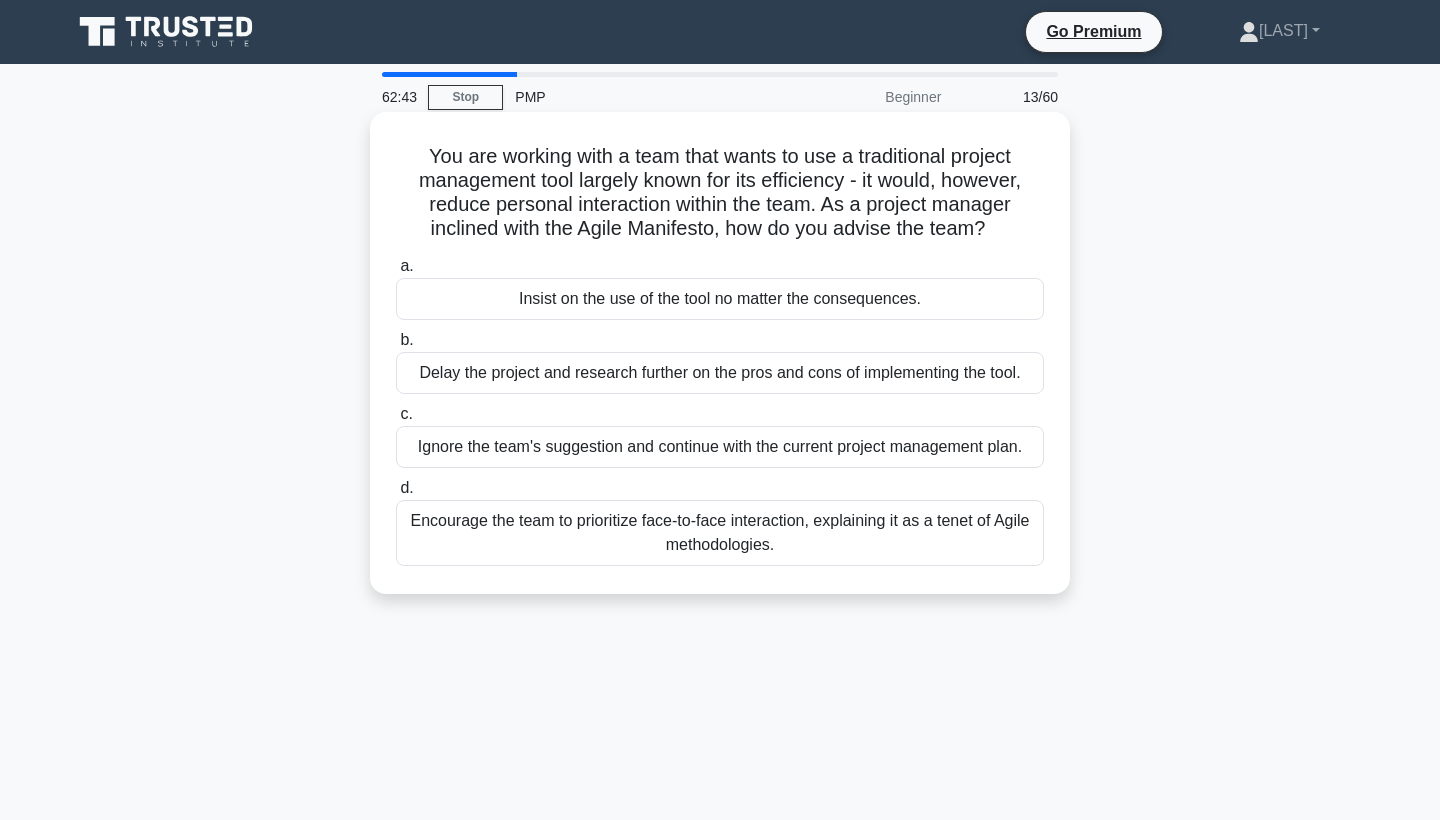 click on "Encourage the team to prioritize face-to-face interaction, explaining it as a tenet of Agile methodologies." at bounding box center (720, 533) 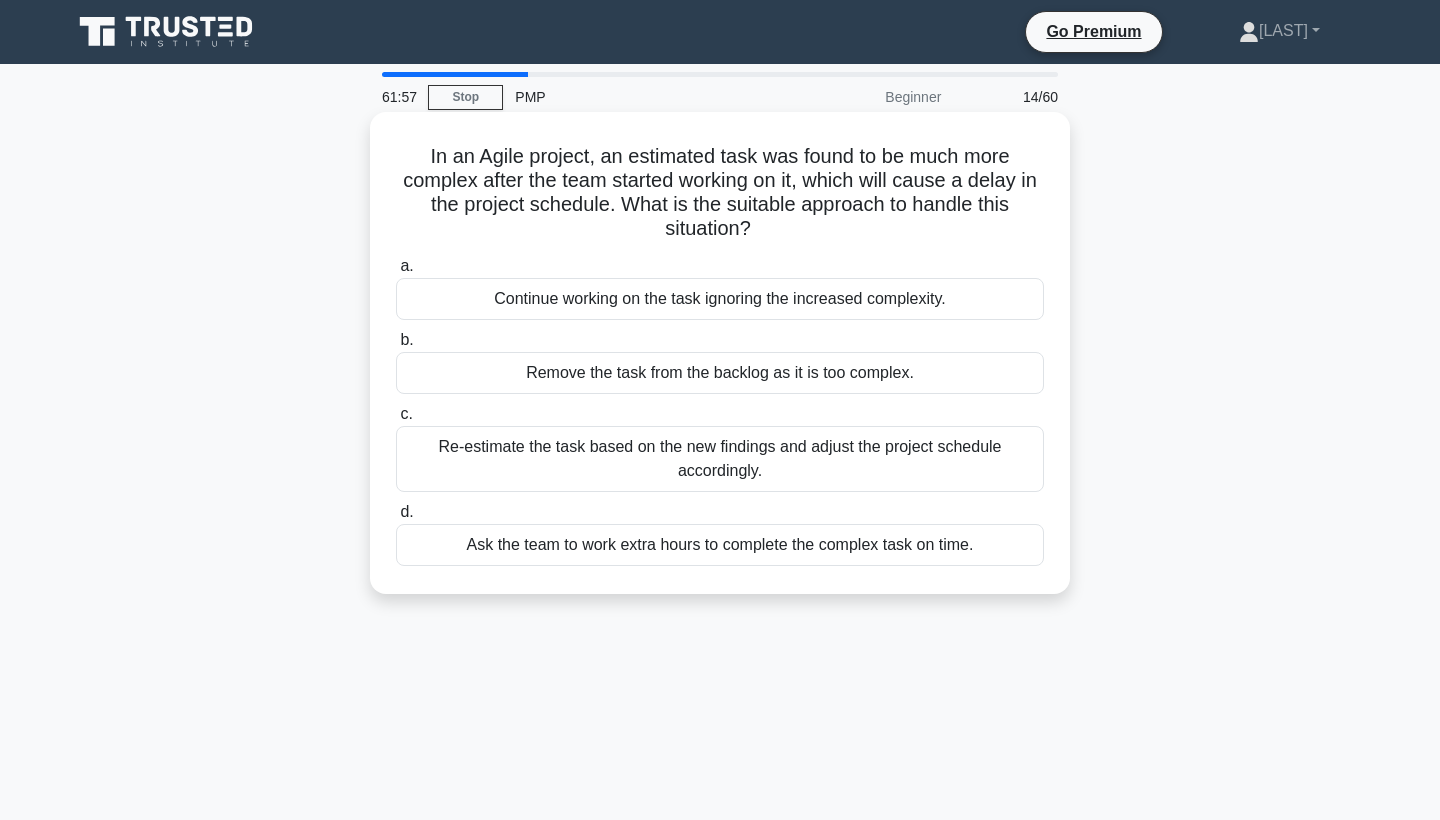 click on "Re-estimate the task based on the new findings and adjust the project schedule accordingly." at bounding box center [720, 459] 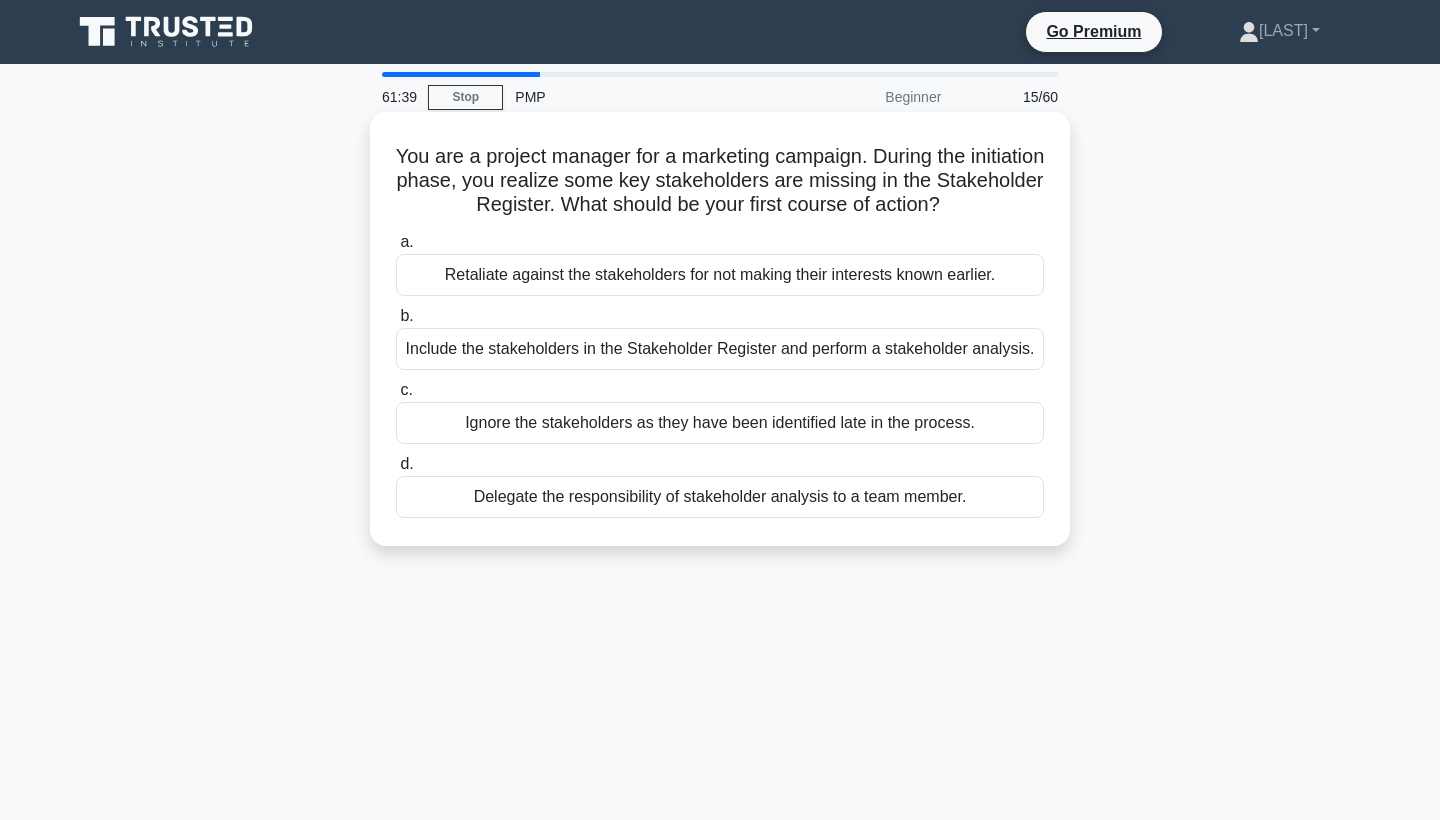 click on "Include the stakeholders in the Stakeholder Register and perform a stakeholder analysis." at bounding box center (720, 349) 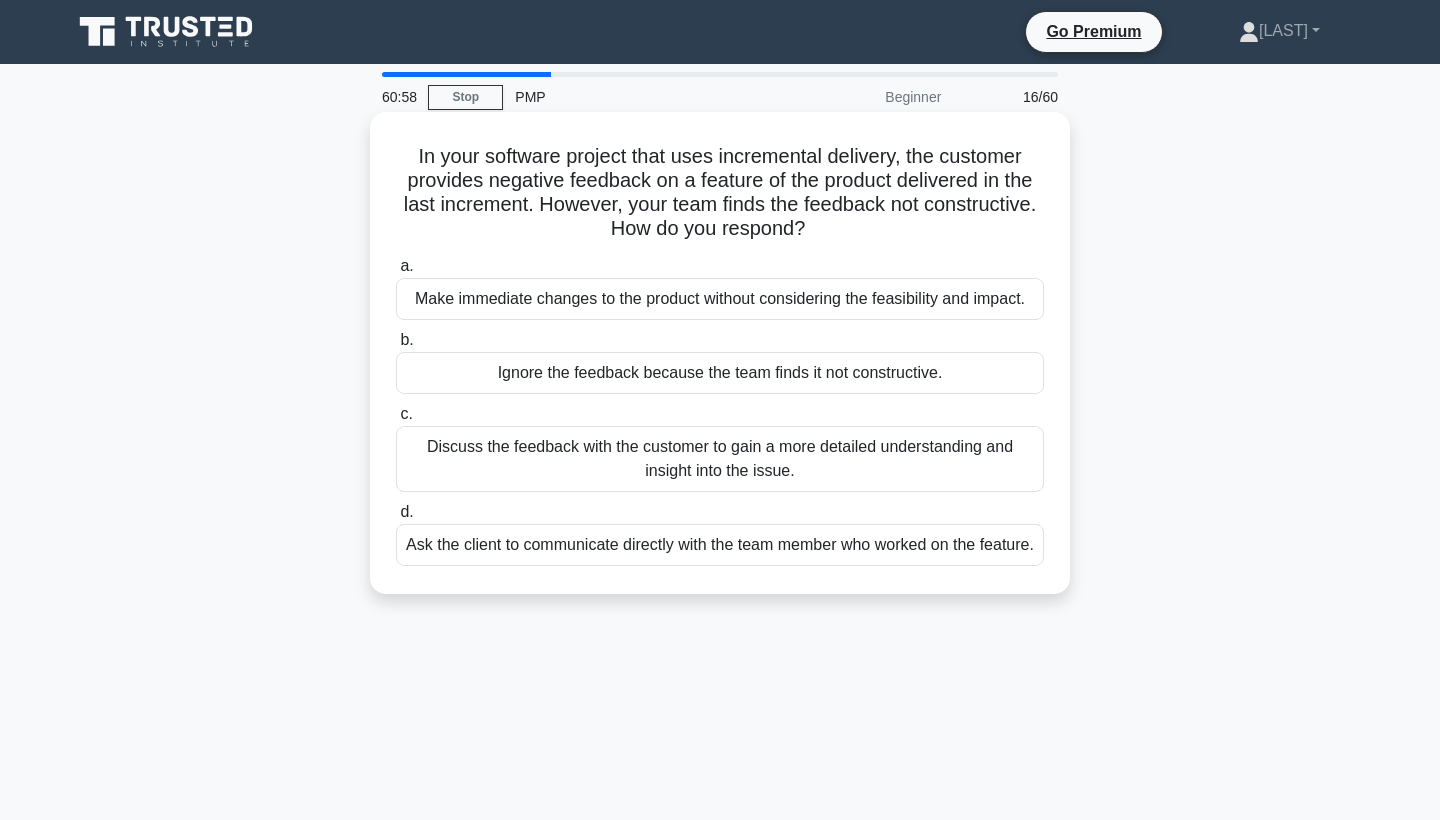 click on "Discuss the feedback with the customer to gain a more detailed understanding and insight into the issue." at bounding box center (720, 459) 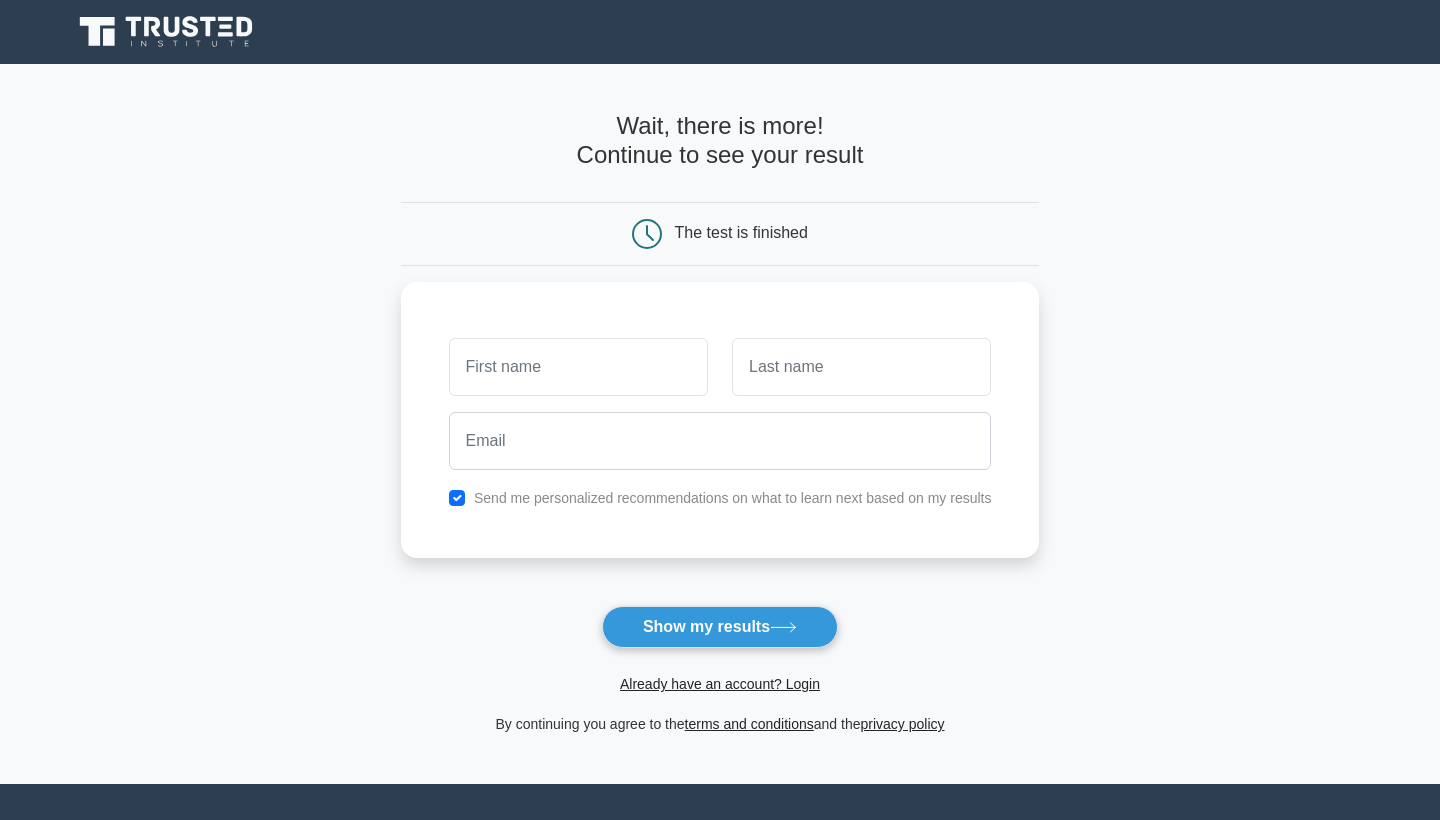 scroll, scrollTop: 0, scrollLeft: 0, axis: both 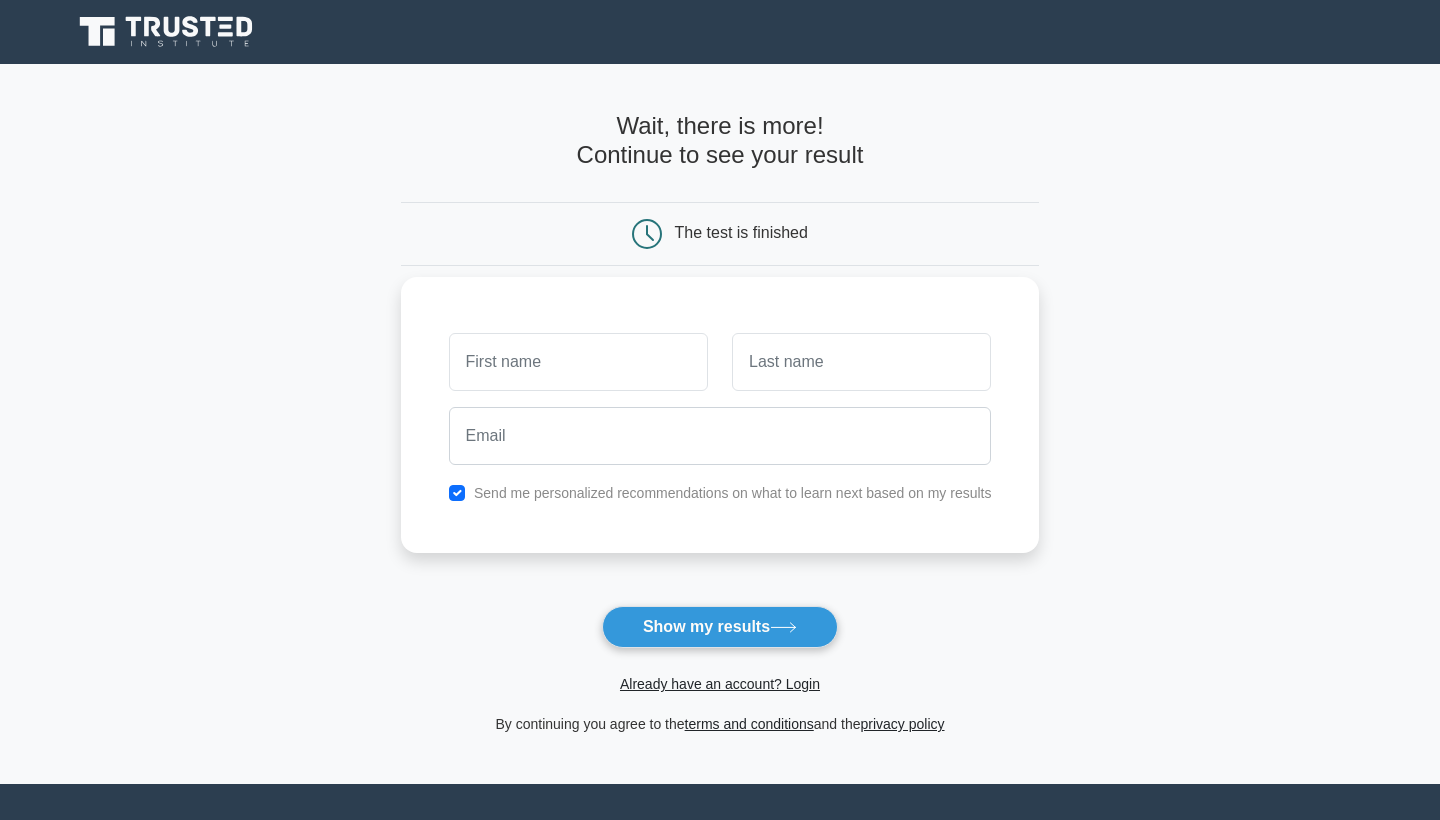 click at bounding box center (578, 362) 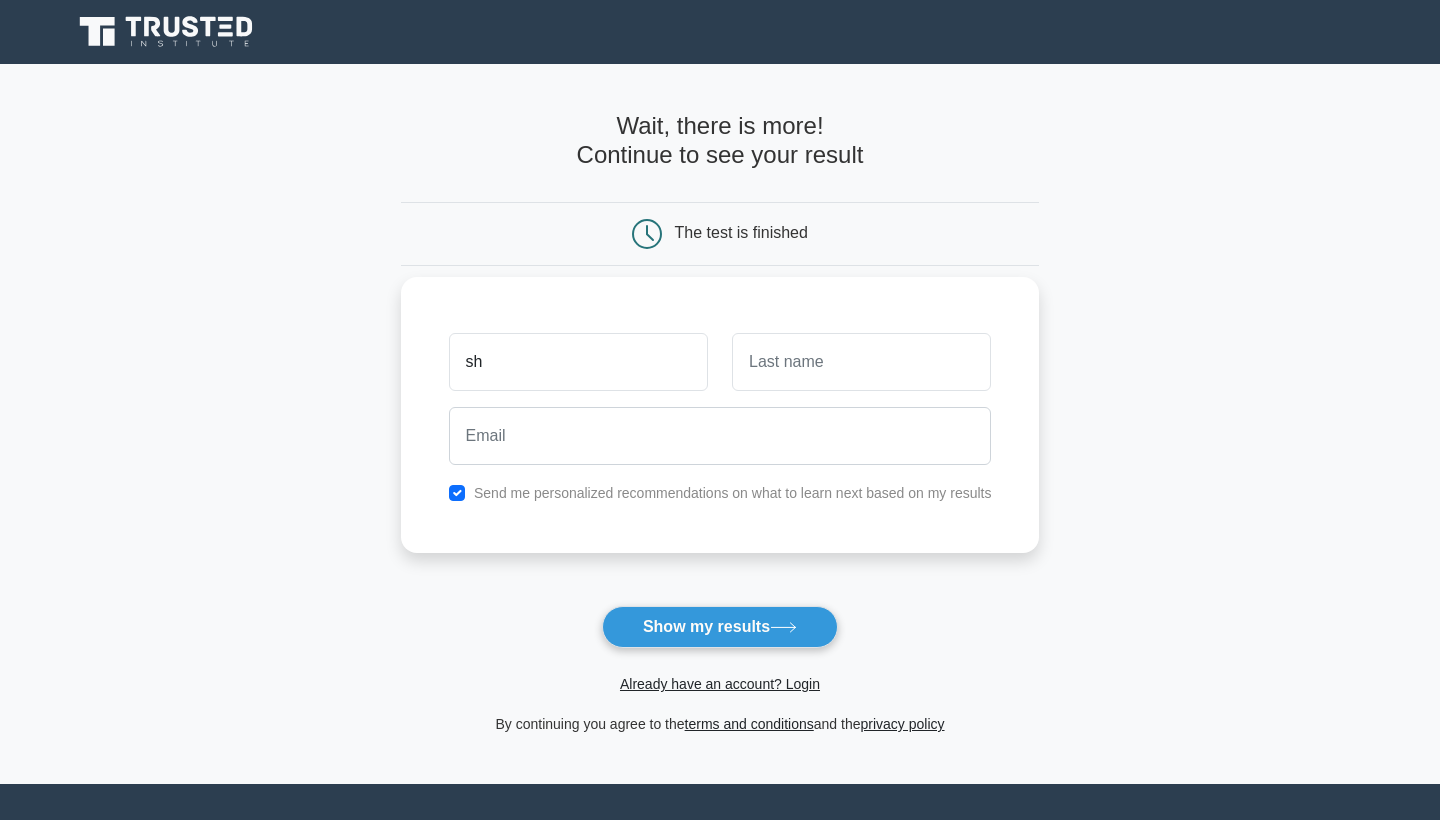 type on "sha" 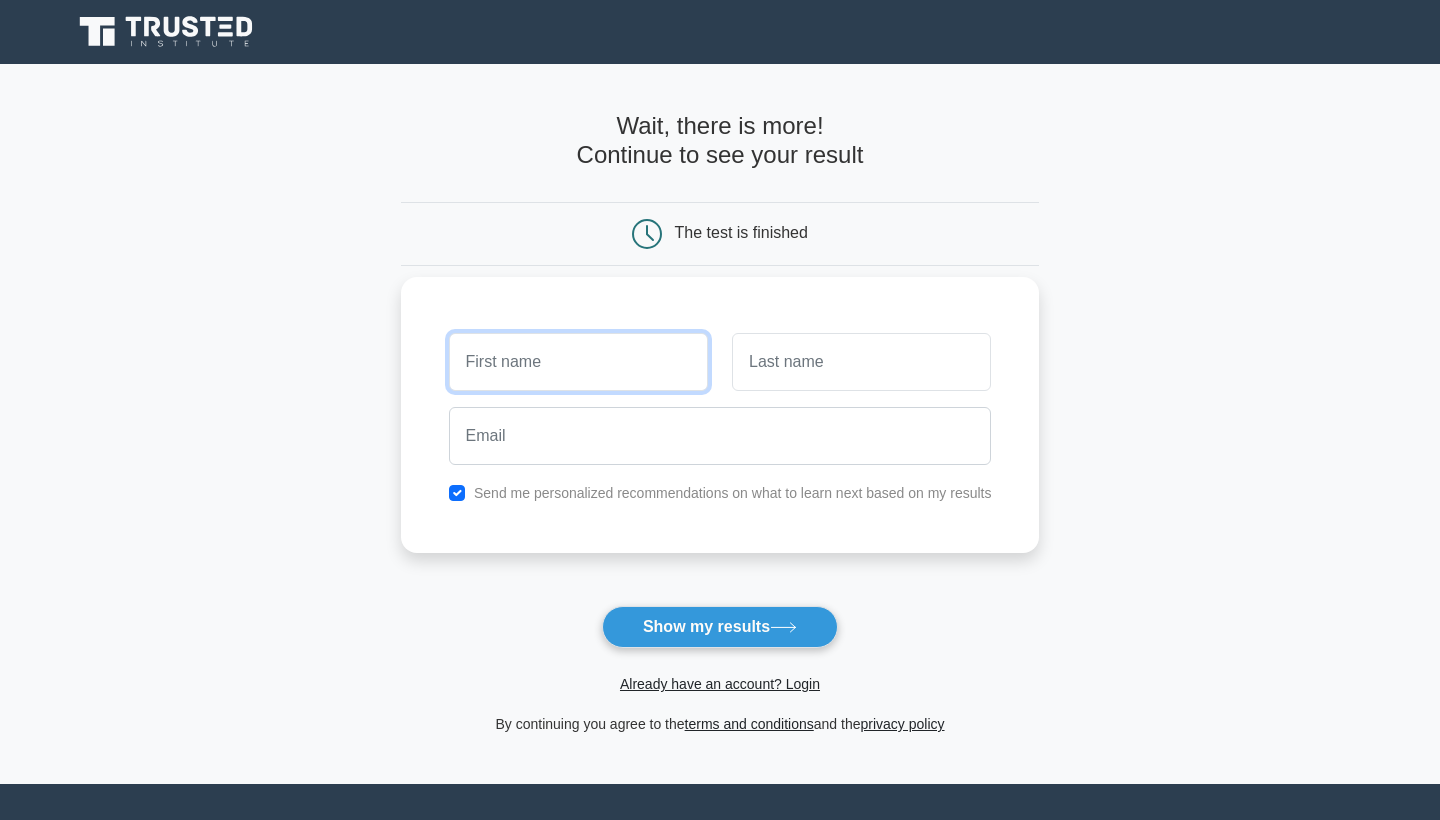 type on "shahid" 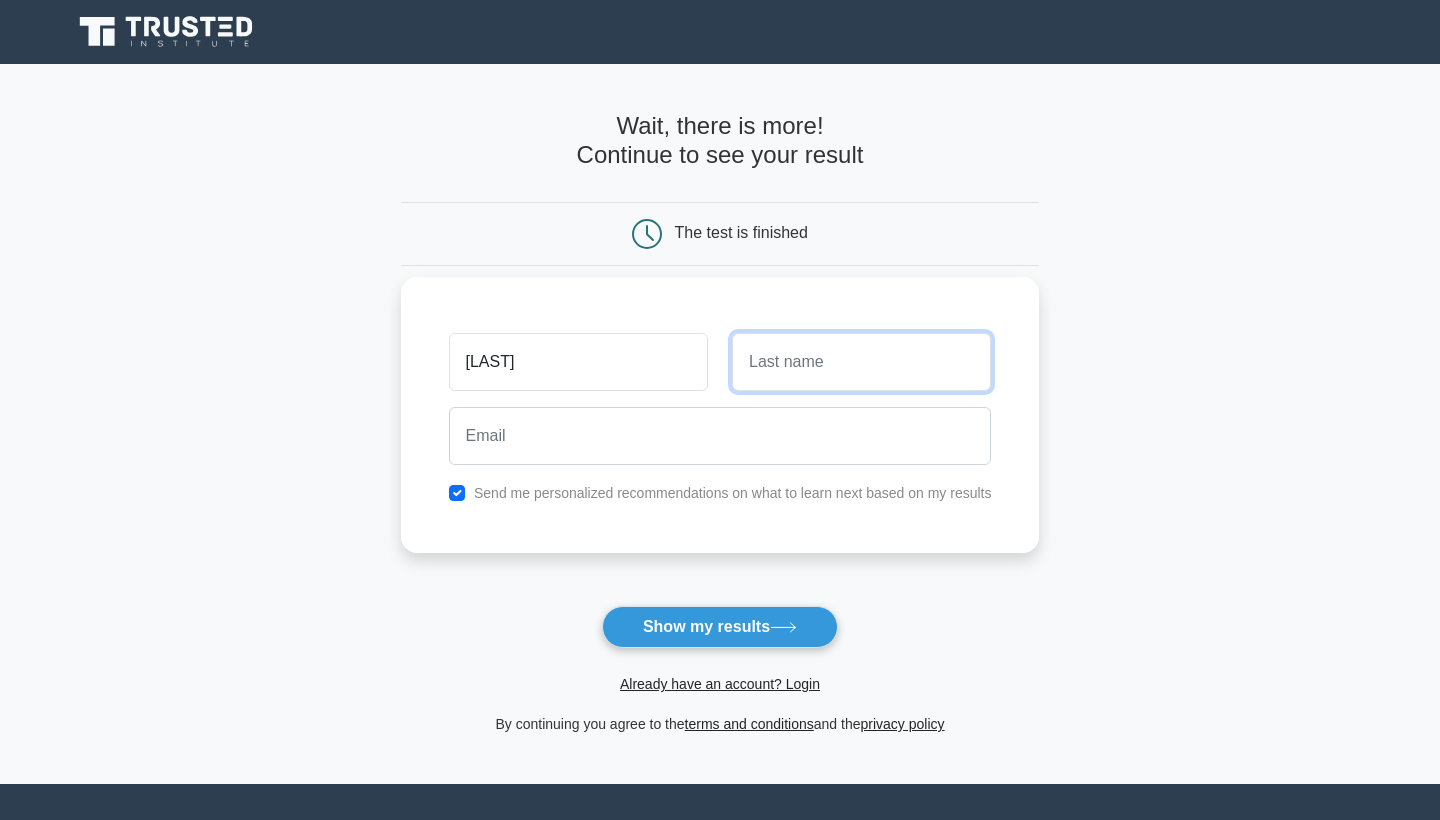 type on "Rashid" 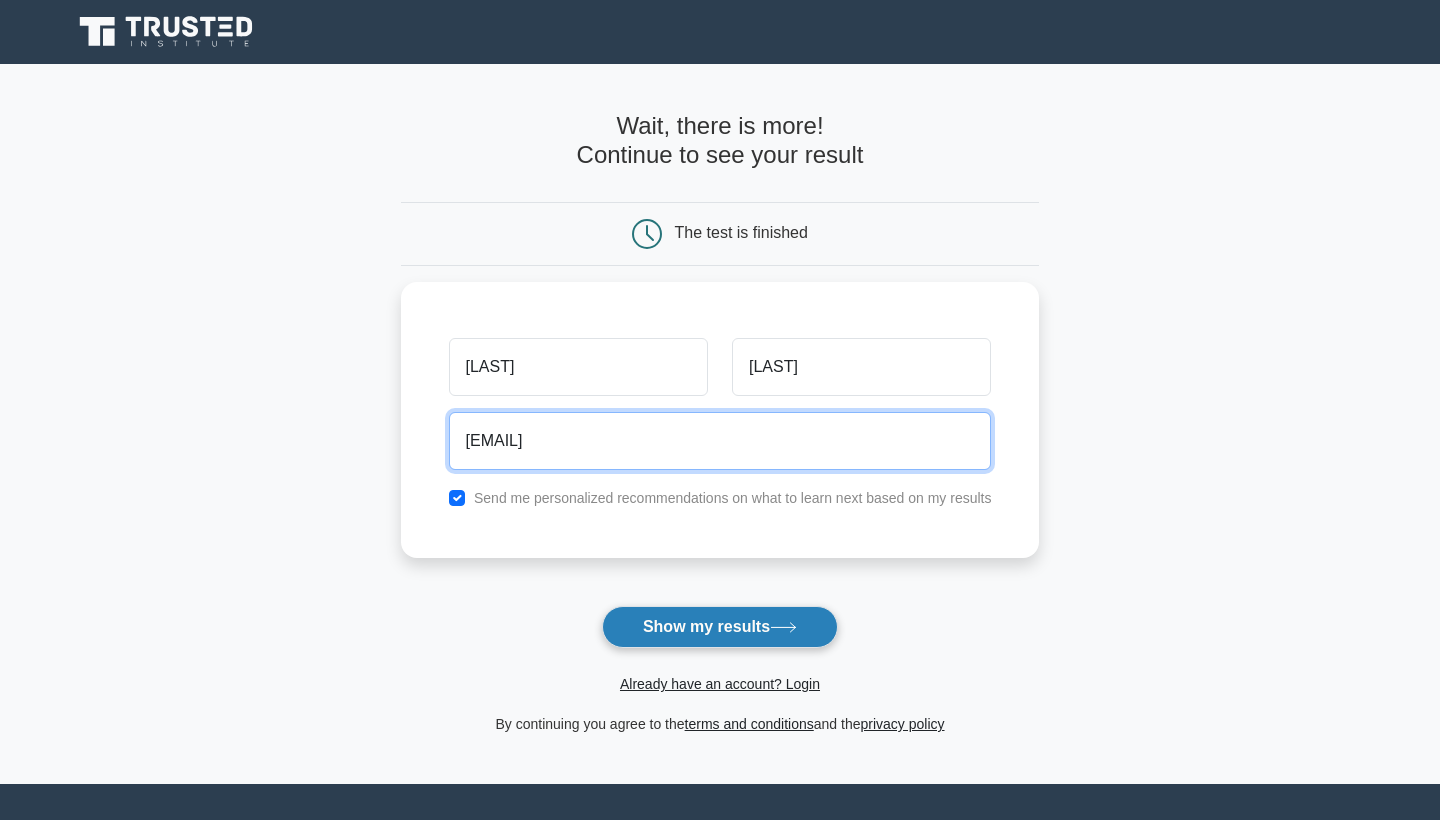 type on "[EMAIL]" 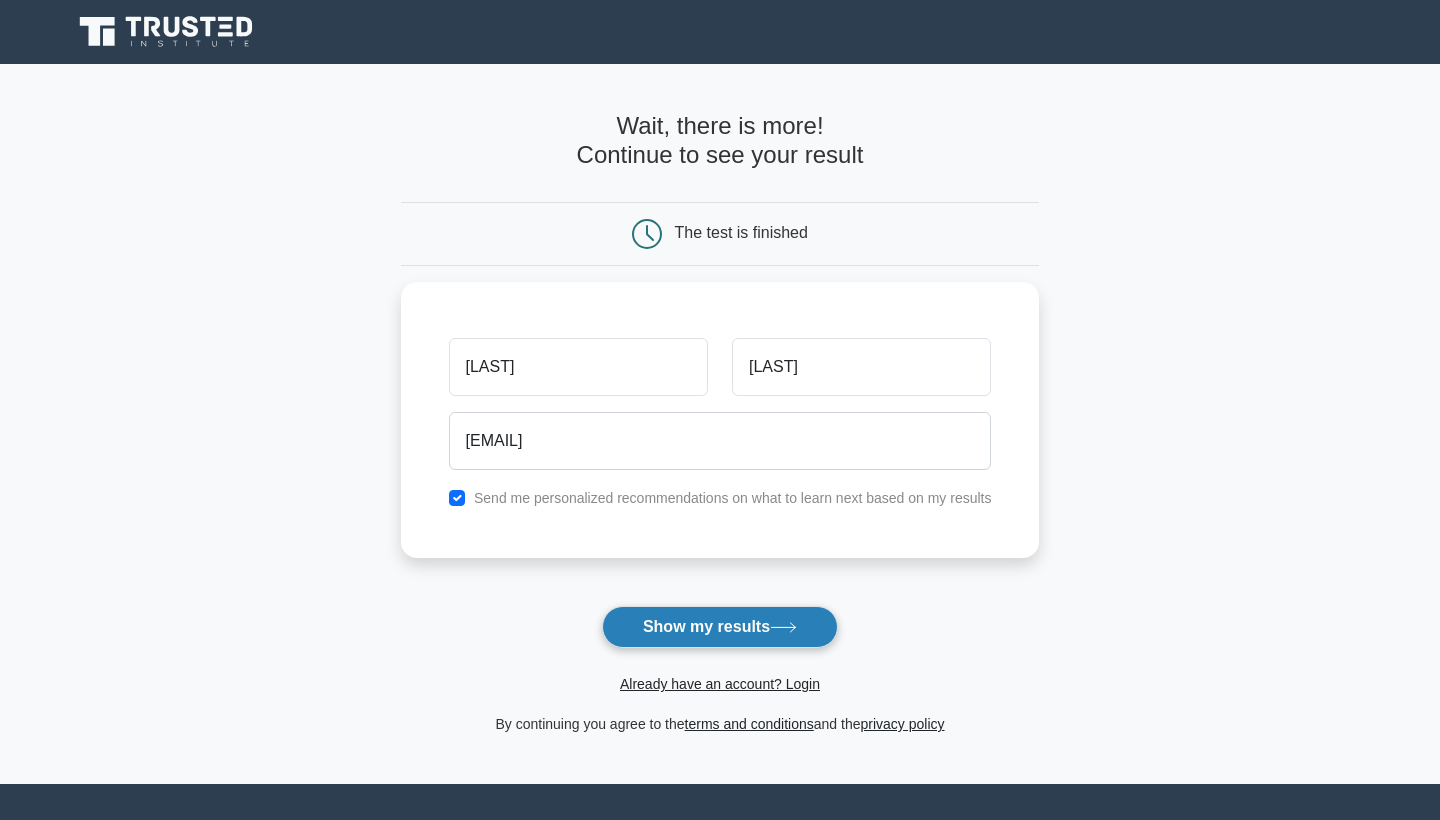 click on "Show my results" at bounding box center (720, 627) 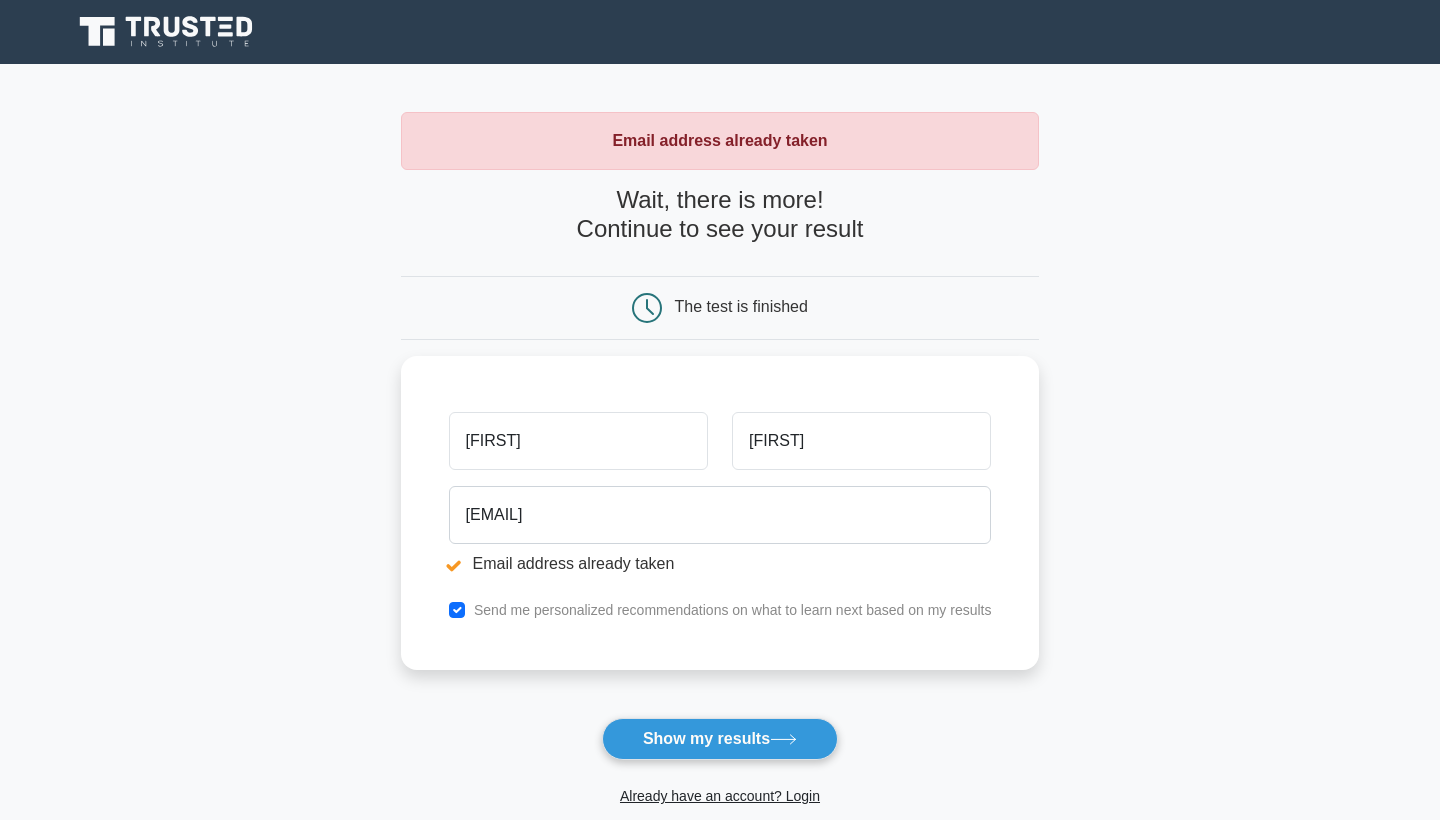 scroll, scrollTop: 0, scrollLeft: 0, axis: both 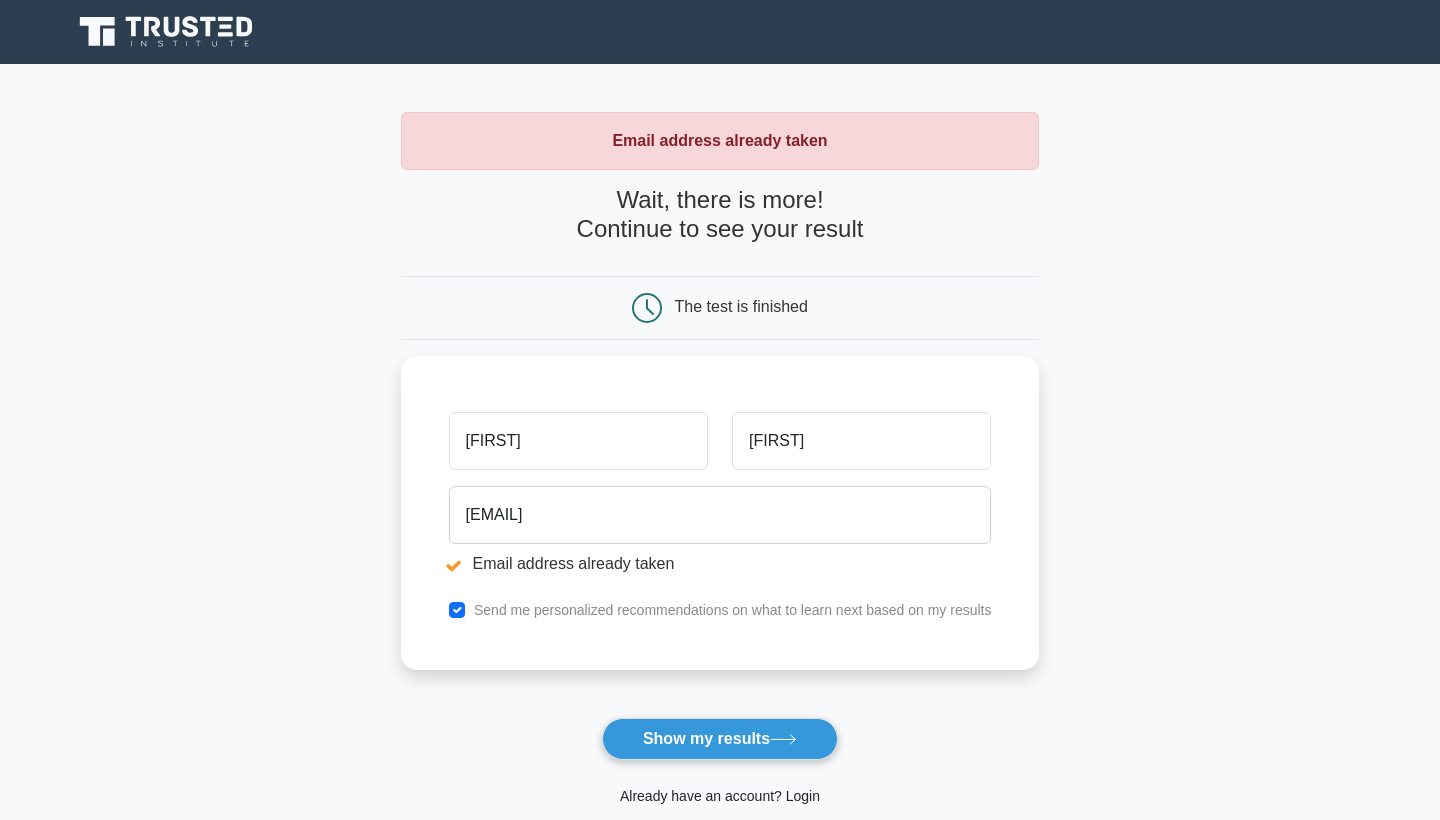 click on "Already have an account? Login" at bounding box center [720, 796] 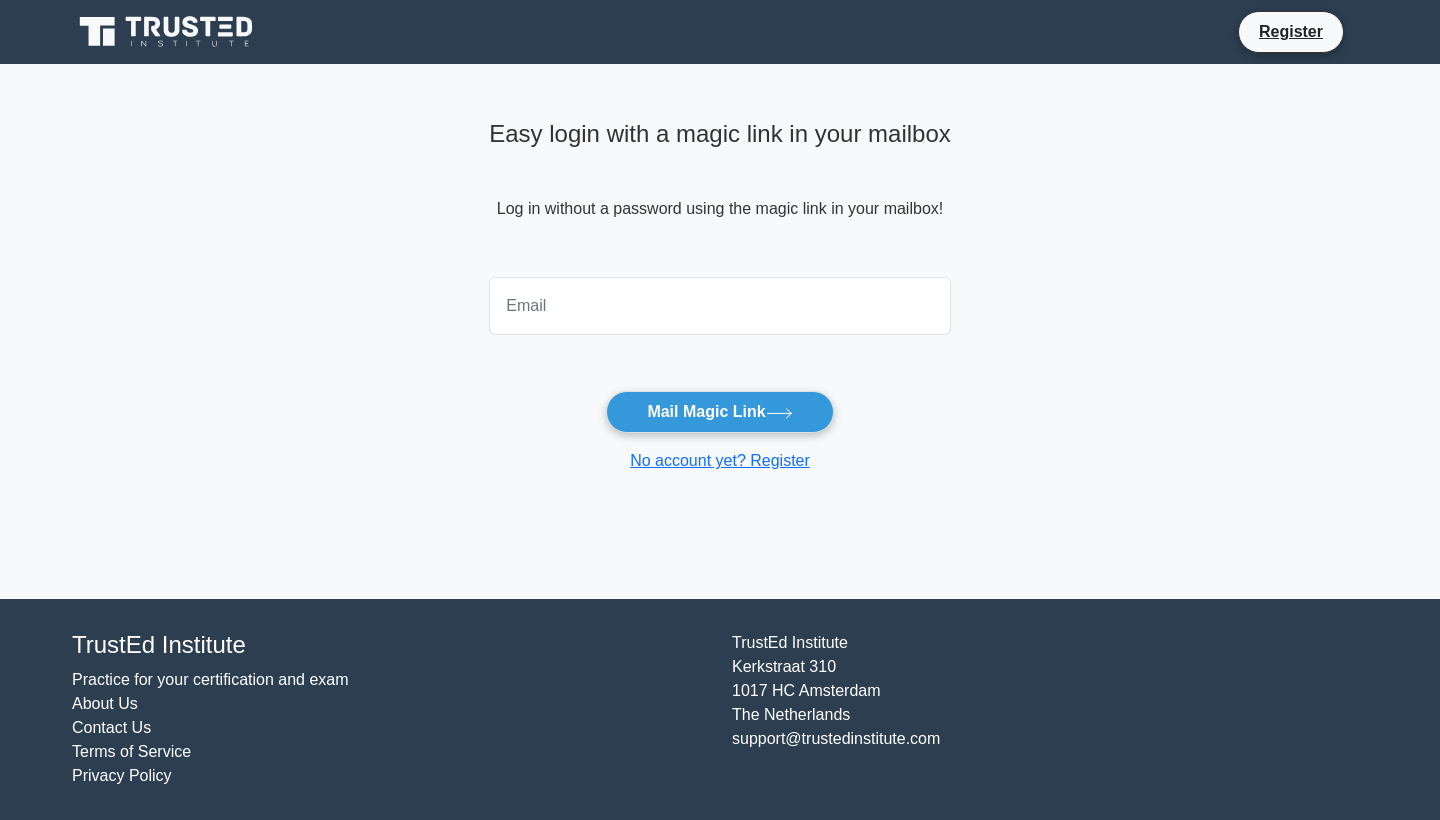 scroll, scrollTop: 0, scrollLeft: 0, axis: both 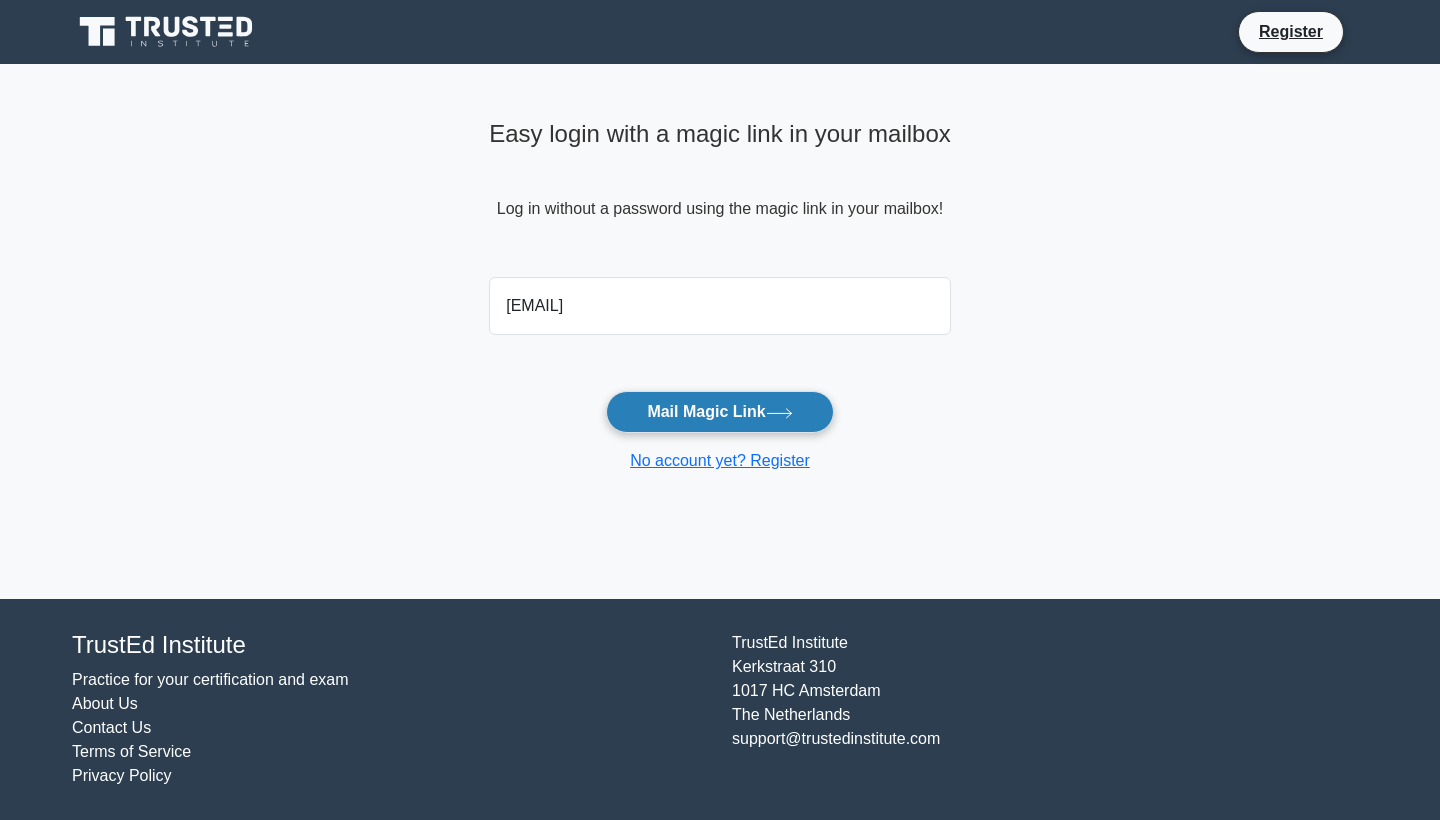 type on "[EMAIL]" 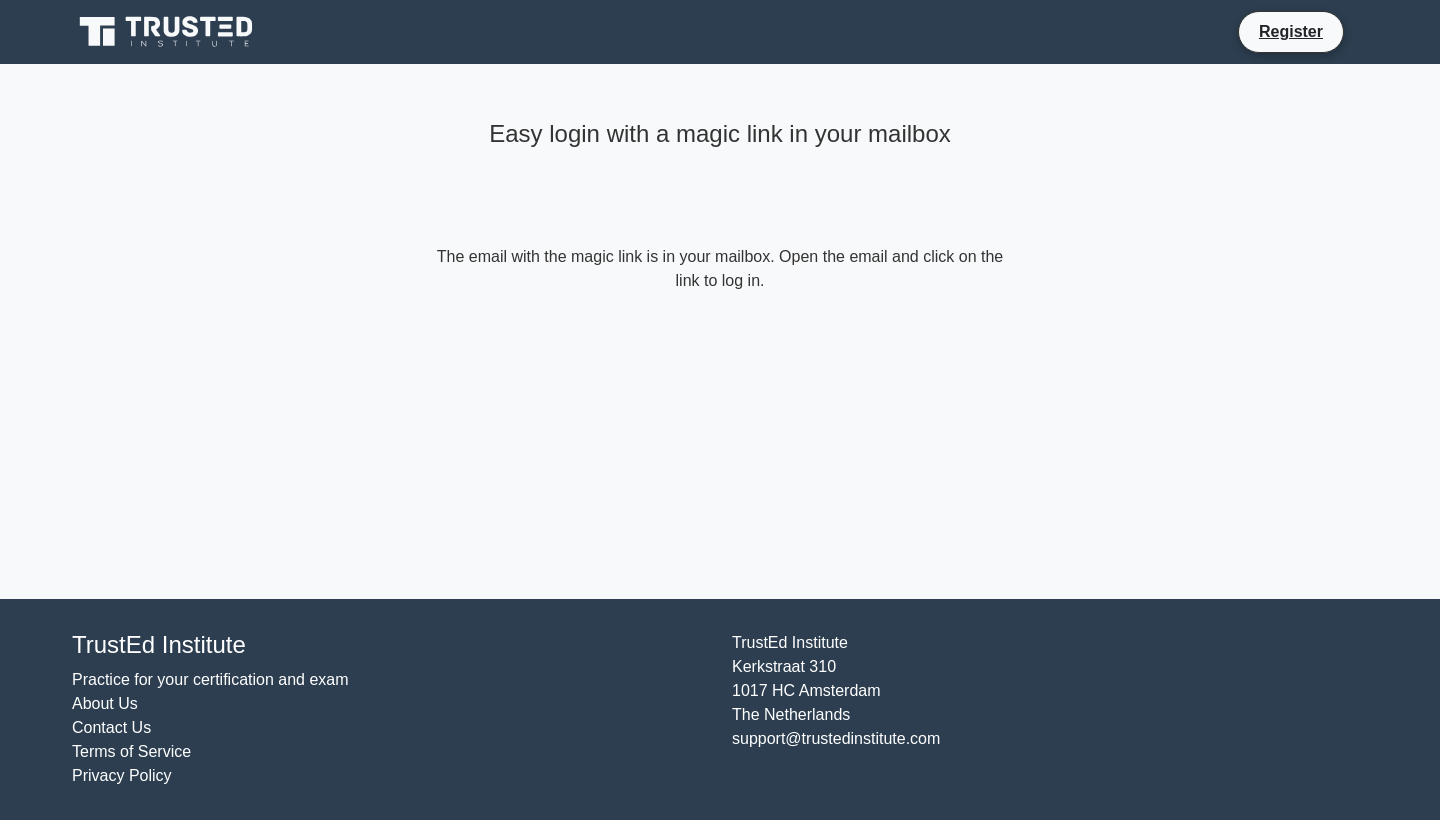 scroll, scrollTop: 0, scrollLeft: 0, axis: both 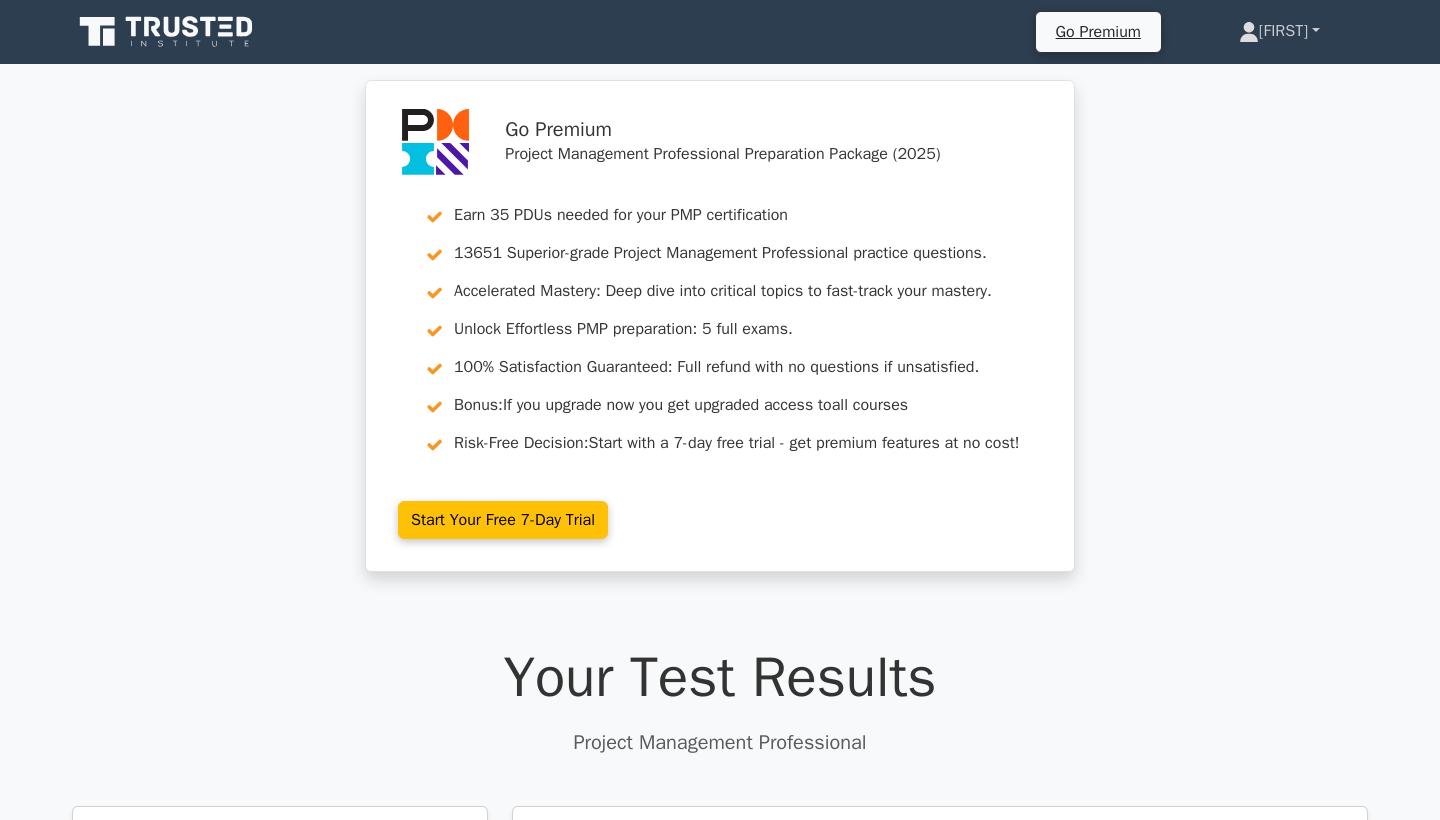 click on "[FIRST]" at bounding box center [1279, 31] 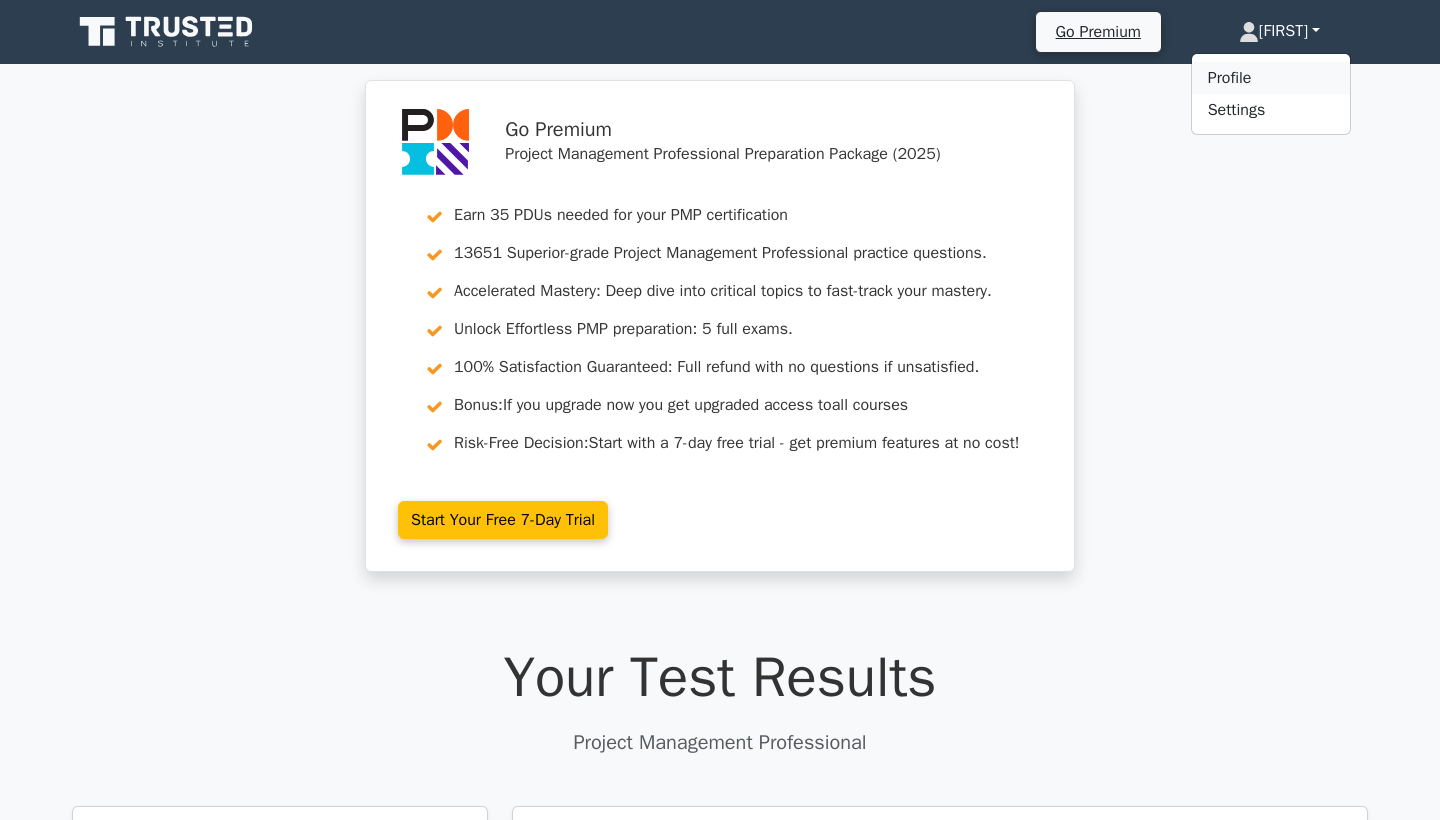 click on "Profile" at bounding box center (1271, 78) 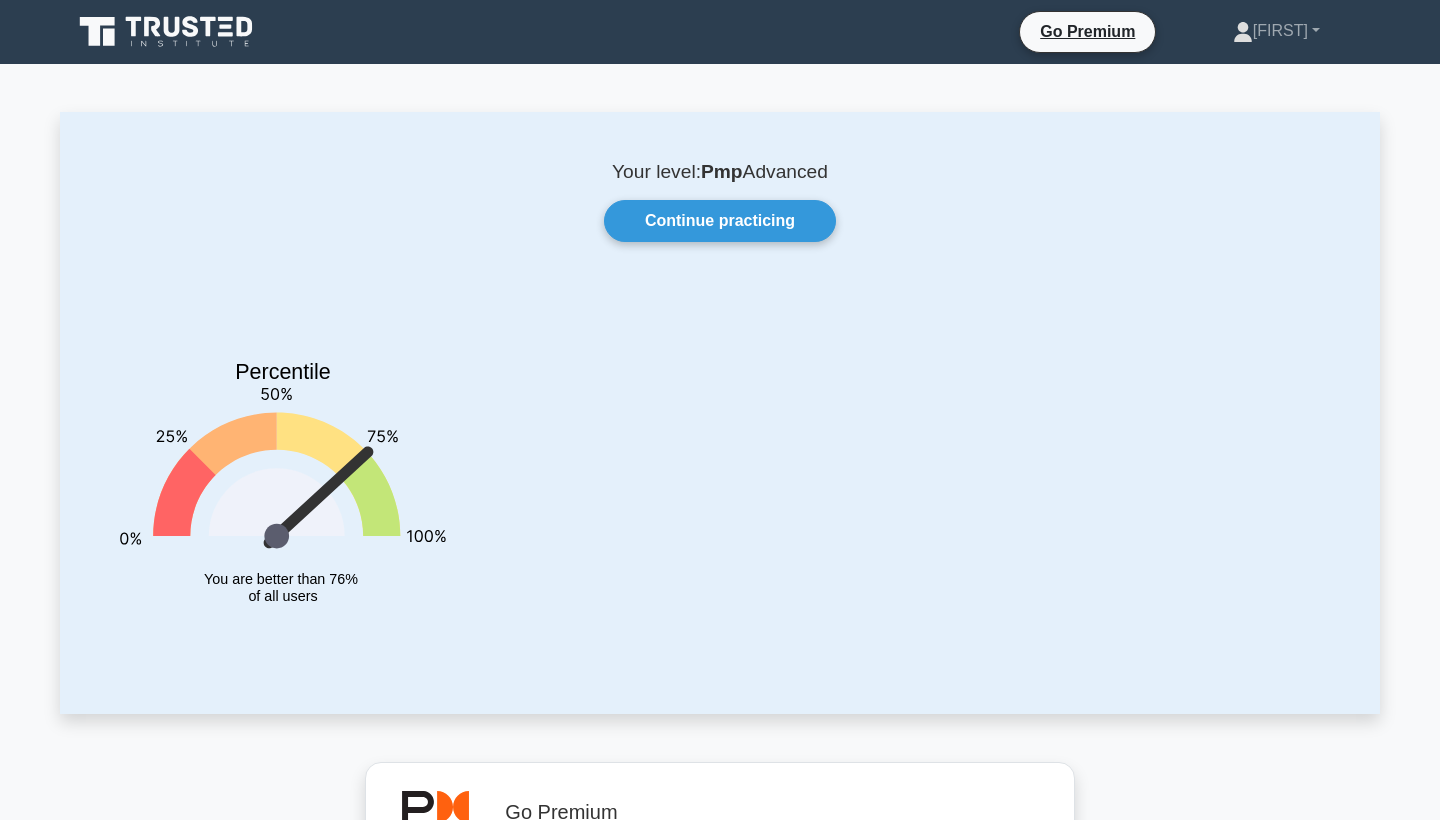 scroll, scrollTop: 0, scrollLeft: 0, axis: both 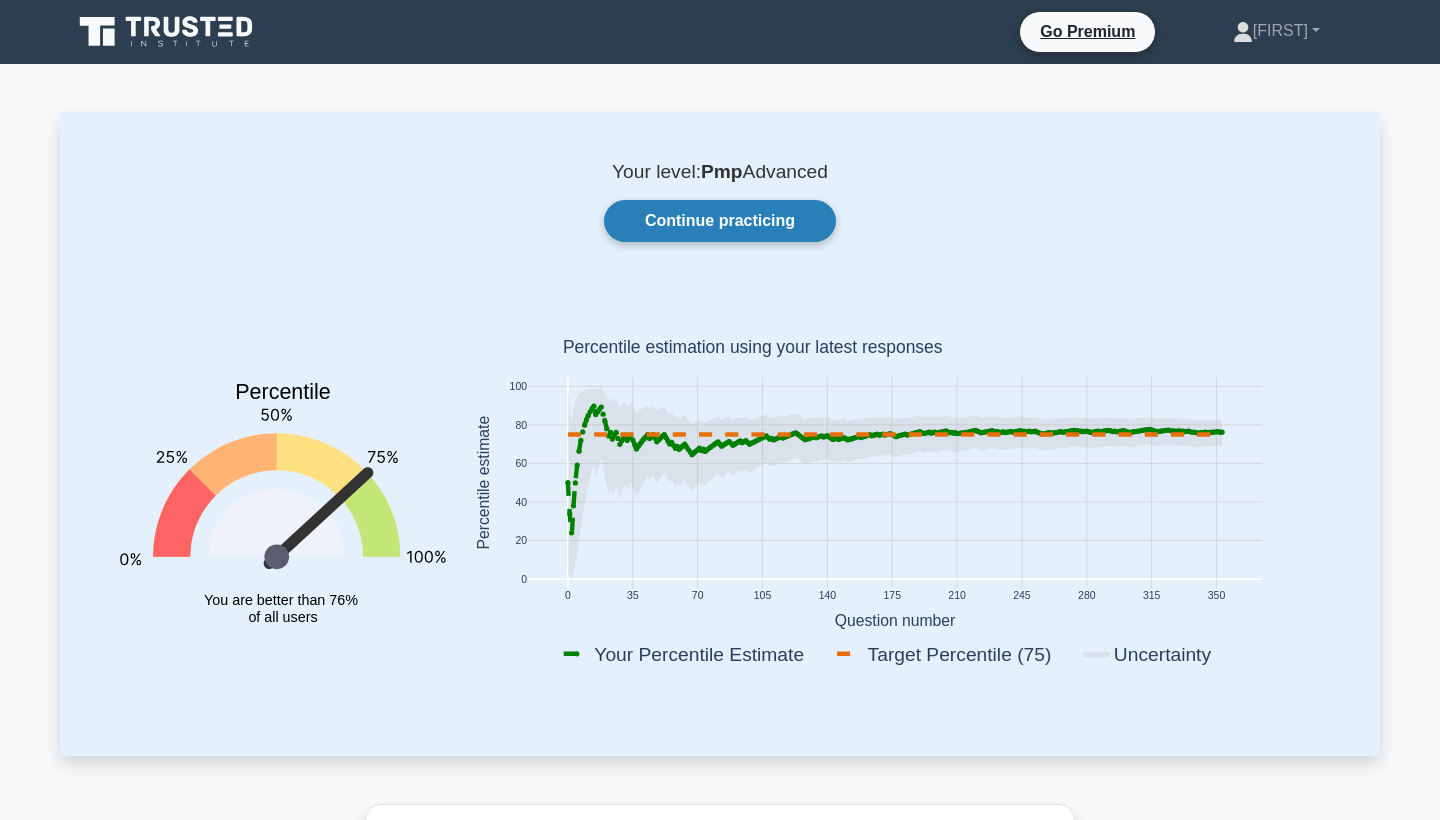 click on "Continue practicing" at bounding box center [720, 221] 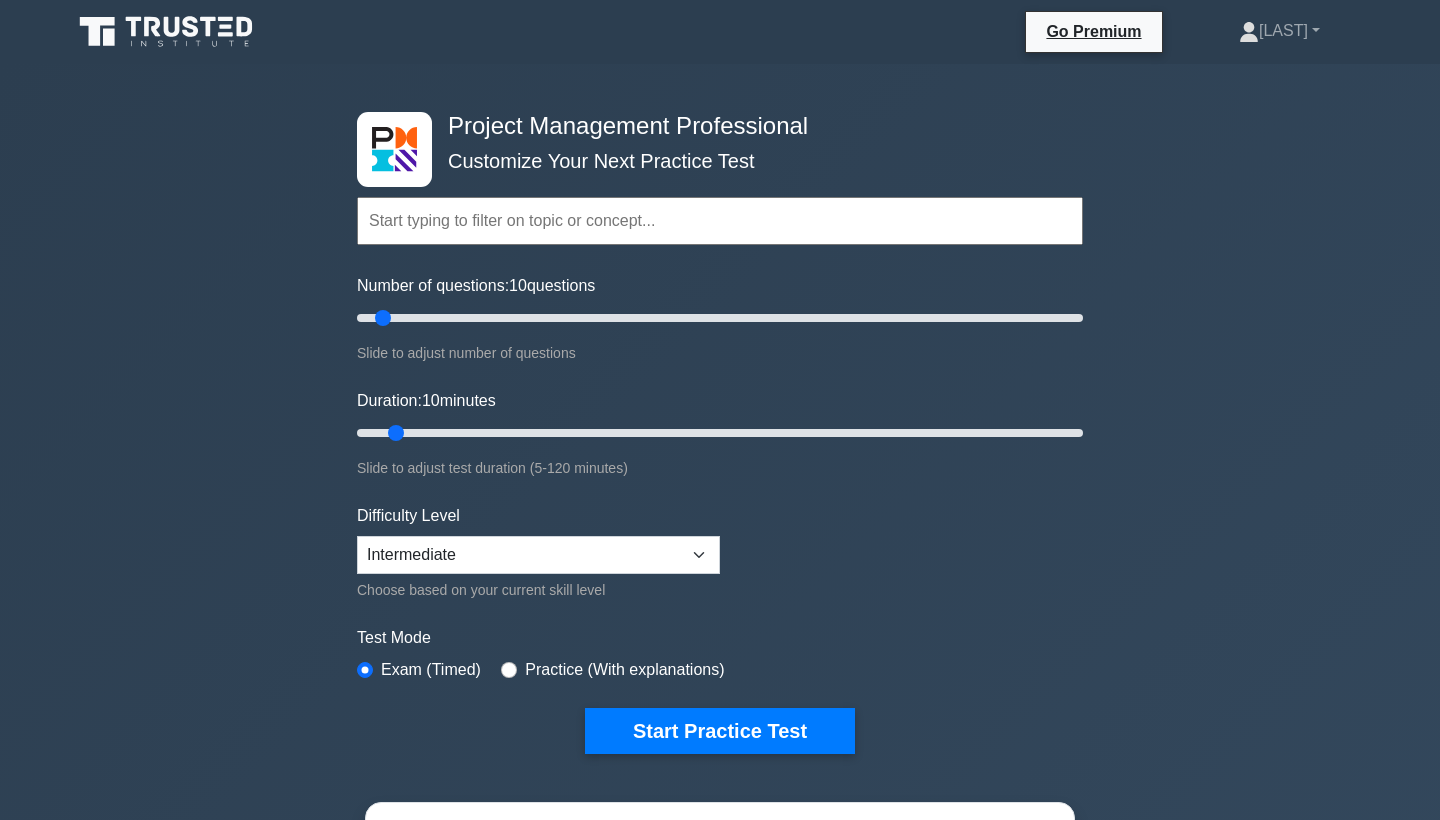 scroll, scrollTop: 0, scrollLeft: 0, axis: both 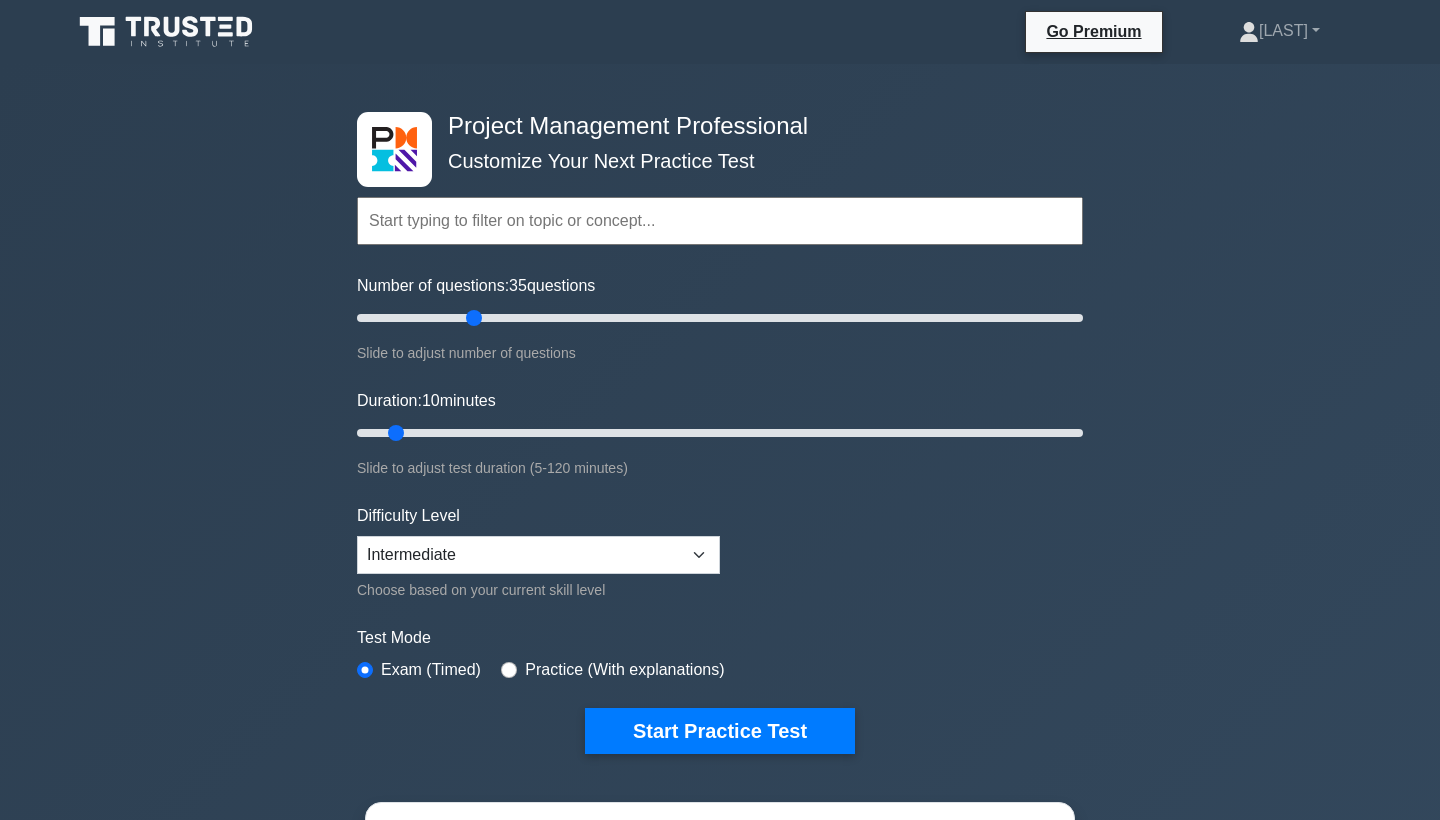click on "Number of questions:  35  questions" at bounding box center (720, 318) 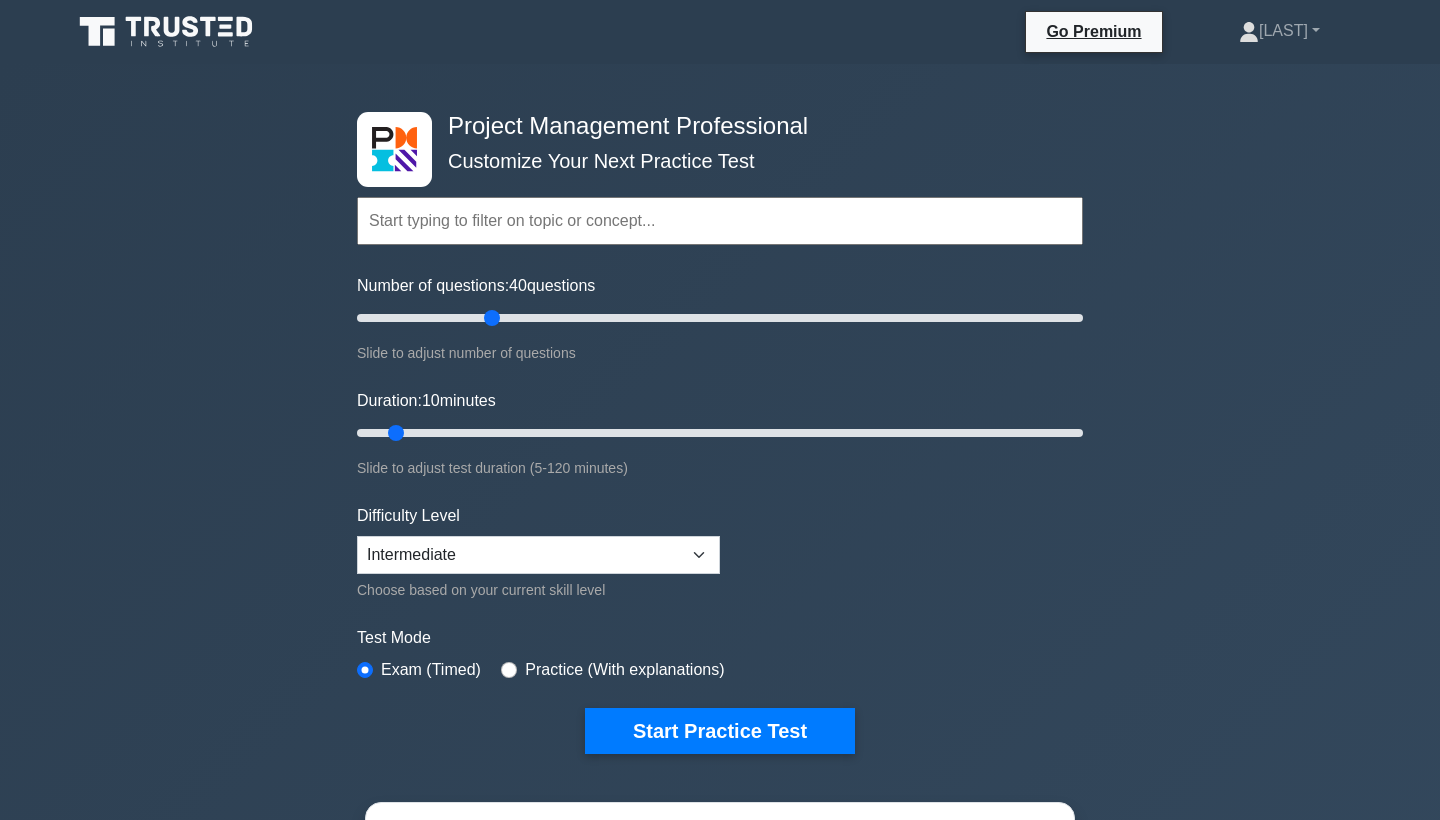 drag, startPoint x: 469, startPoint y: 328, endPoint x: 496, endPoint y: 326, distance: 27.073973 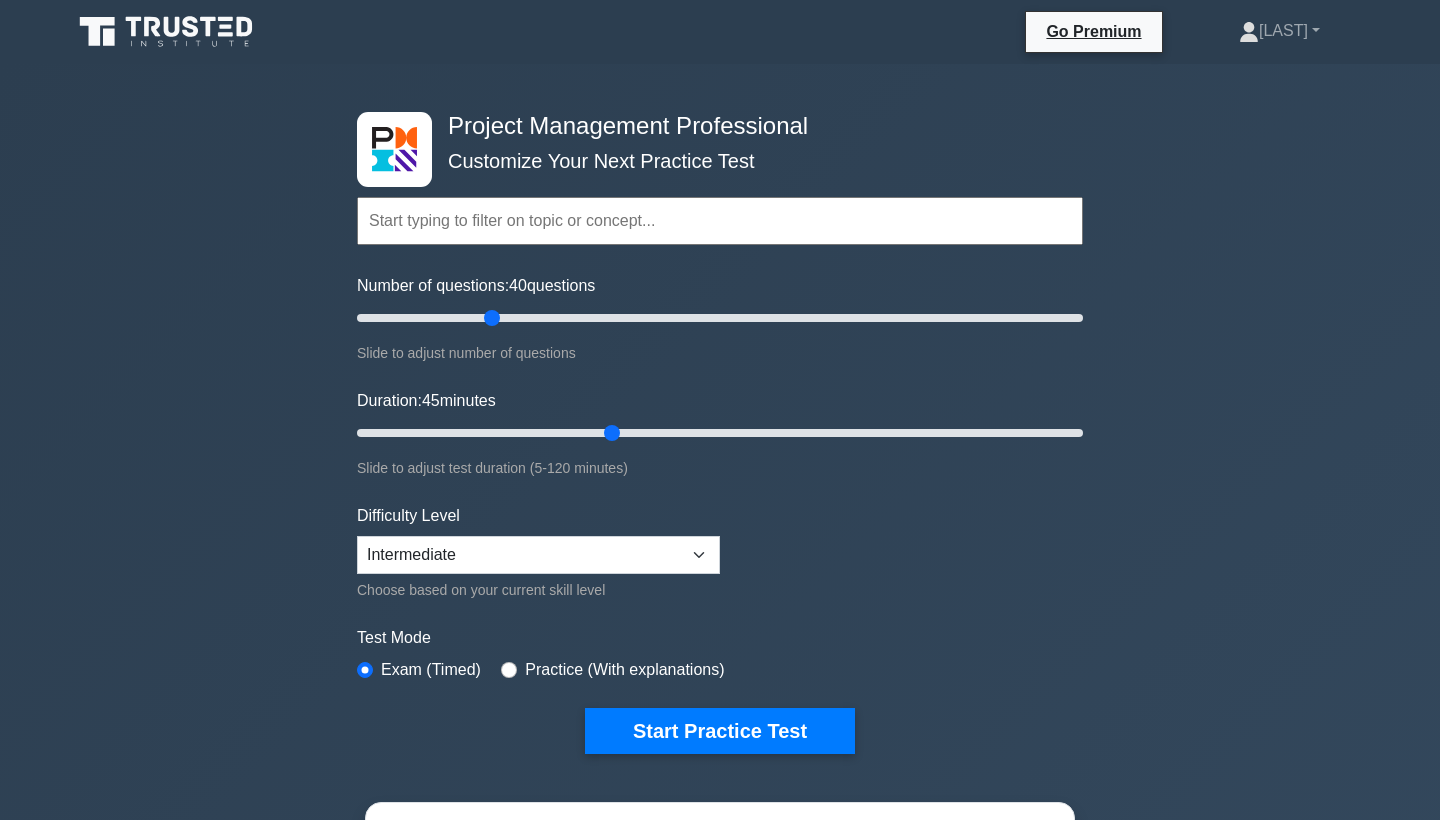 drag, startPoint x: 395, startPoint y: 432, endPoint x: 618, endPoint y: 435, distance: 223.02017 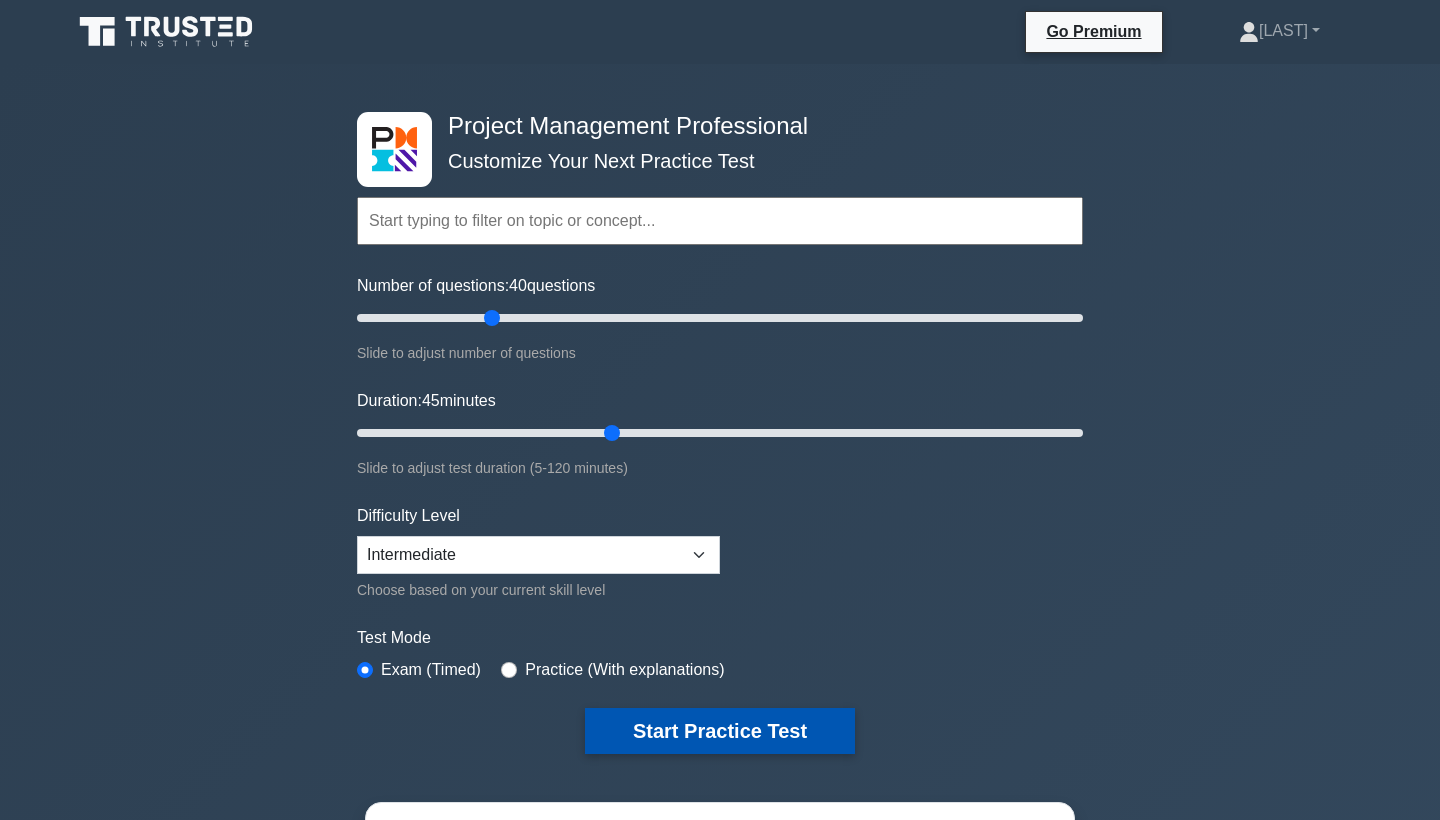 click on "Start Practice Test" at bounding box center (720, 731) 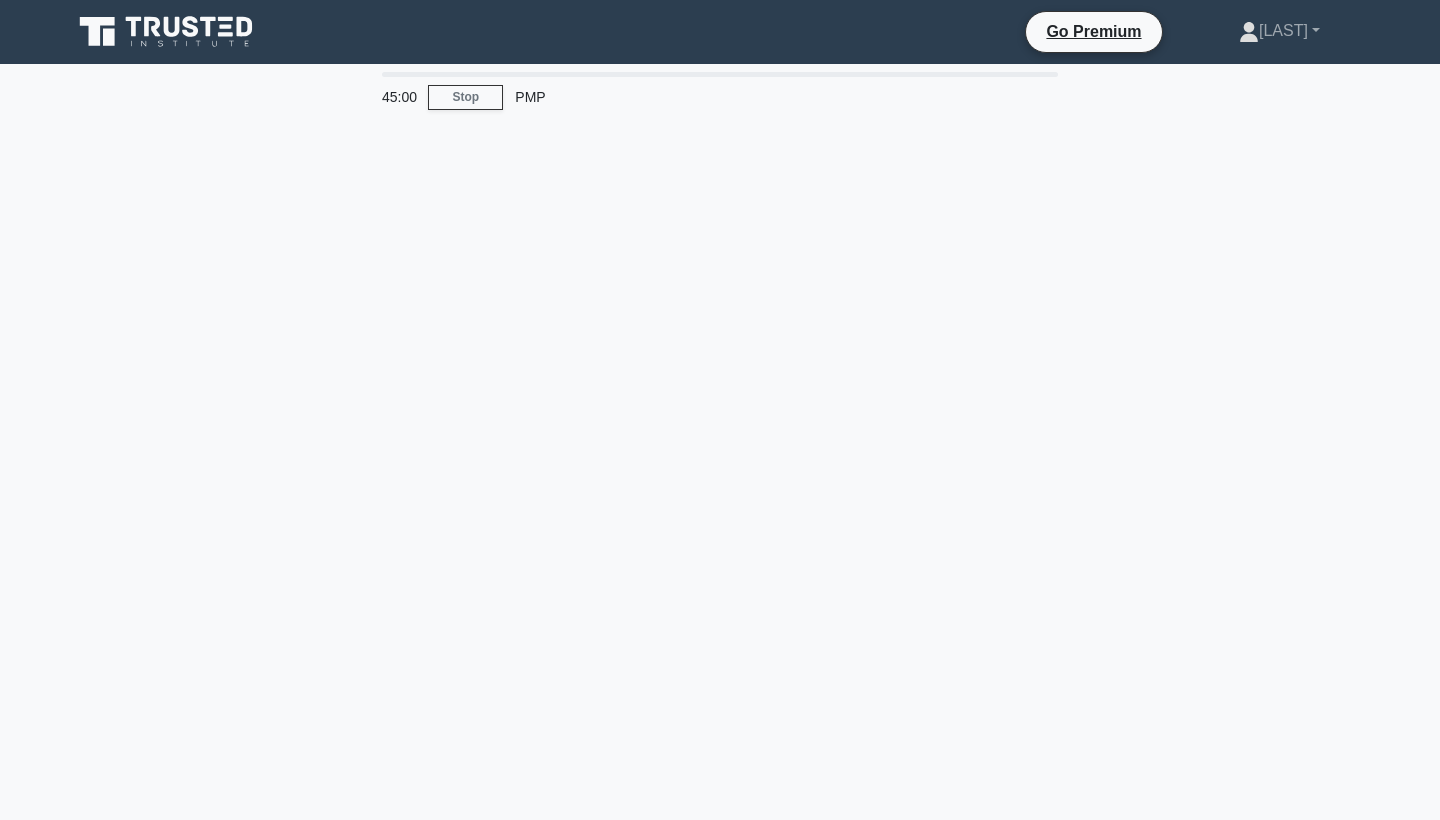 scroll, scrollTop: 0, scrollLeft: 0, axis: both 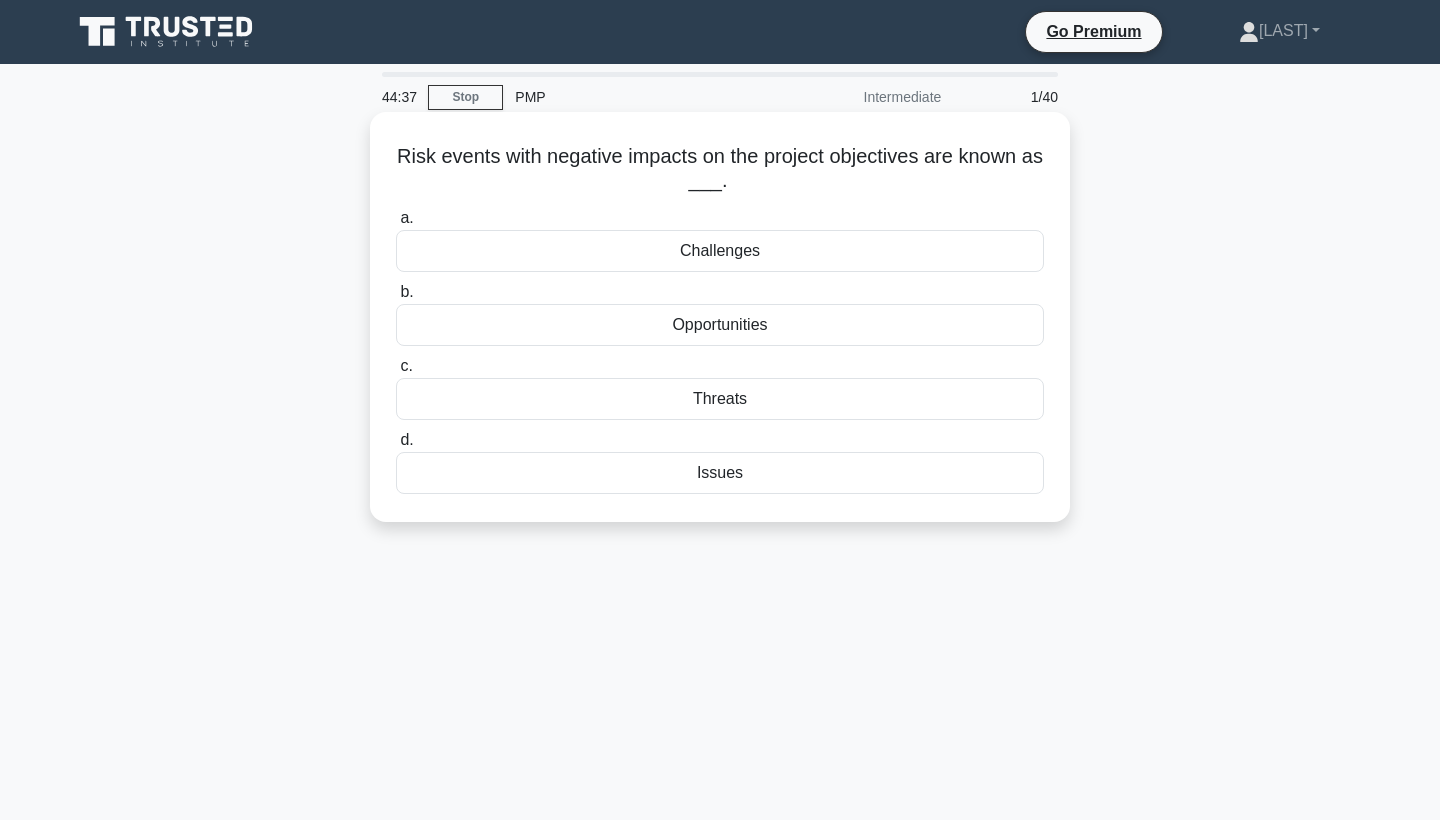 click on "Threats" at bounding box center (720, 399) 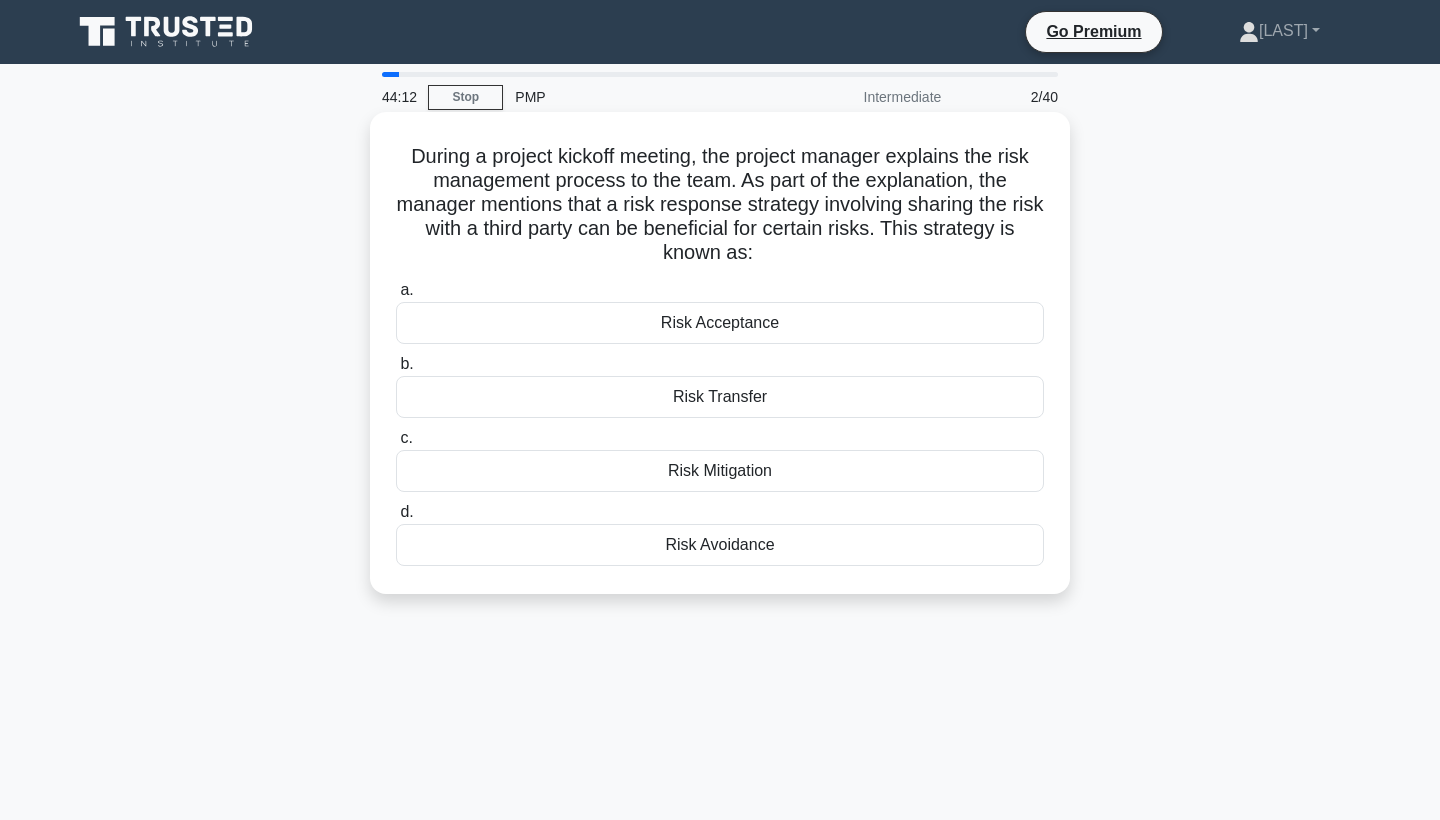 click on "Risk Transfer" at bounding box center (720, 397) 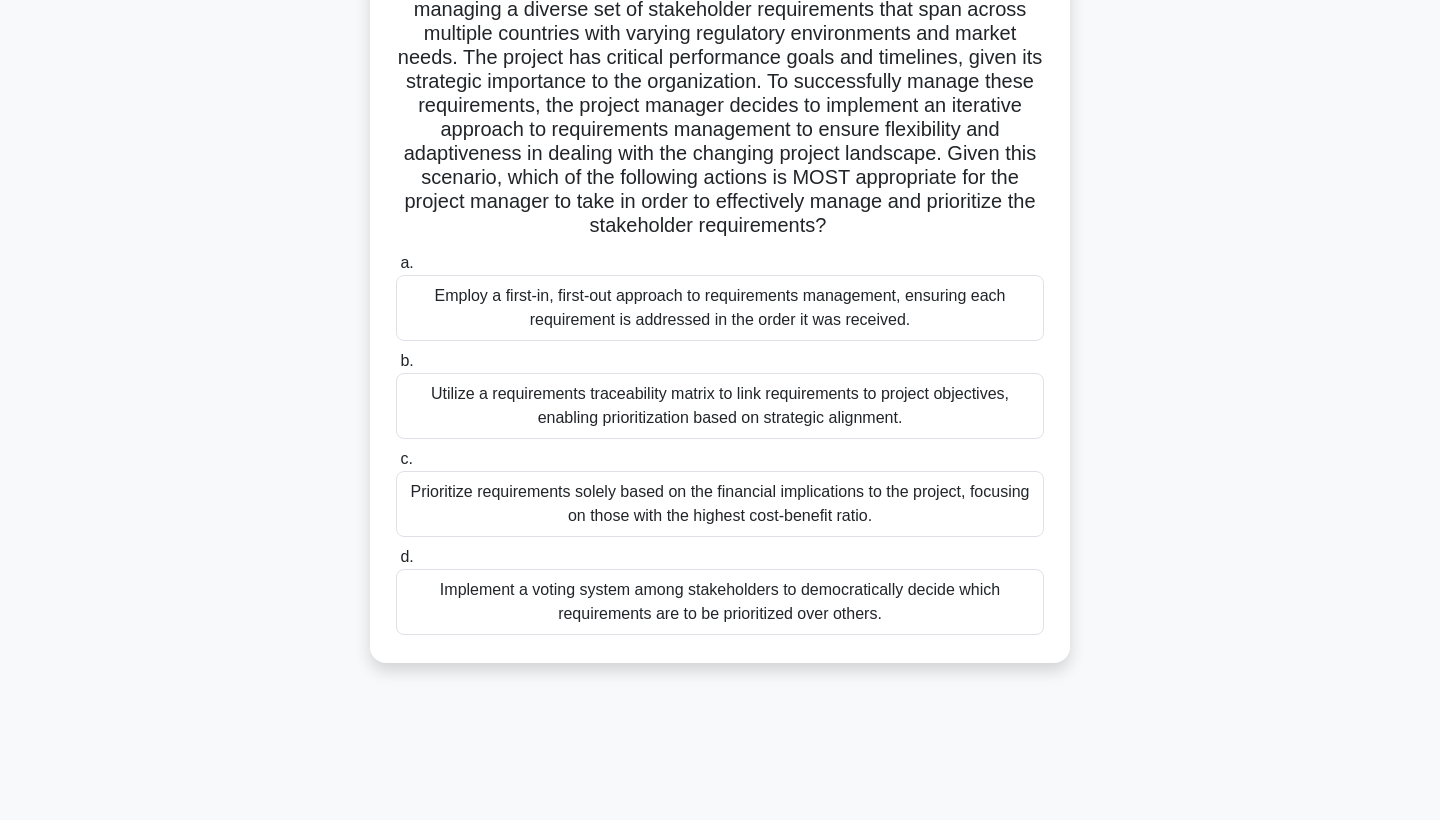 scroll, scrollTop: 201, scrollLeft: 0, axis: vertical 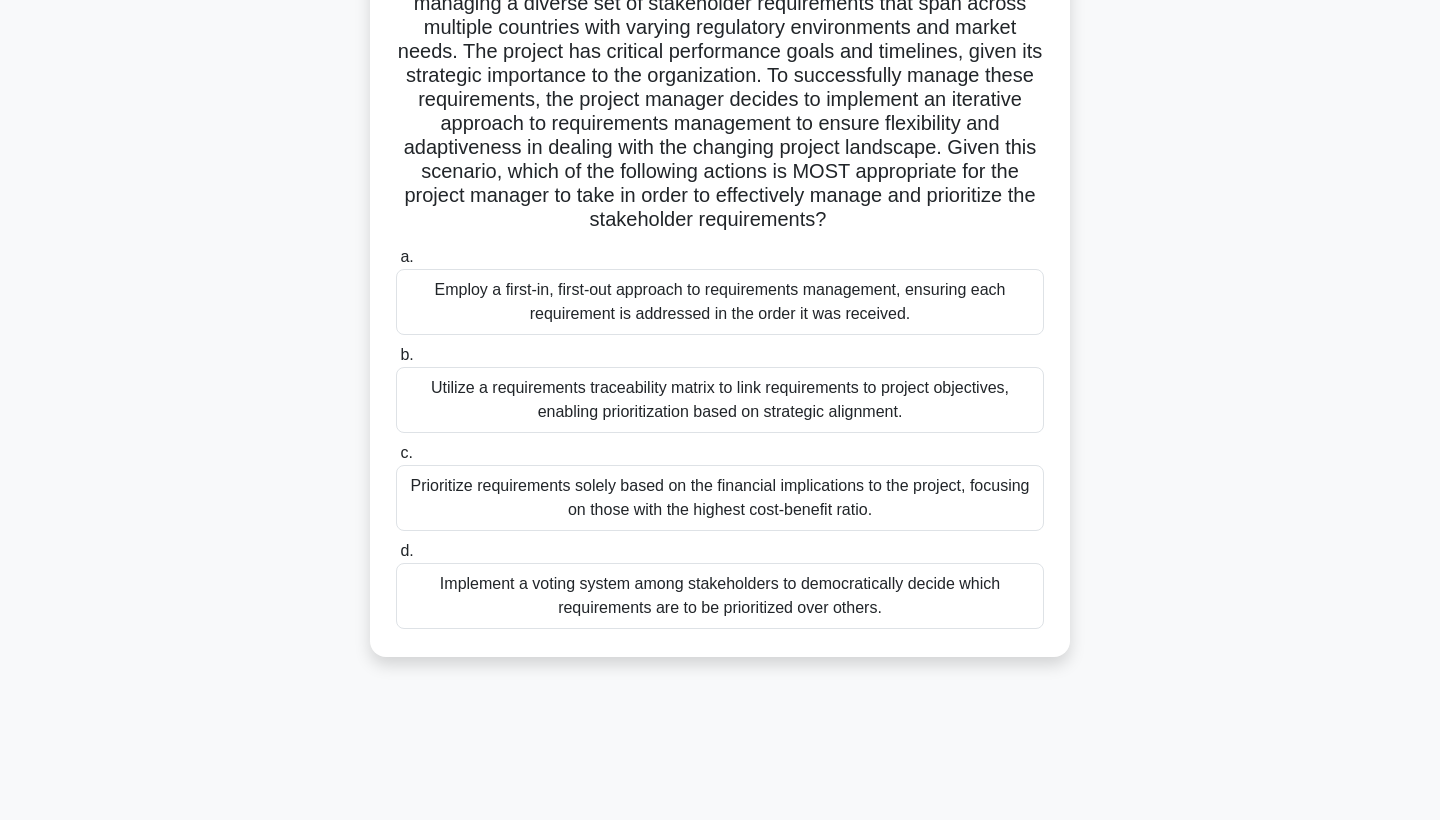 click on "Utilize a requirements traceability matrix to link requirements to project objectives, enabling prioritization based on strategic alignment." at bounding box center (720, 400) 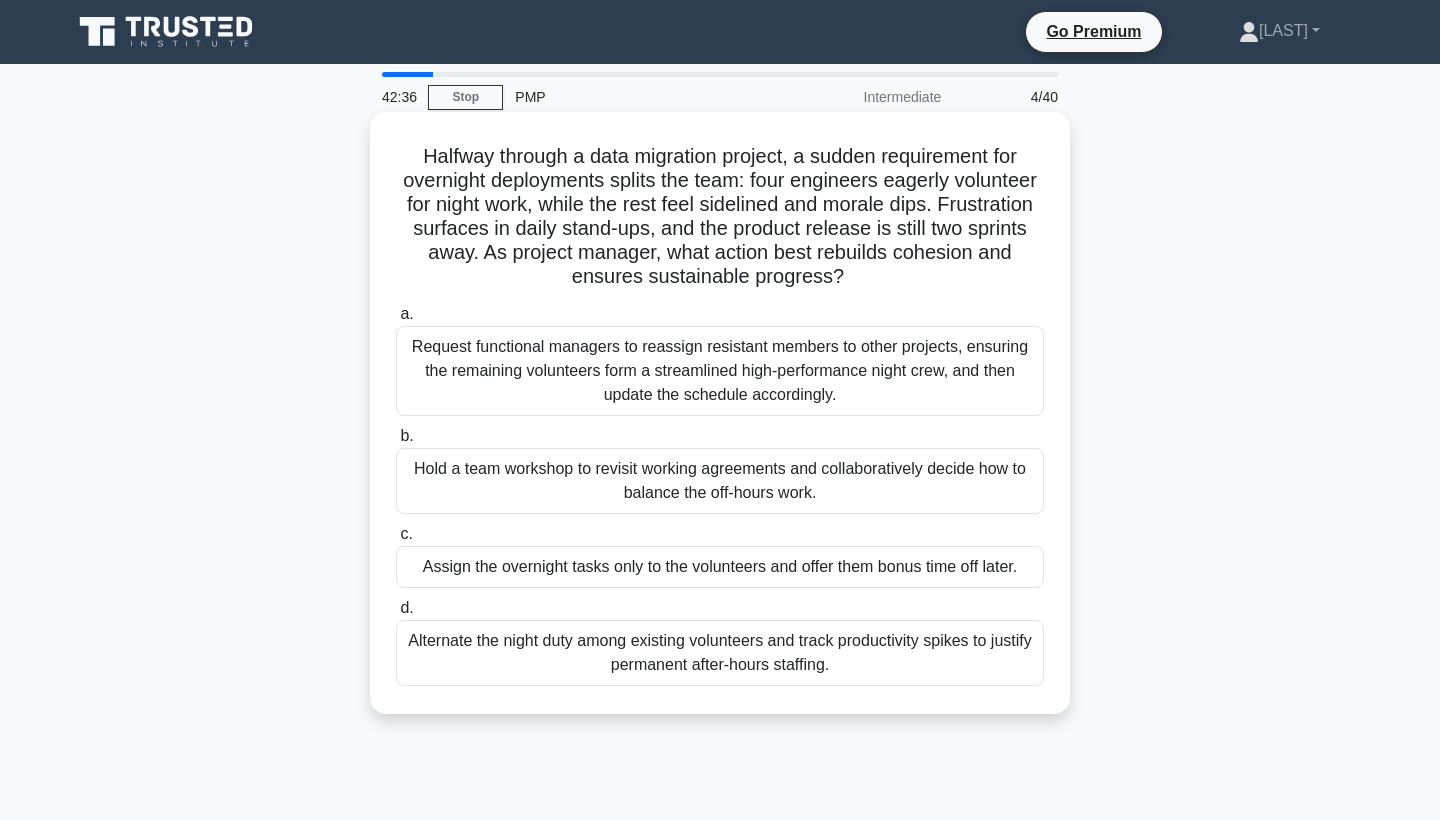scroll, scrollTop: 0, scrollLeft: 0, axis: both 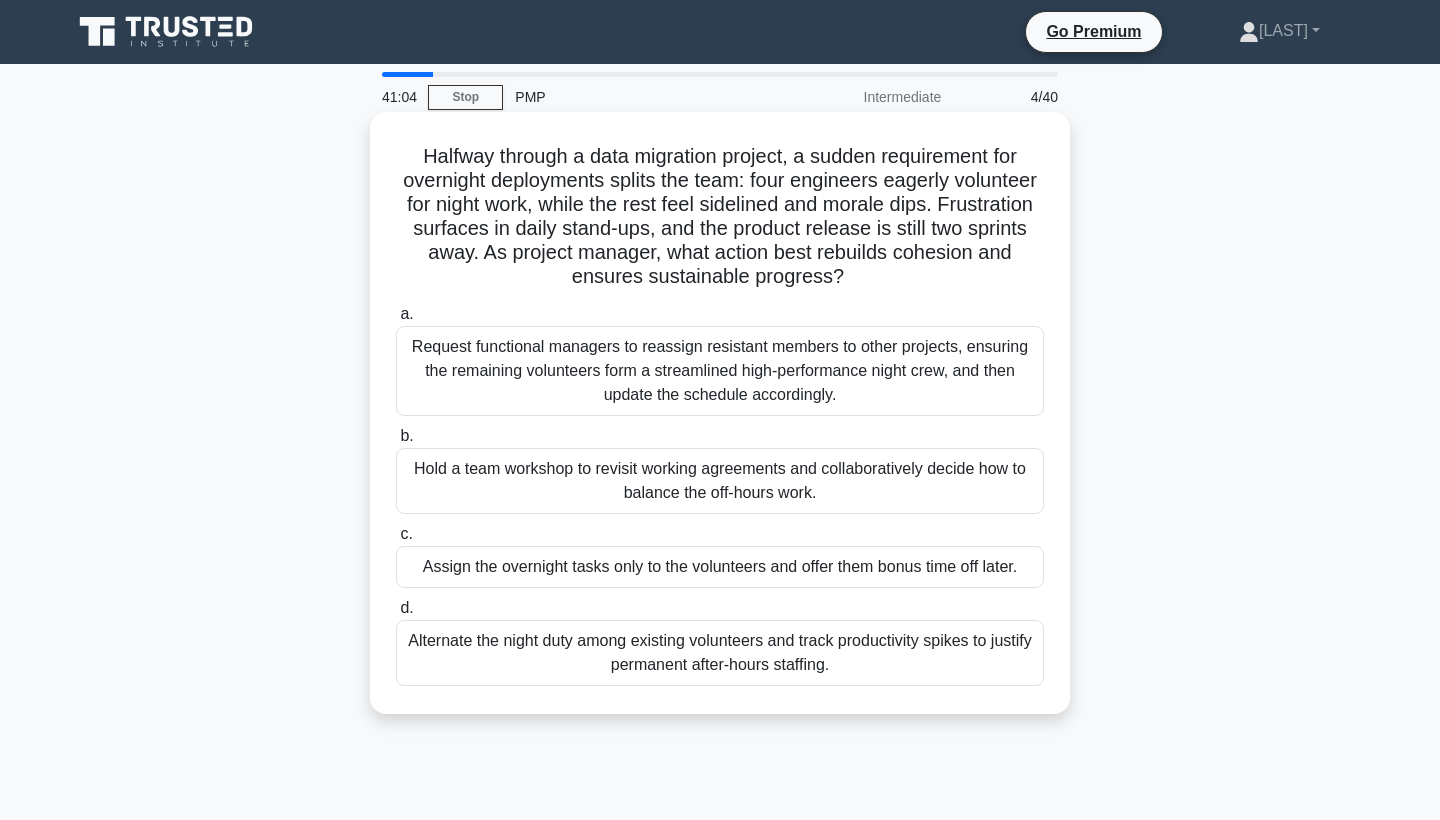click on "Hold a team workshop to revisit working agreements and collaboratively decide how to balance the off-hours work." at bounding box center (720, 481) 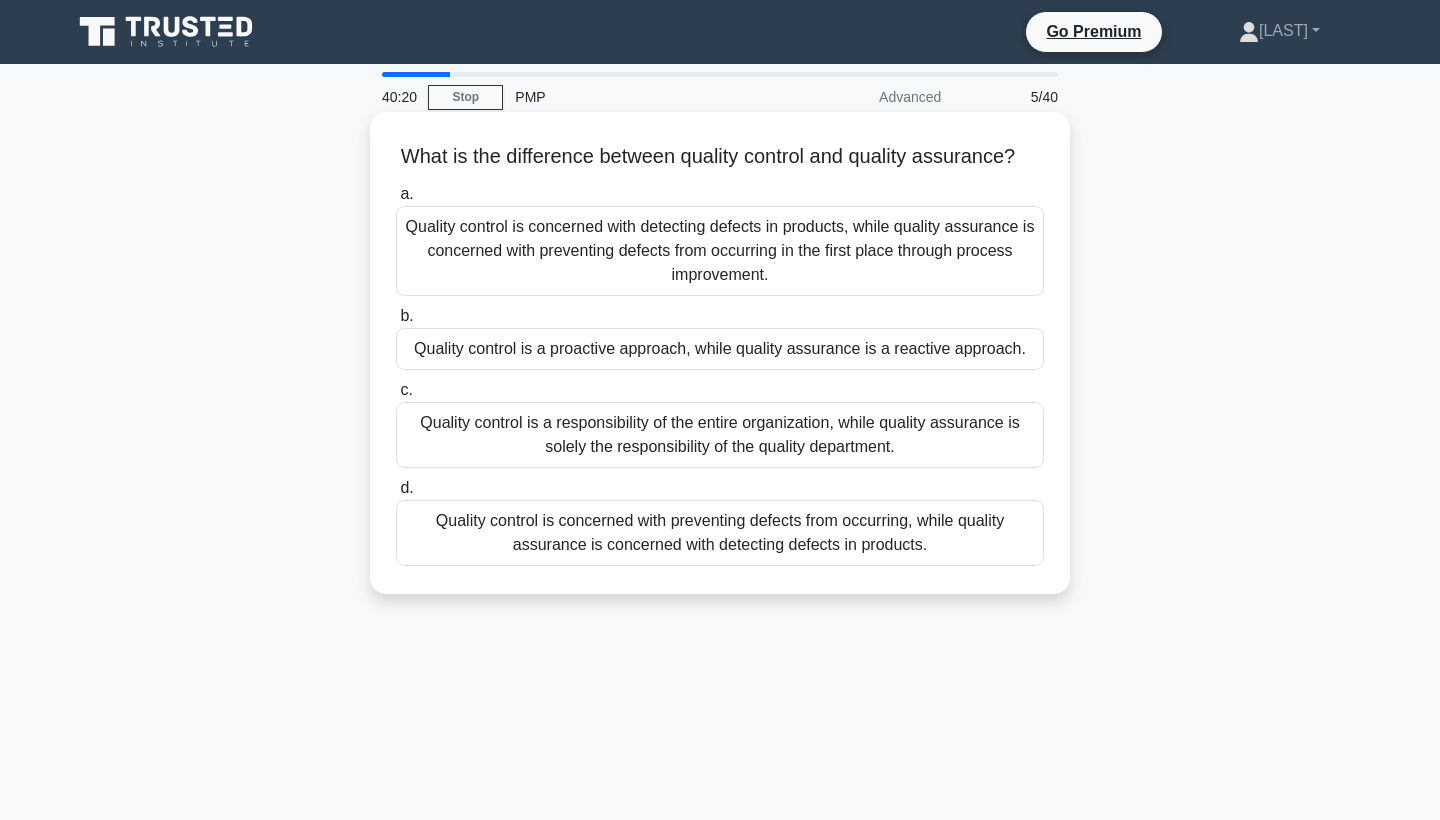 click on "Quality control is concerned with detecting defects in products, while quality assurance is concerned with preventing defects from occurring in the first place through process improvement." at bounding box center (720, 251) 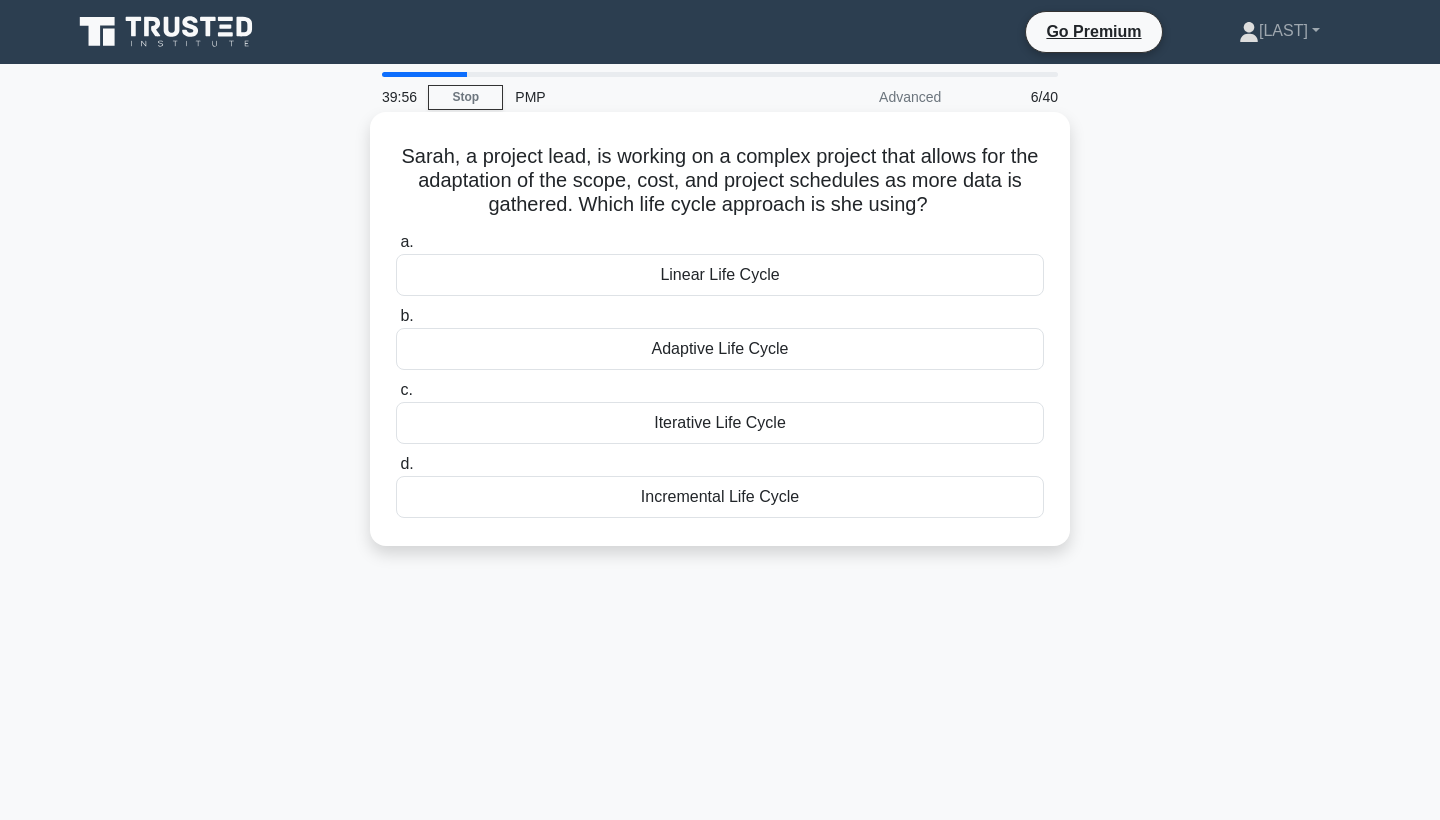 click on "Adaptive Life Cycle" at bounding box center [720, 349] 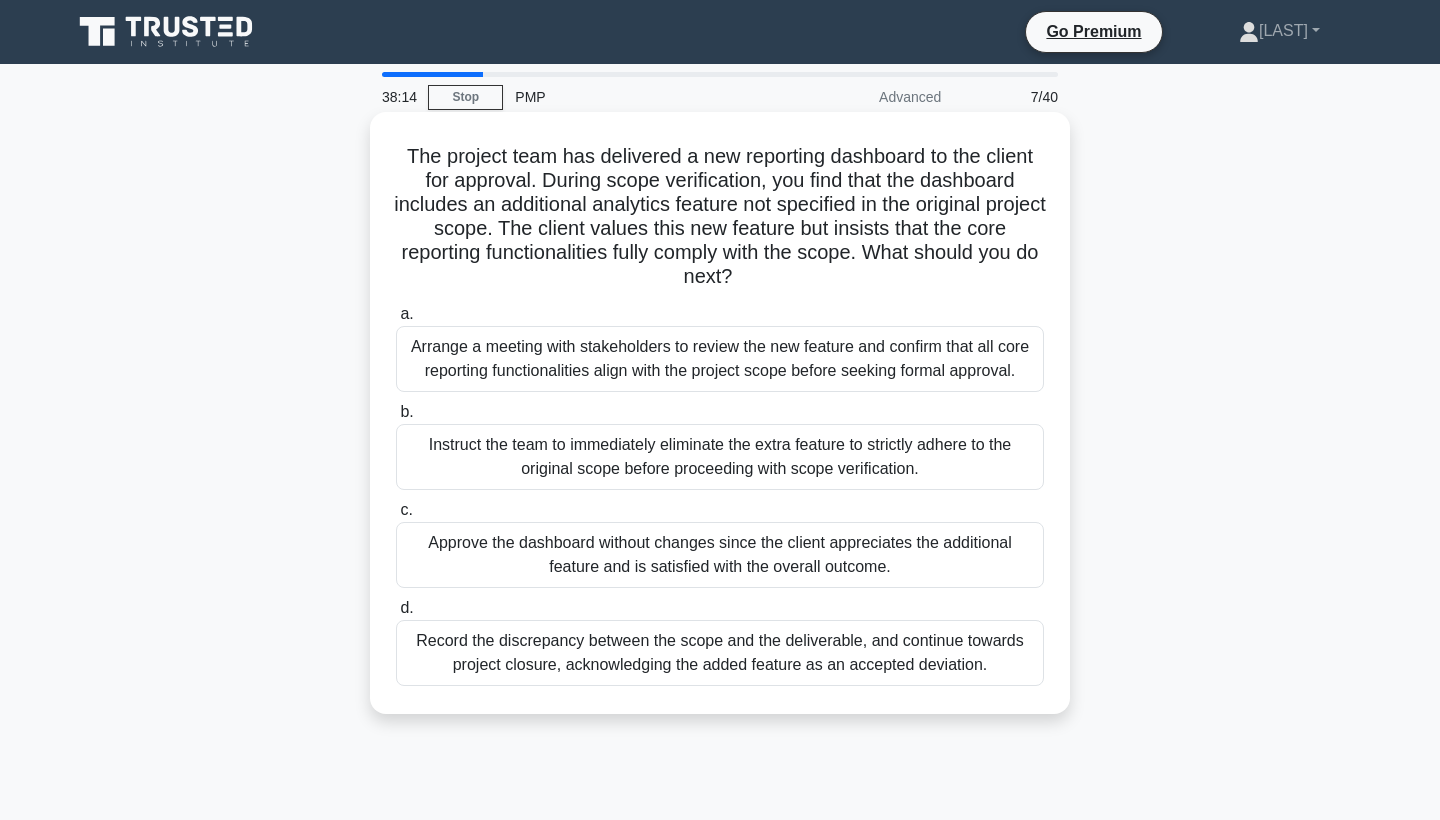 click on "Record the discrepancy between the scope and the deliverable, and continue towards project closure, acknowledging the added feature as an accepted deviation." at bounding box center [720, 653] 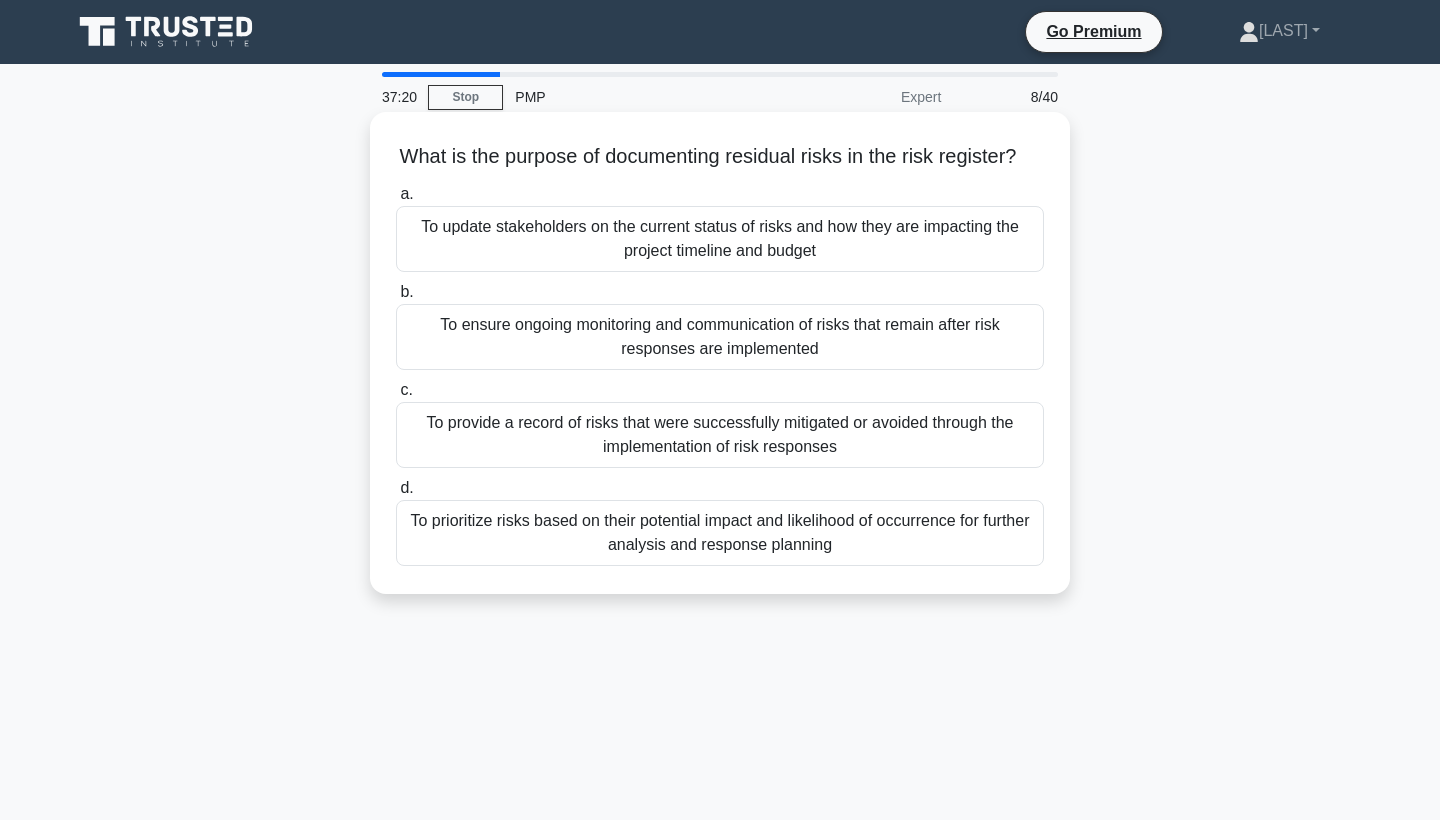 click on "To ensure ongoing monitoring and communication of risks that remain after risk responses are implemented" at bounding box center (720, 337) 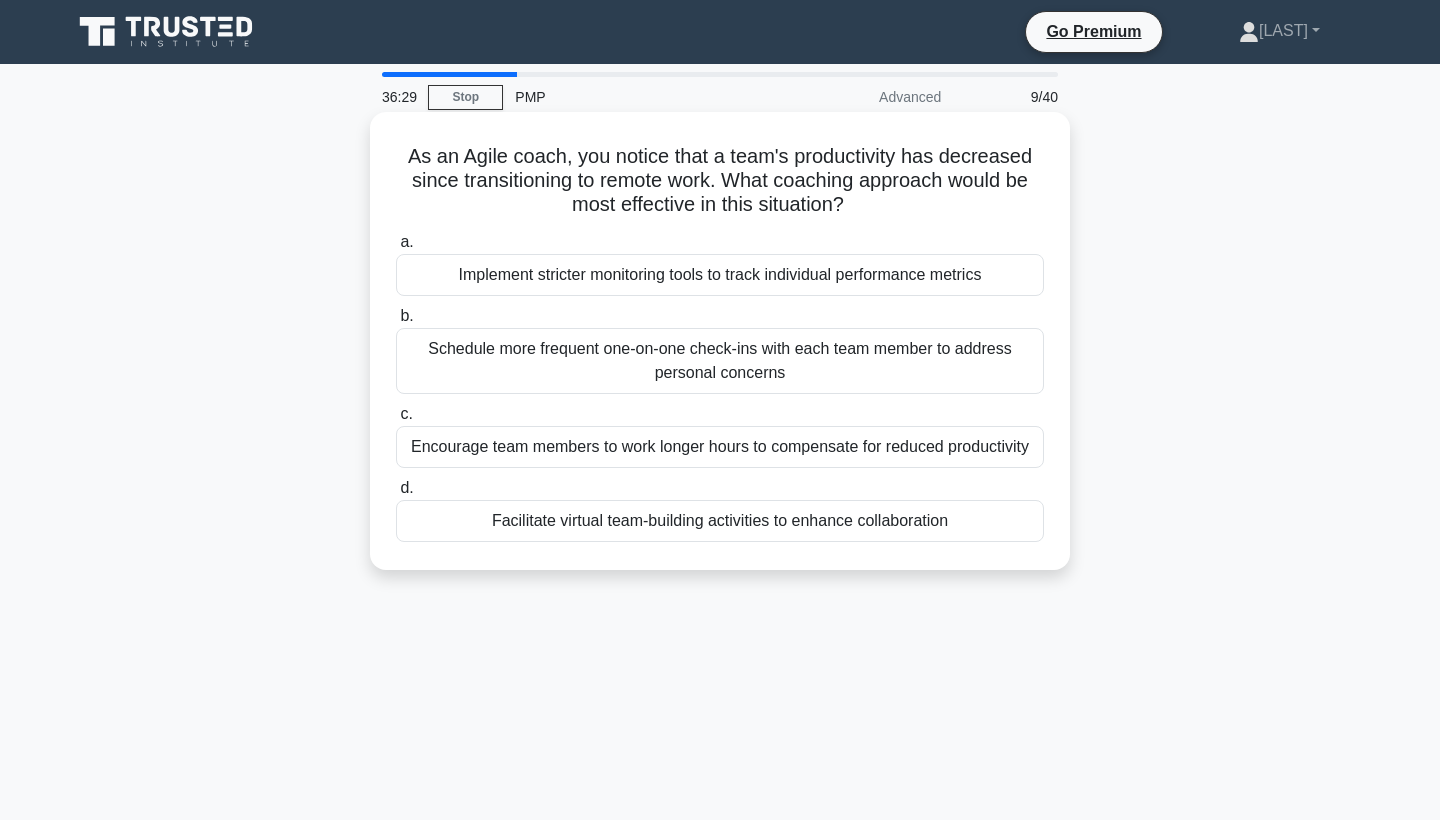 click on "Facilitate virtual team-building activities to enhance collaboration" at bounding box center [720, 521] 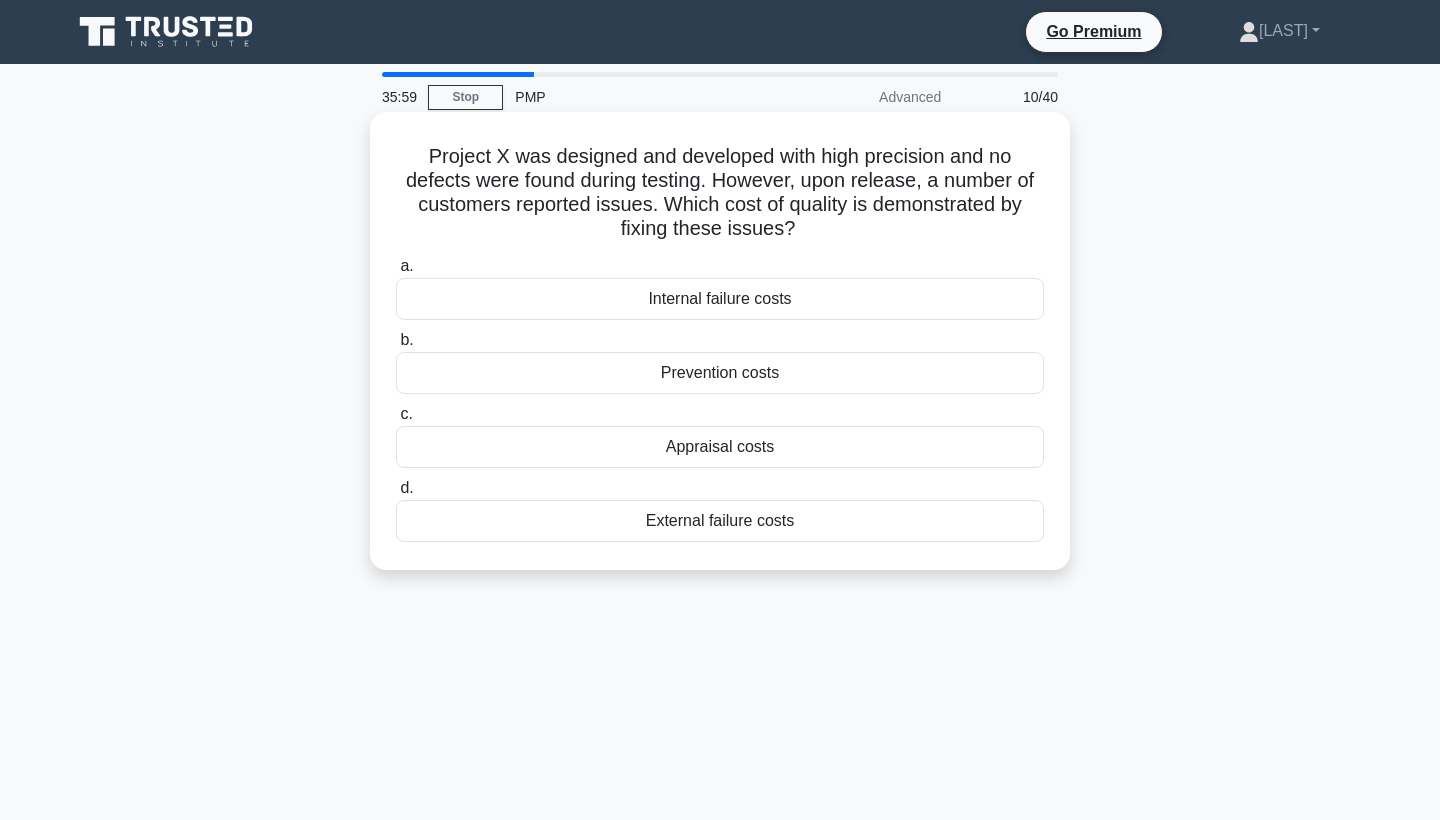 click on "External failure costs" at bounding box center (720, 521) 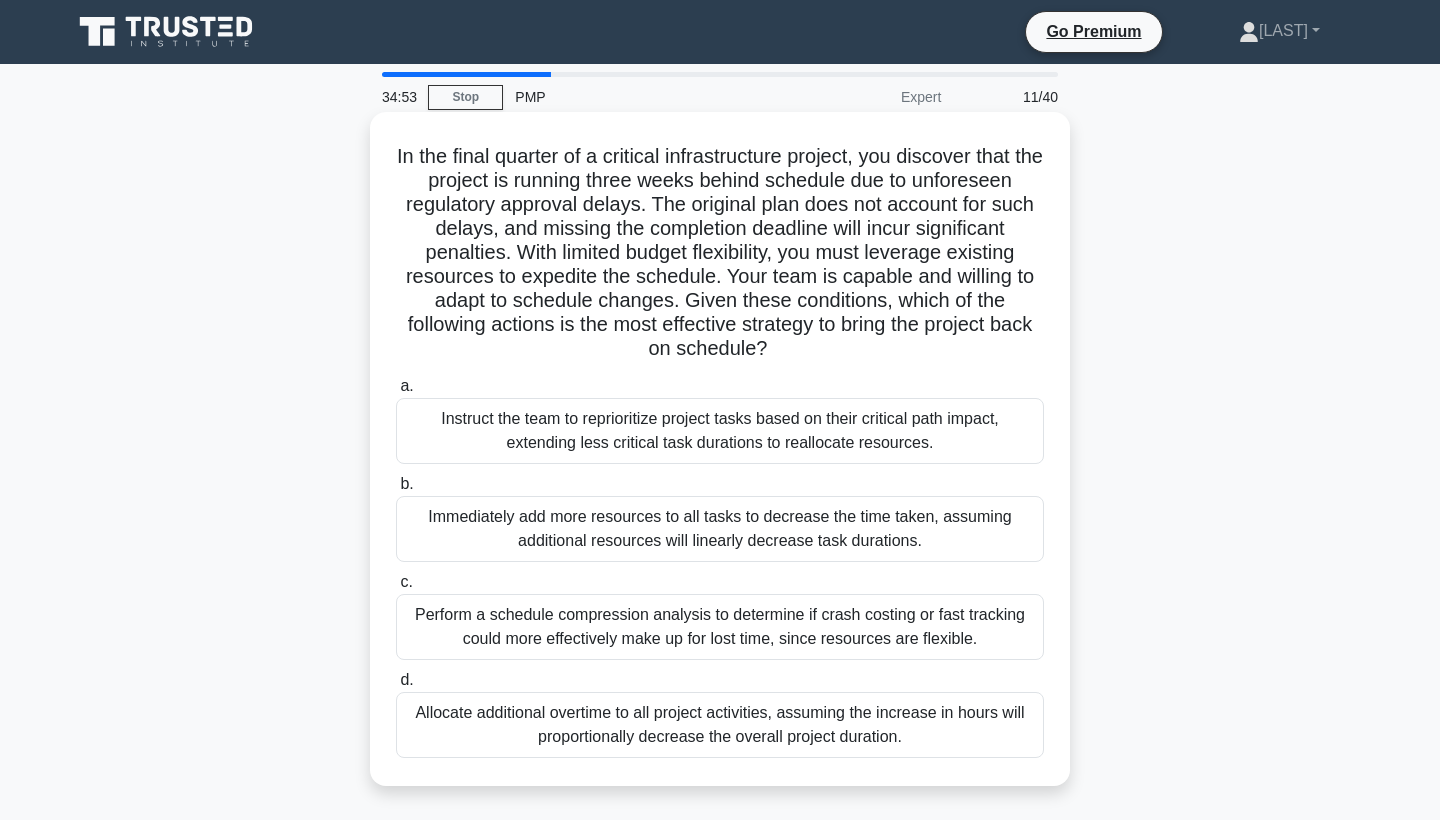 click on "Perform a schedule compression analysis to determine if crash costing or fast tracking could more effectively make up for lost time, since resources are flexible." at bounding box center (720, 627) 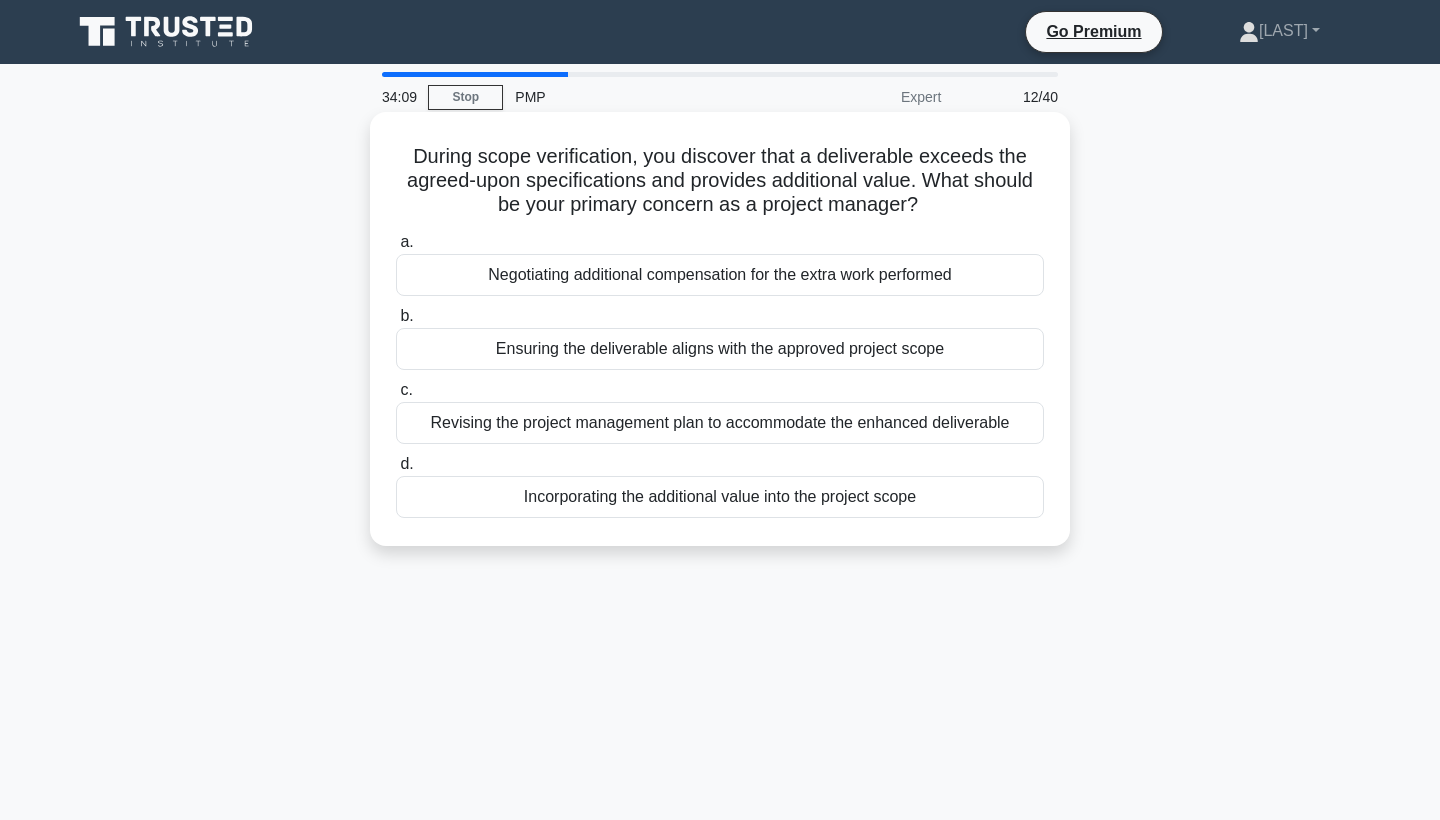 click on "Revising the project management plan to accommodate the enhanced deliverable" at bounding box center [720, 423] 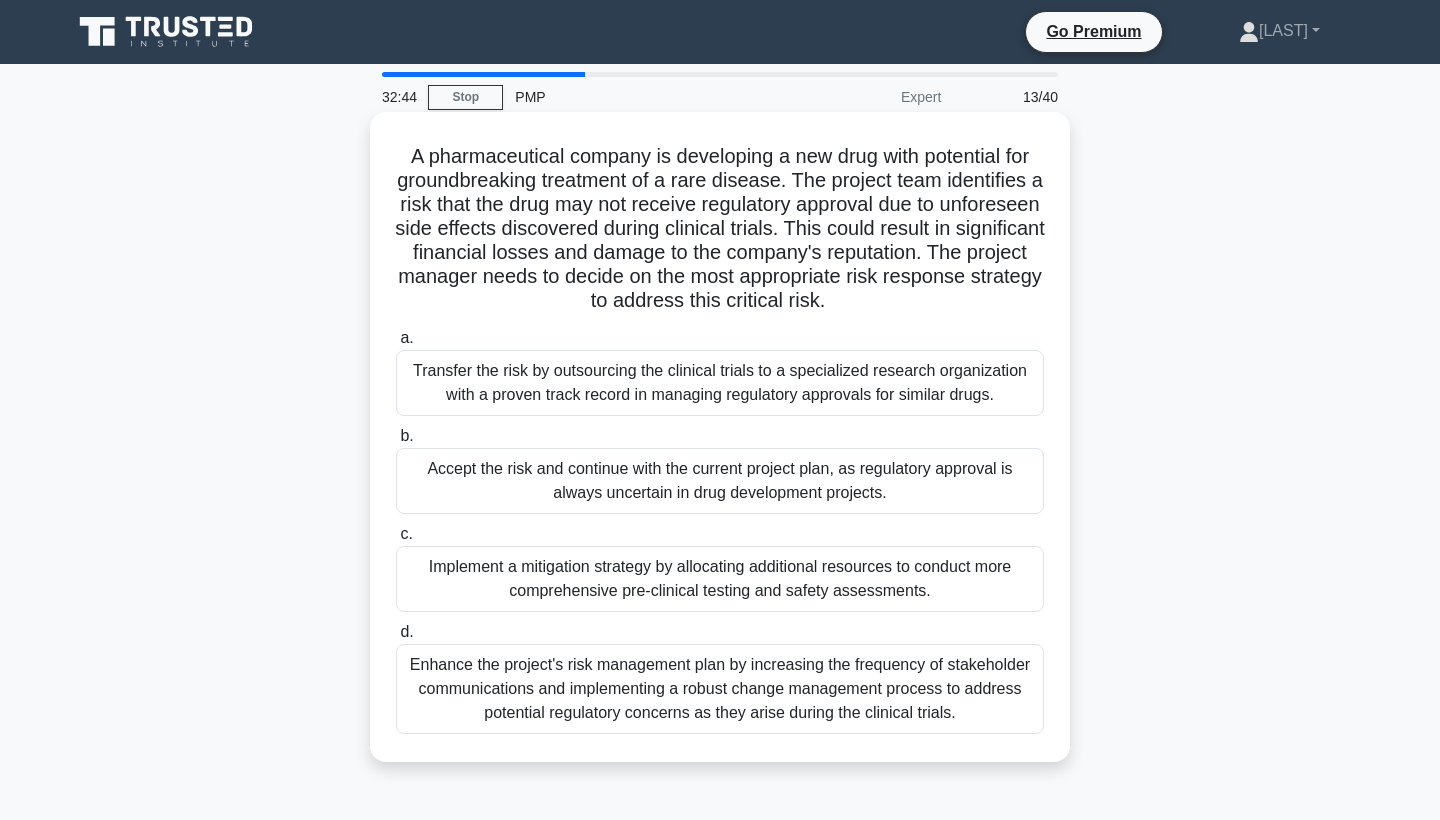 click on "Implement a mitigation strategy by allocating additional resources to conduct more comprehensive pre-clinical testing and safety assessments." at bounding box center [720, 579] 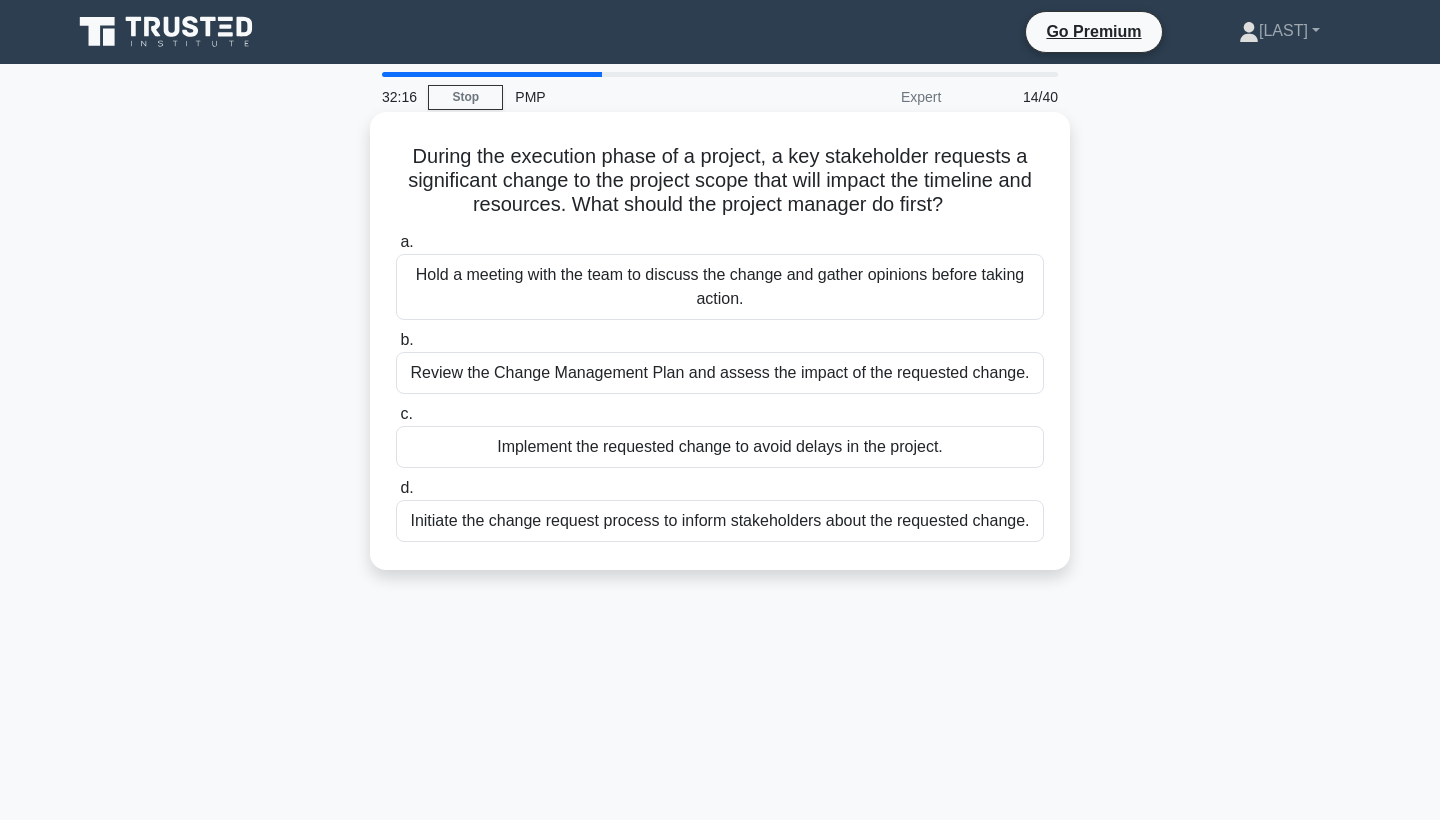 click on "Hold a meeting with the team to discuss the change and gather opinions before taking action." at bounding box center (720, 287) 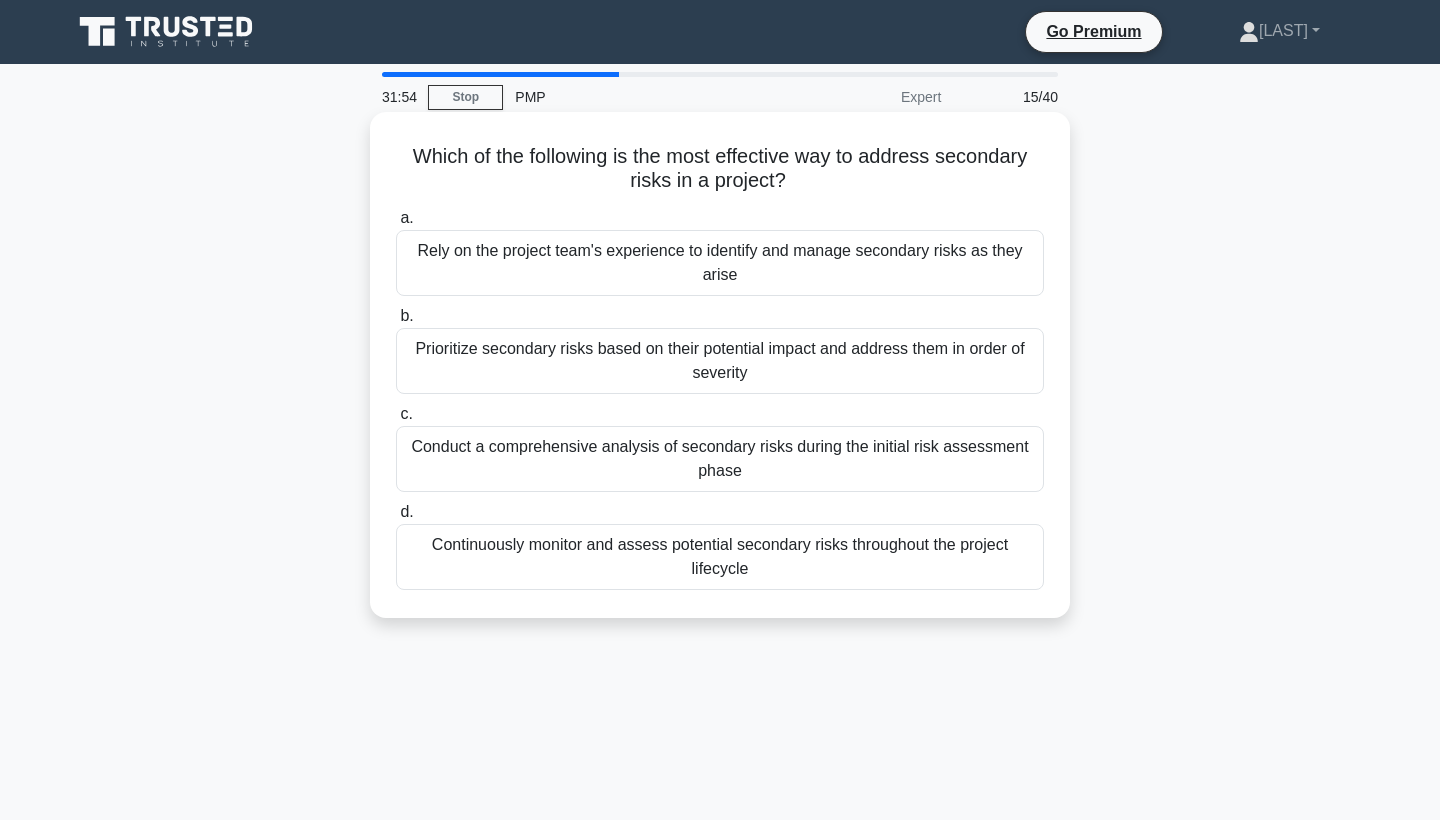 click on "Continuously monitor and assess potential secondary risks throughout the project lifecycle" at bounding box center [720, 557] 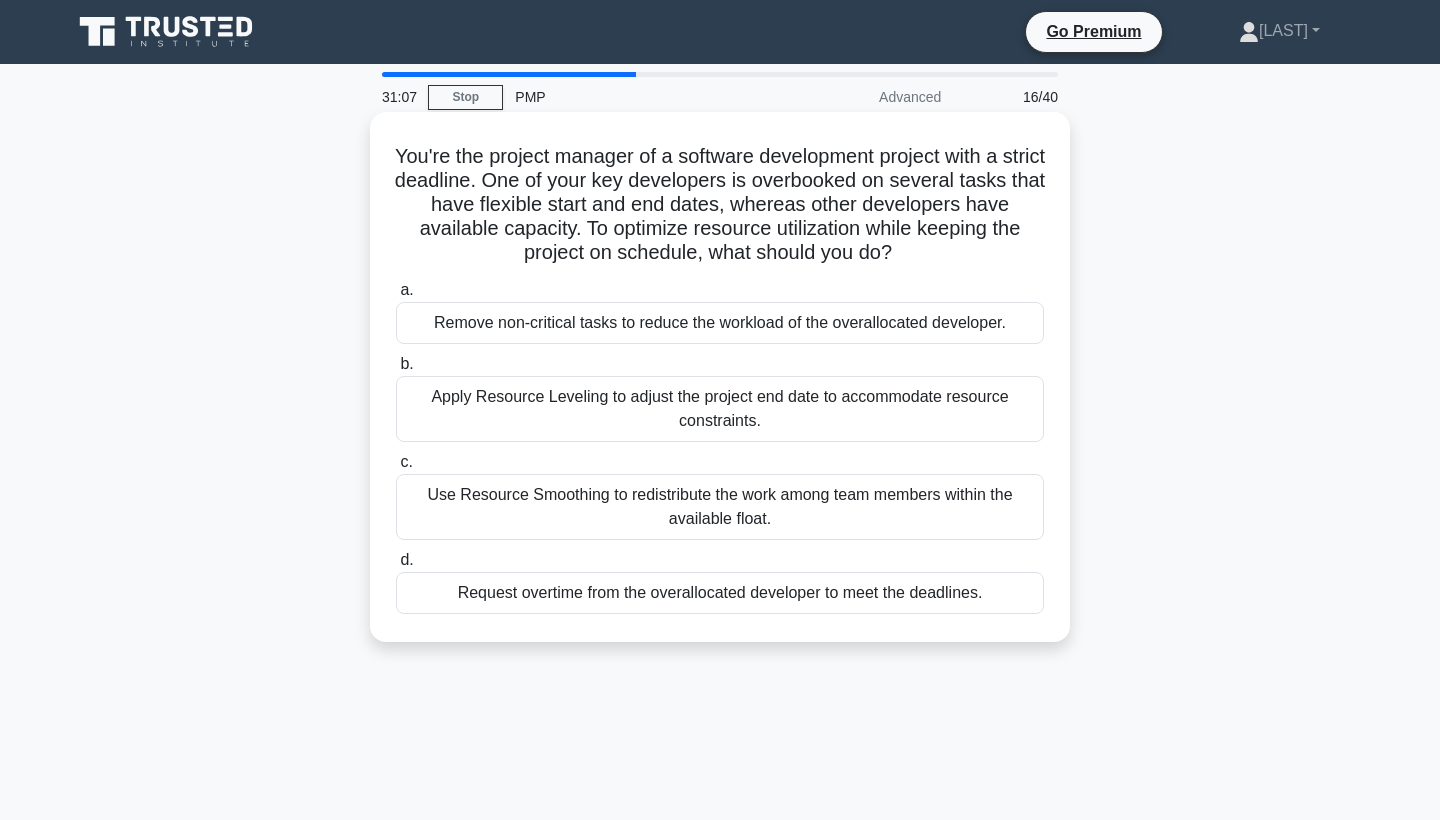 click on "Use Resource Smoothing to redistribute the work among team members within the available float." at bounding box center (720, 507) 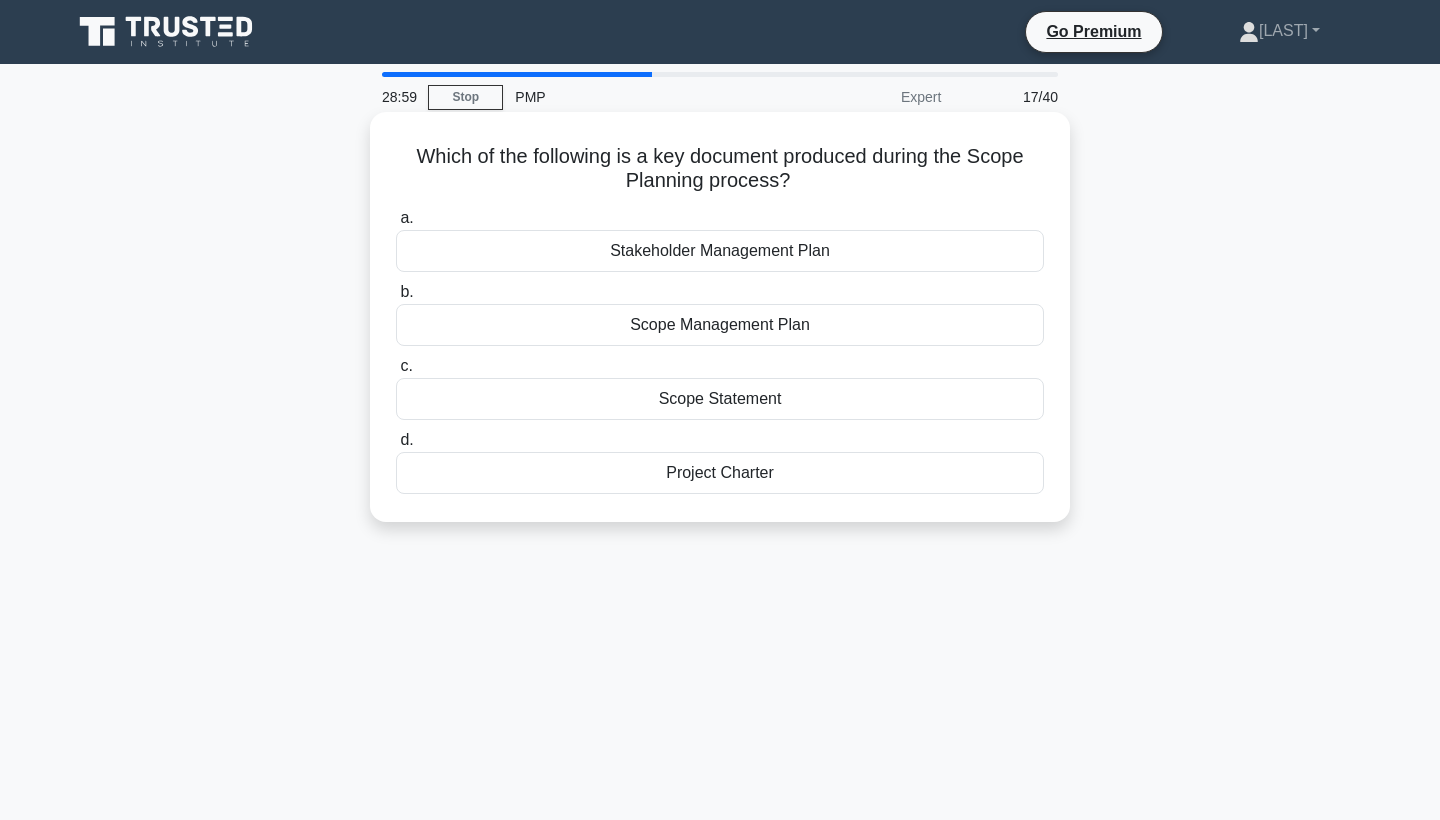 click on "Scope Statement" at bounding box center [720, 399] 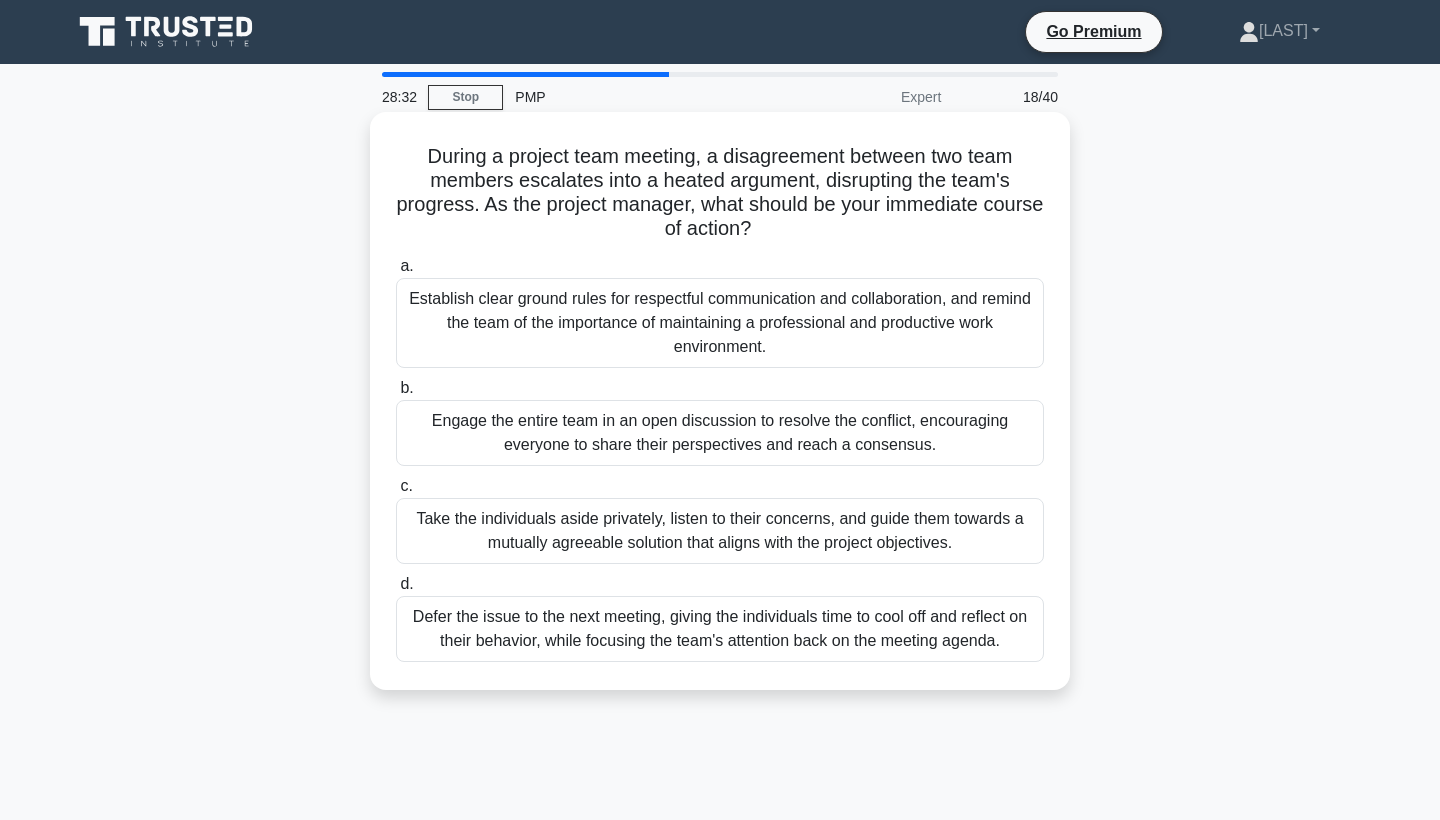 click on "Take the individuals aside privately, listen to their concerns, and guide them towards a mutually agreeable solution that aligns with the project objectives." at bounding box center (720, 531) 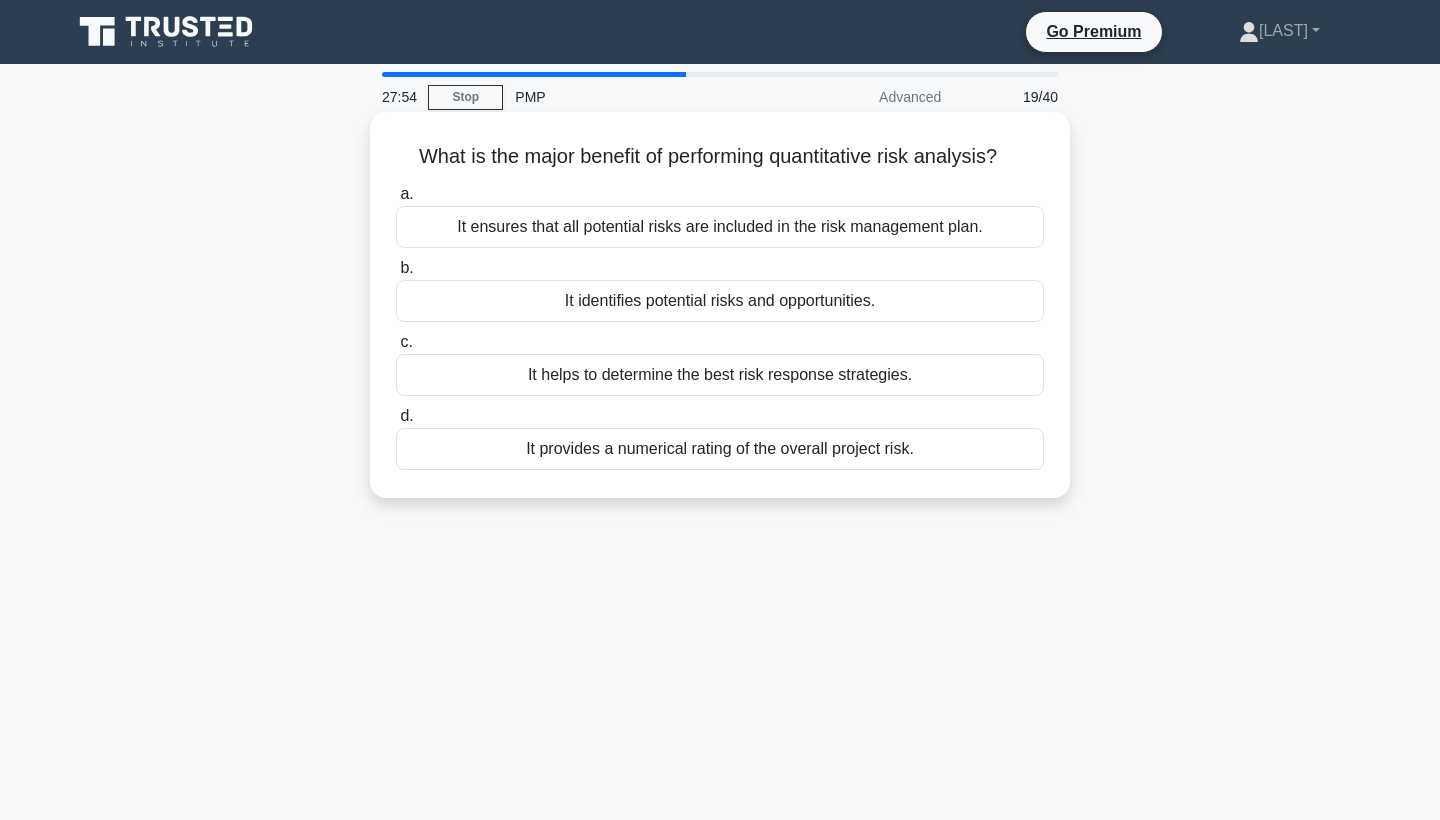 click on "It provides a numerical rating of the overall project risk." at bounding box center [720, 449] 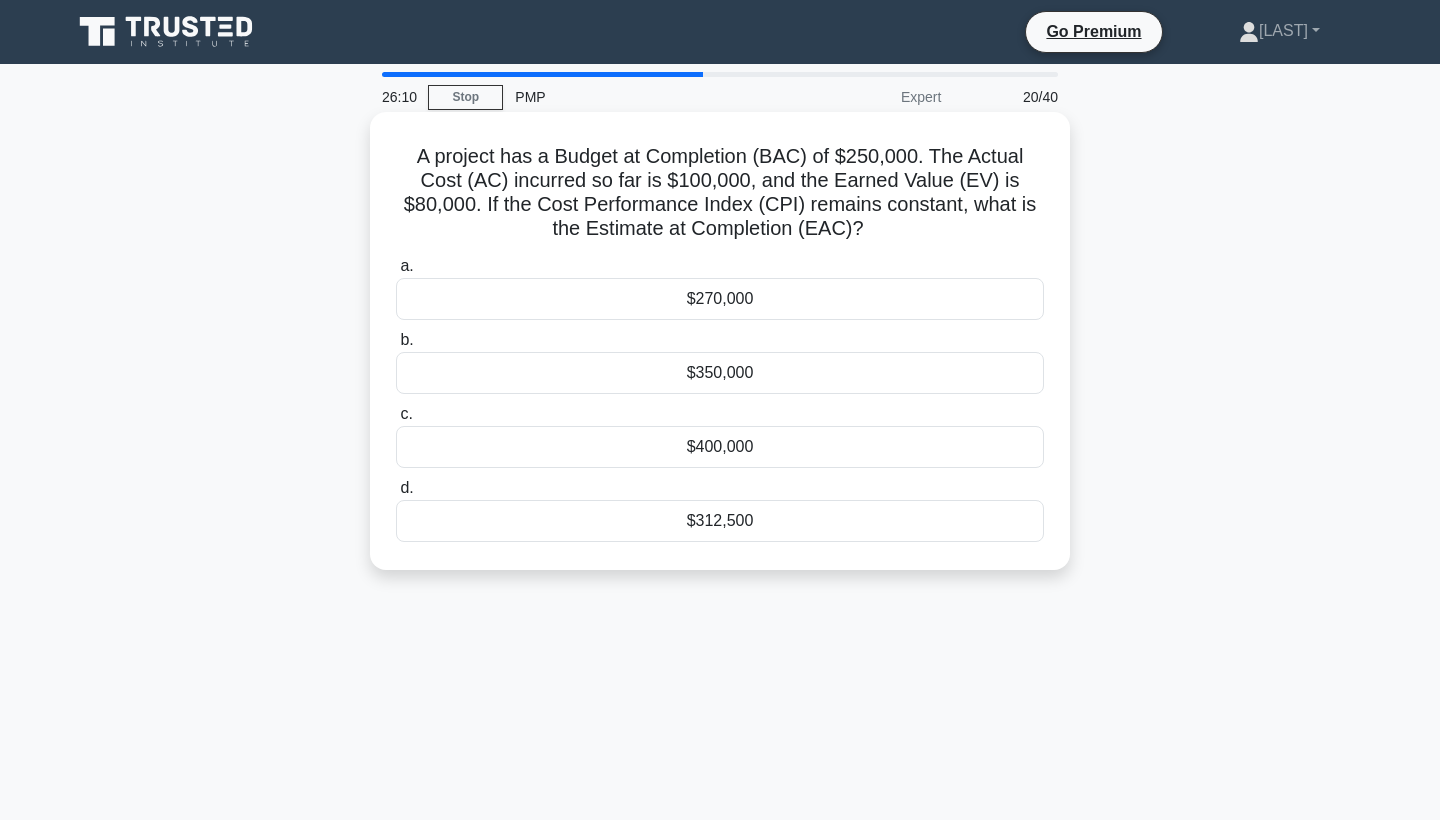 click on "$312,500" at bounding box center (720, 521) 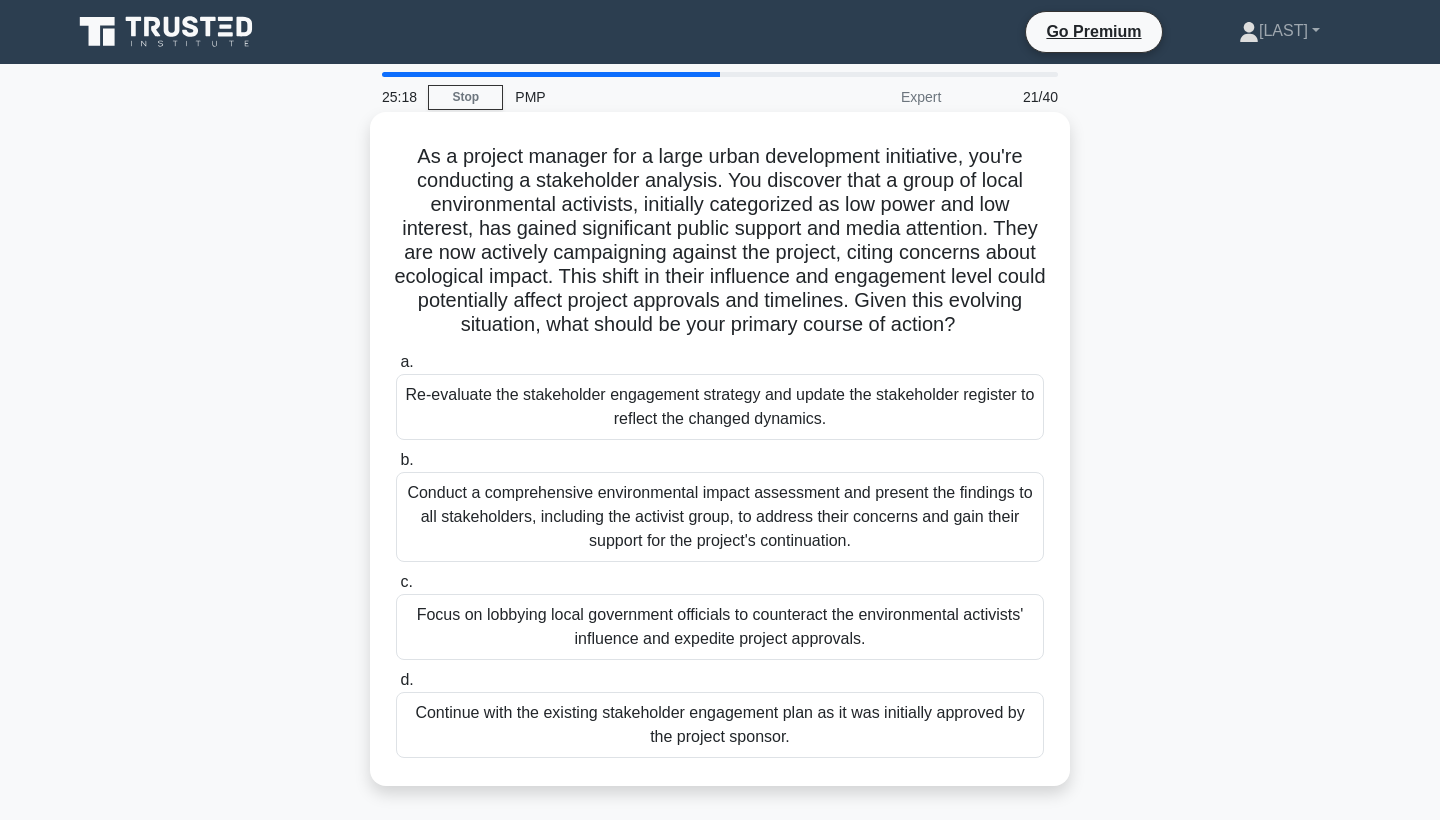 click on "Re-evaluate the stakeholder engagement strategy and update the stakeholder register to reflect the changed dynamics." at bounding box center (720, 407) 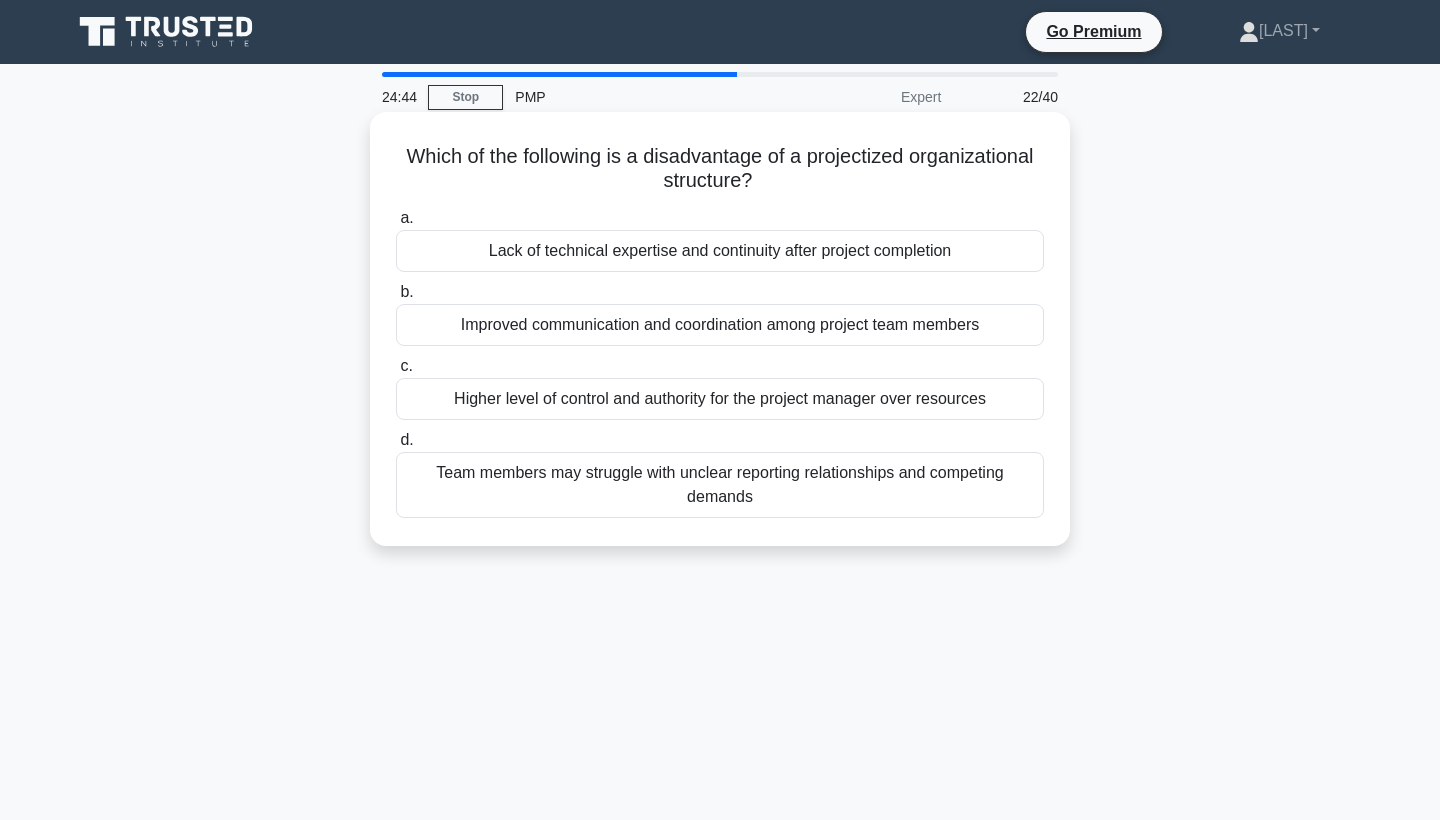 click on "Team members may struggle with unclear reporting relationships and competing demands" at bounding box center (720, 485) 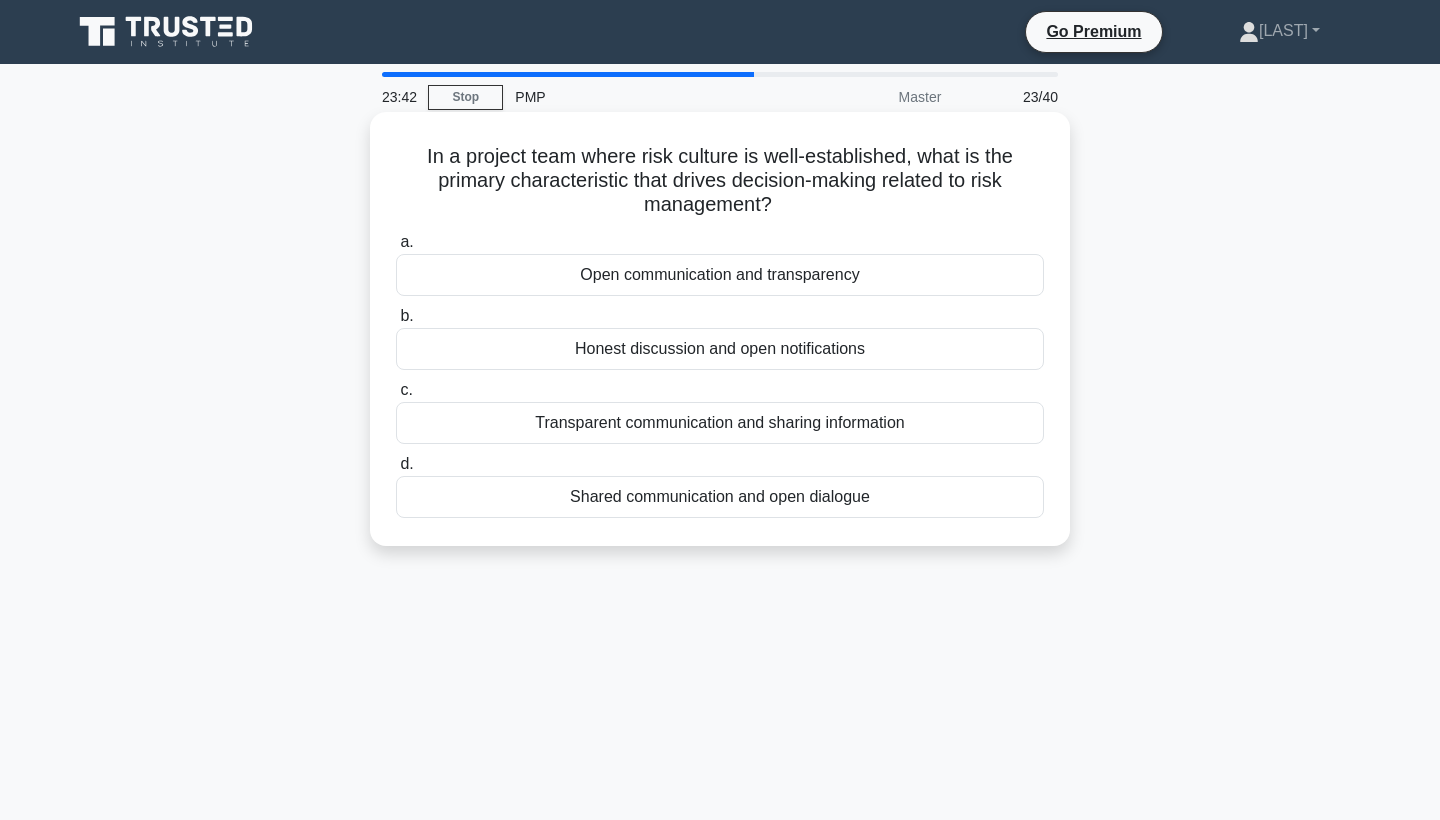 click on "Transparent communication and sharing information" at bounding box center [720, 423] 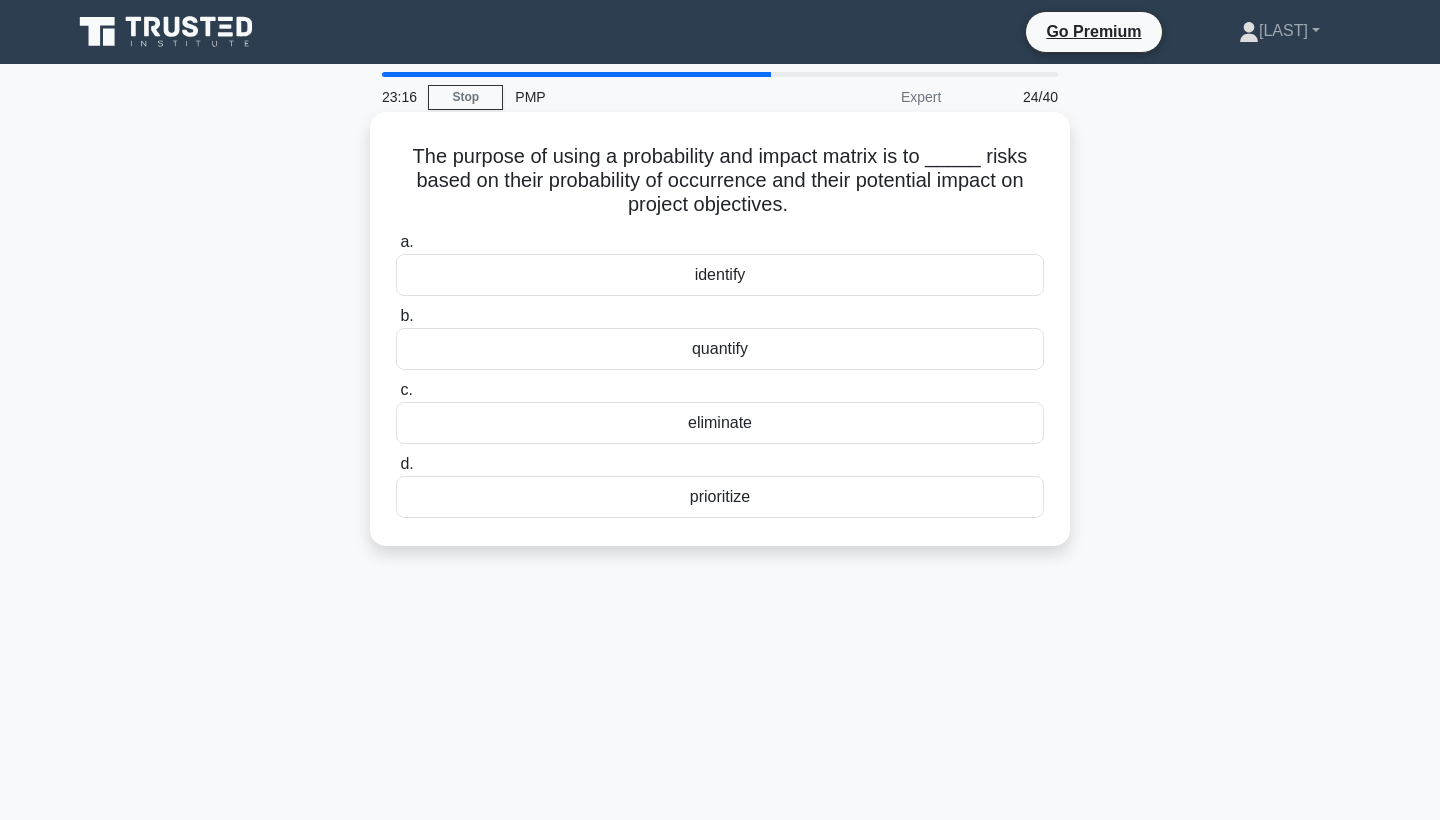 click on "identify" at bounding box center [720, 275] 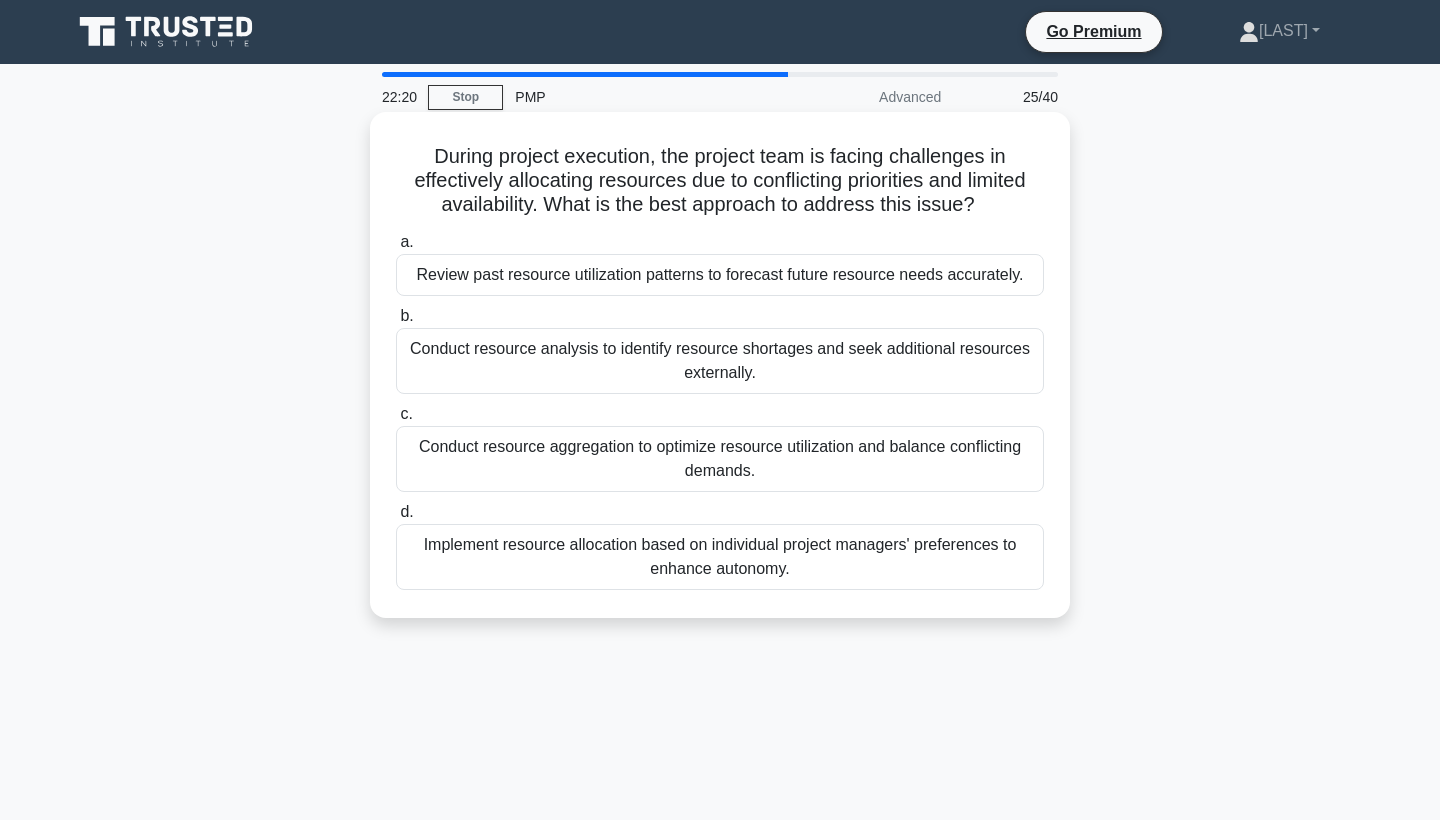 click on "Conduct resource aggregation to optimize resource utilization and balance conflicting demands." at bounding box center (720, 459) 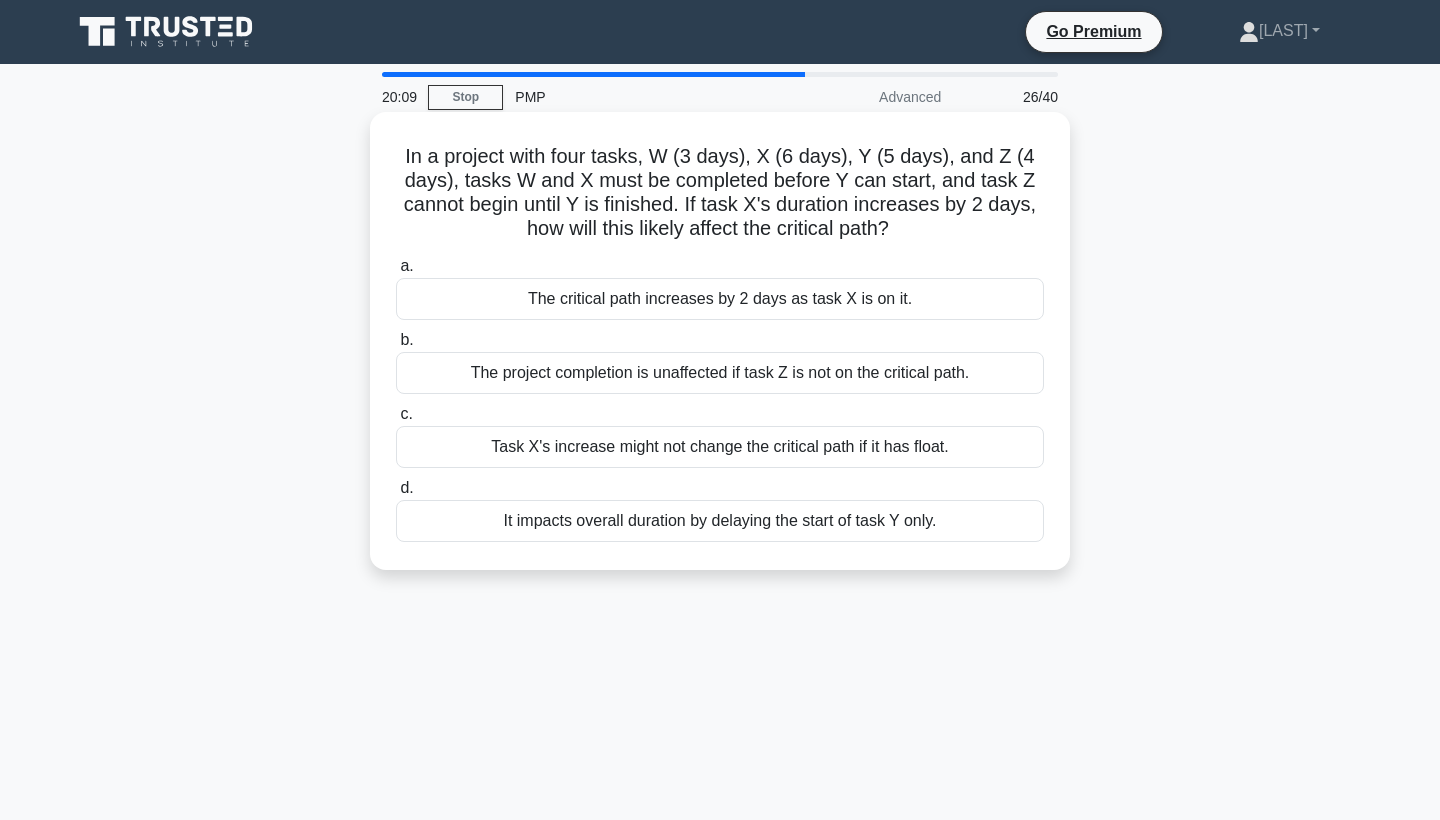 click on "The critical path increases by 2 days as task X is on it." at bounding box center [720, 299] 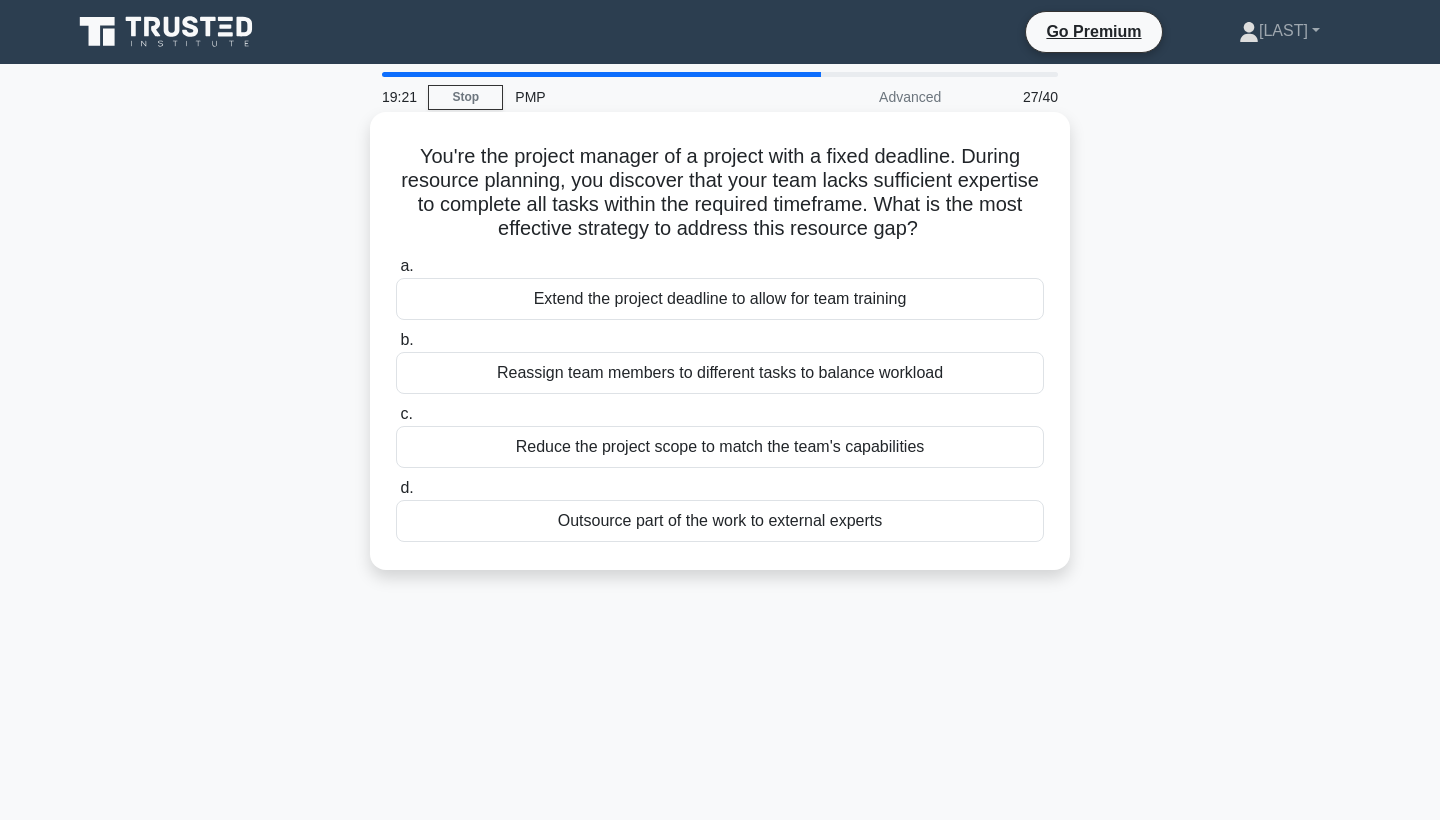 click on "Reassign team members to different tasks to balance workload" at bounding box center [720, 373] 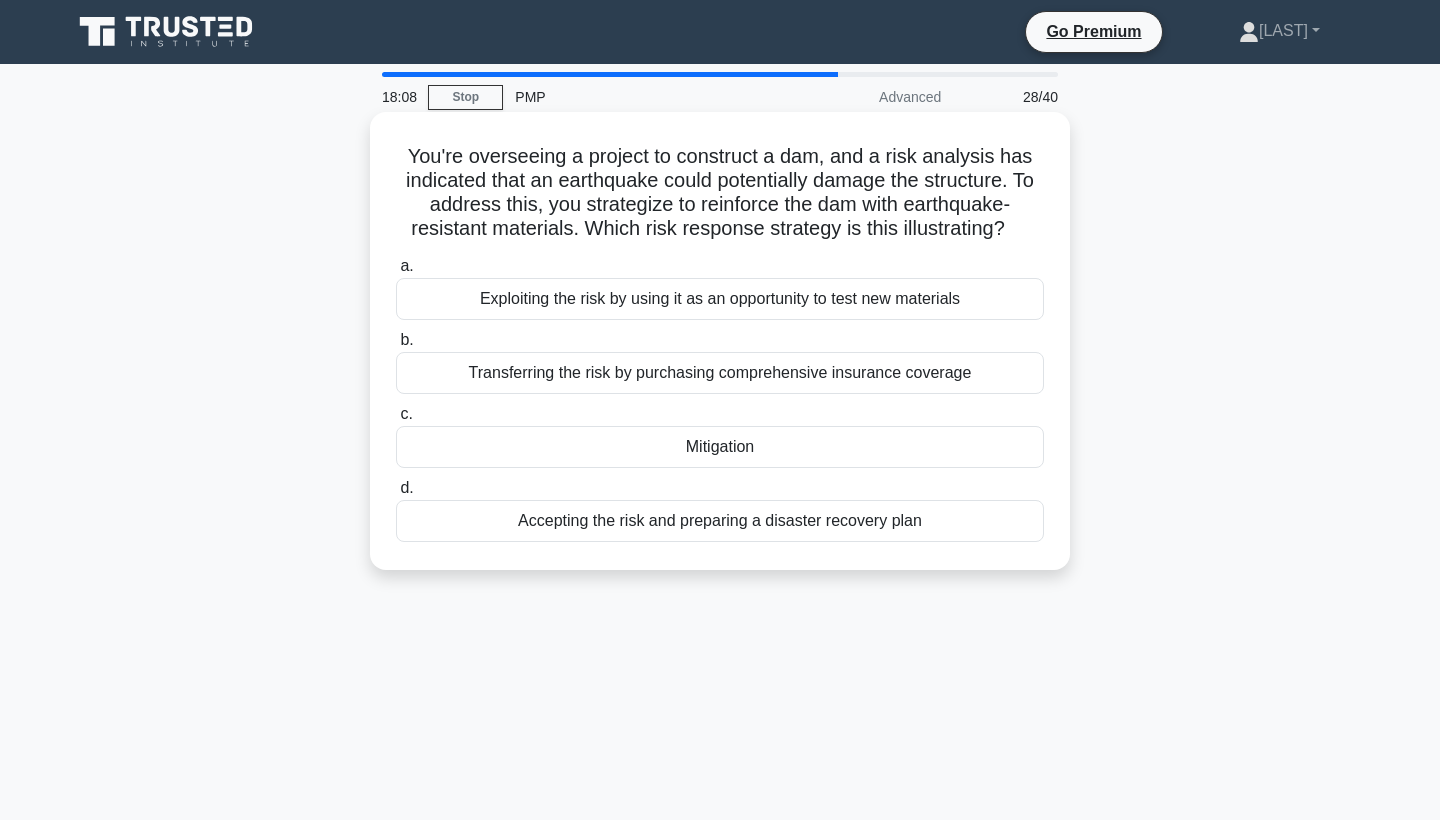 click on "Accepting the risk and preparing a disaster recovery plan" at bounding box center [720, 521] 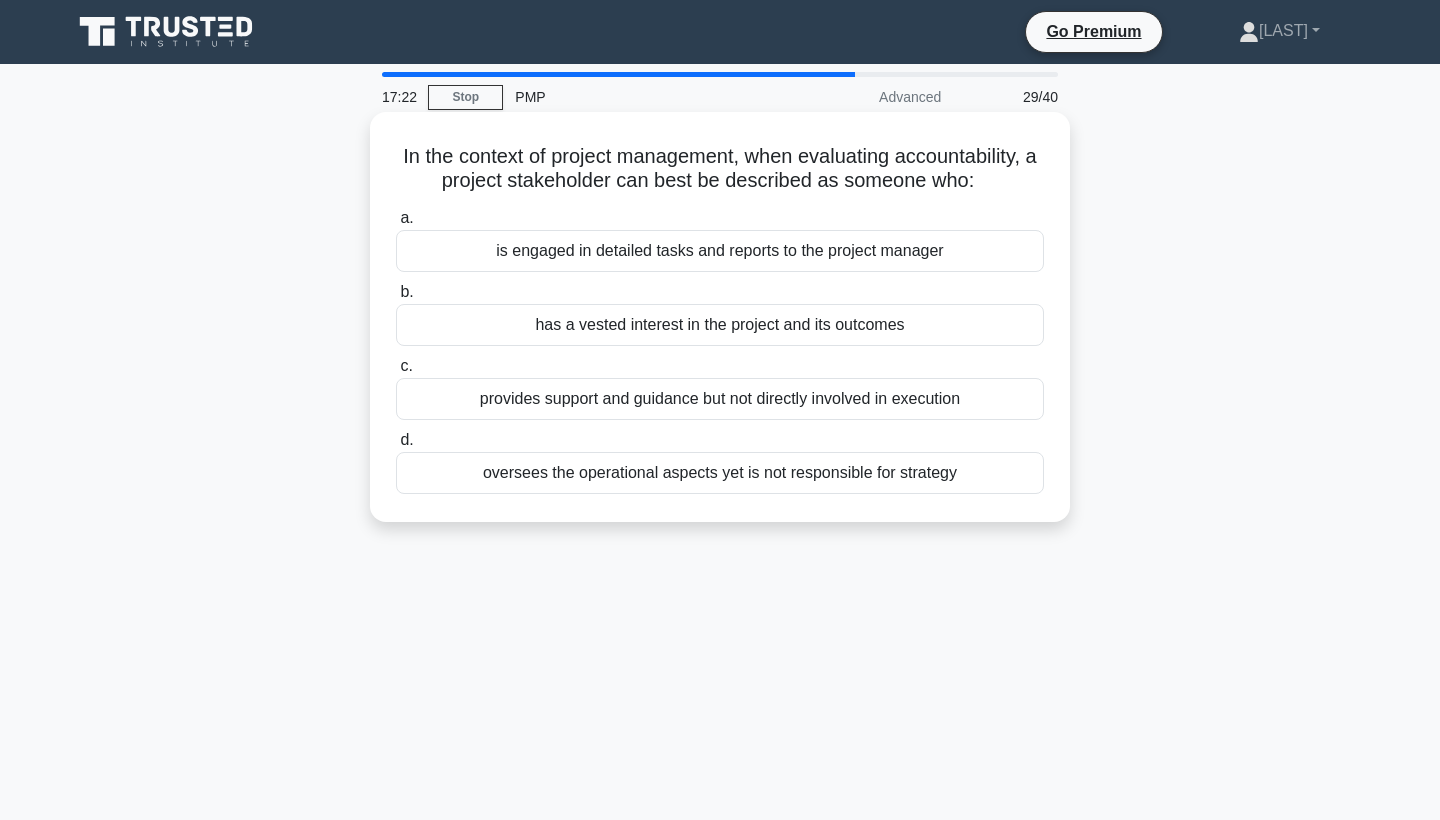 click on "has a vested interest in the project and its outcomes" at bounding box center (720, 325) 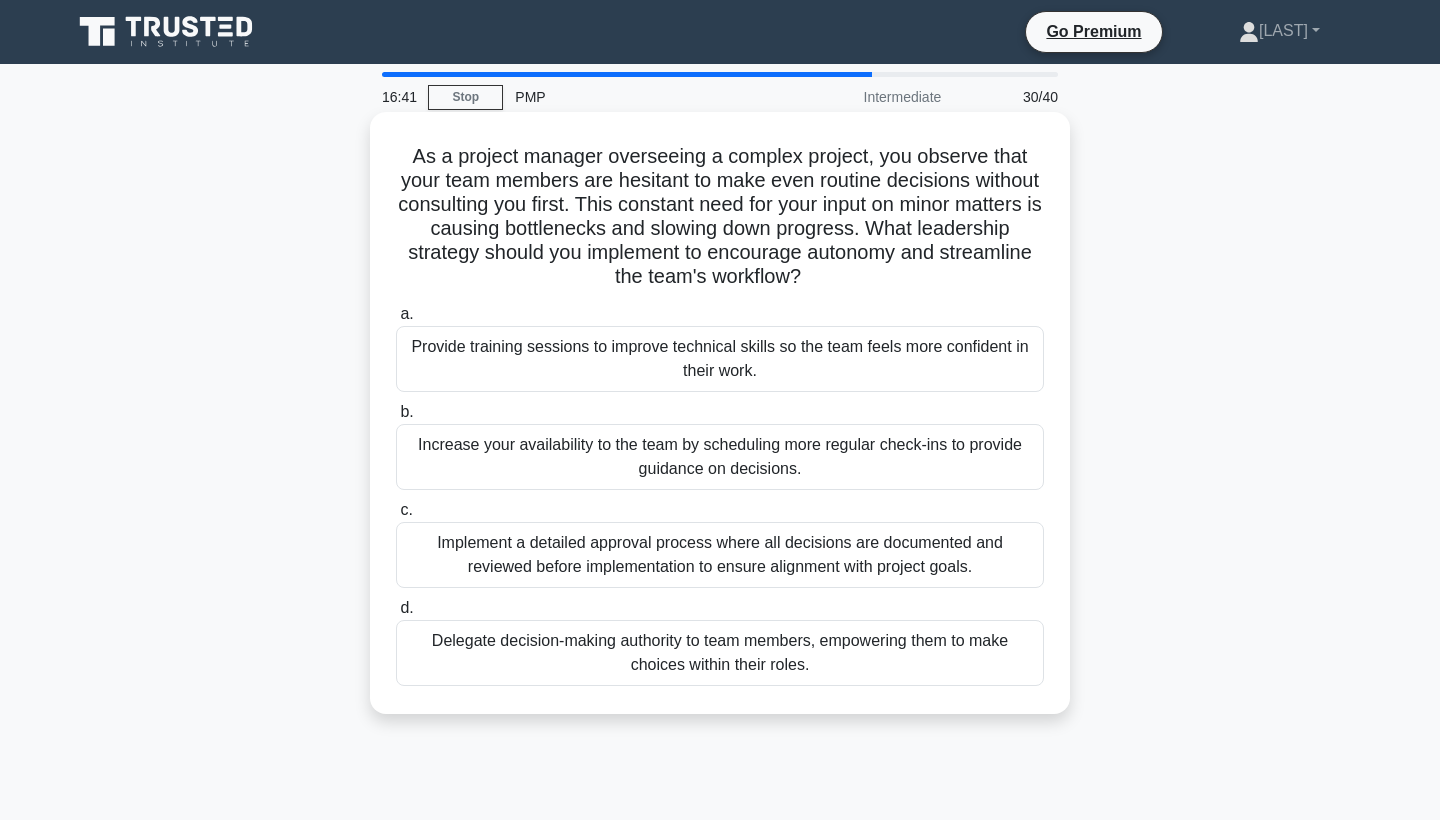 click on "Provide training sessions to improve technical skills so the team feels more confident in their work." at bounding box center [720, 359] 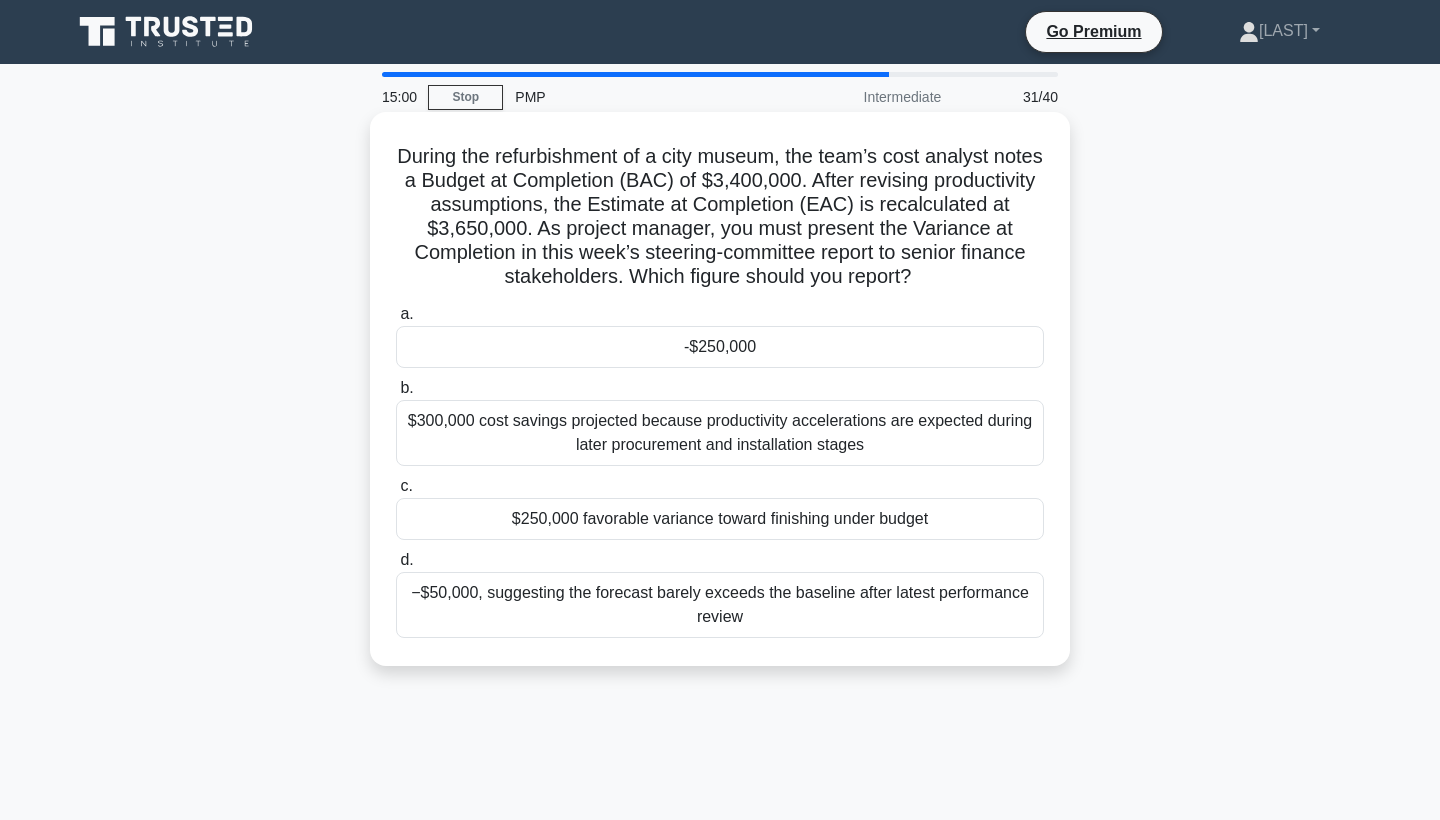 click on "$250,000 favorable variance toward finishing under budget" at bounding box center (720, 519) 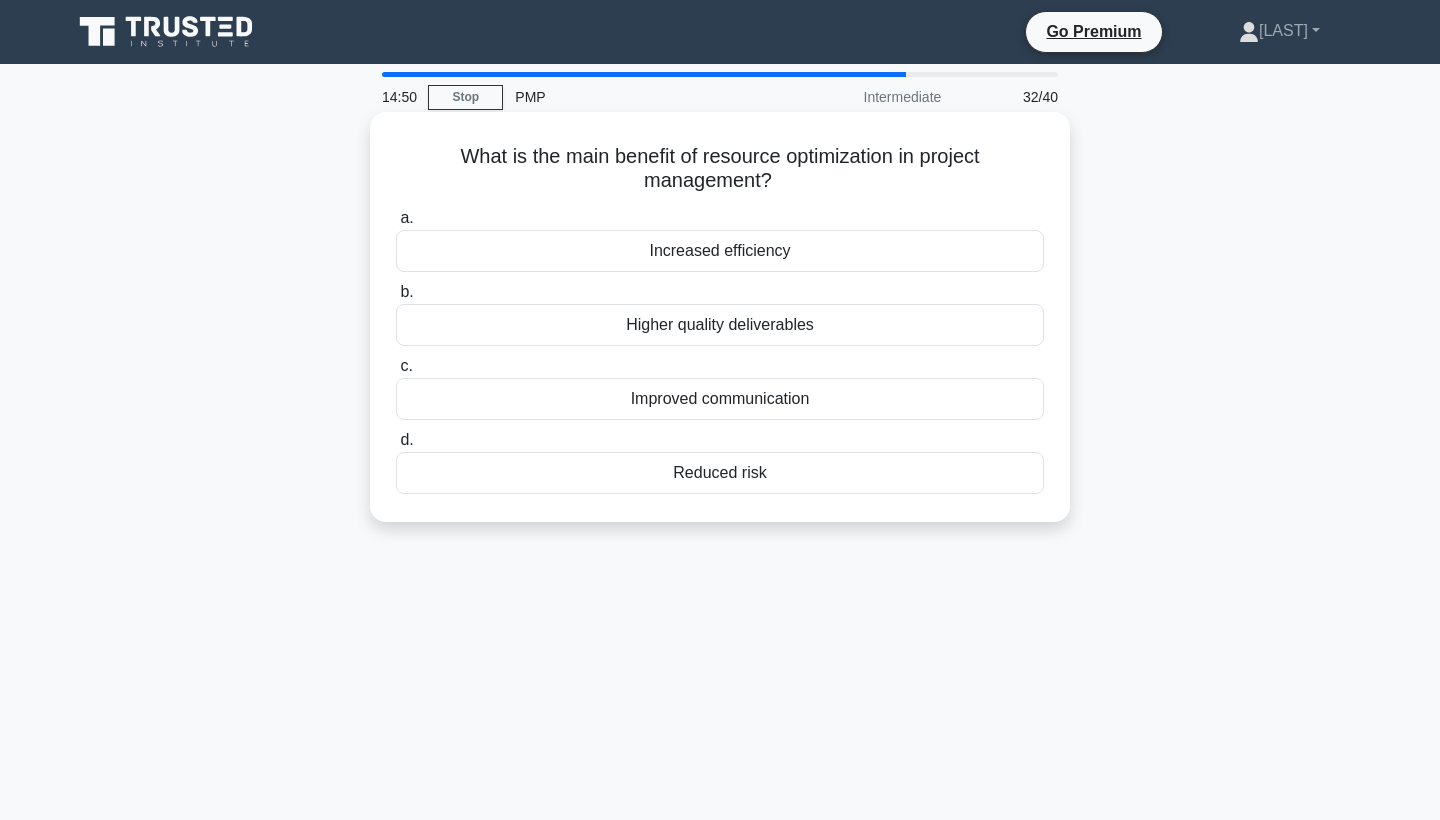 click on "Increased efficiency" at bounding box center (720, 251) 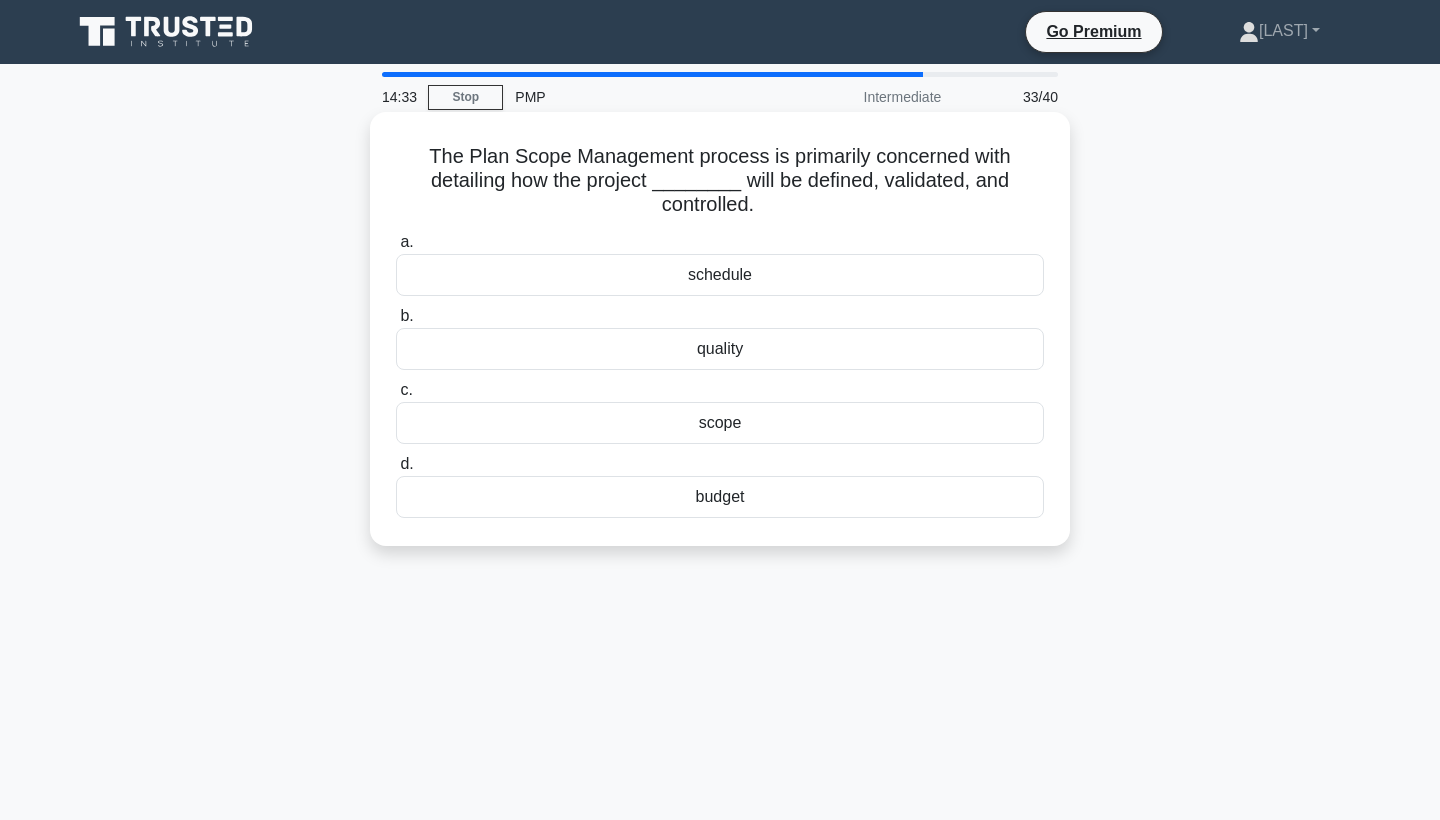 click on "scope" at bounding box center (720, 423) 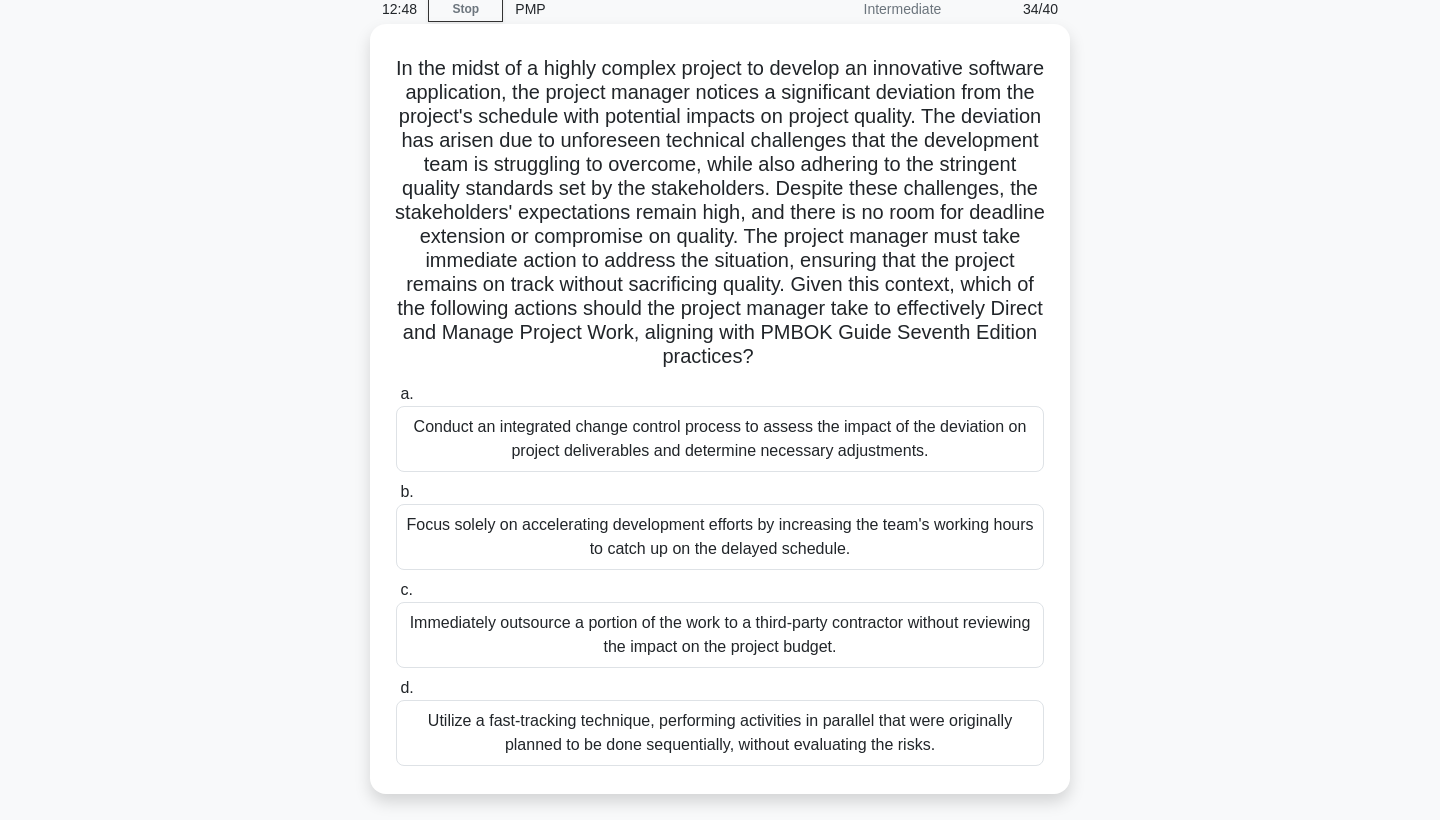 scroll, scrollTop: 134, scrollLeft: 0, axis: vertical 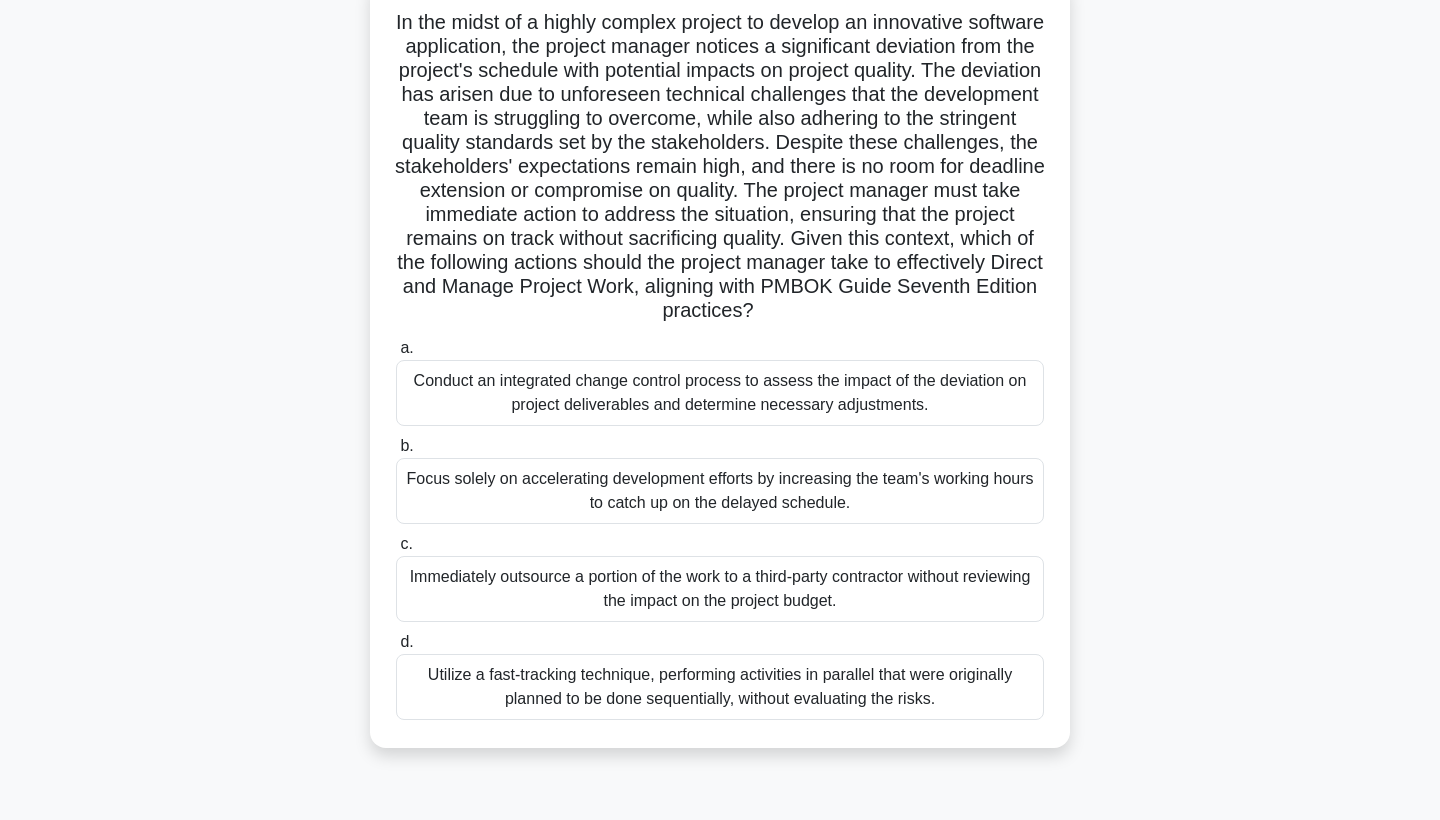 click on "Conduct an integrated change control process to assess the impact of the deviation on project deliverables and determine necessary adjustments." at bounding box center [720, 393] 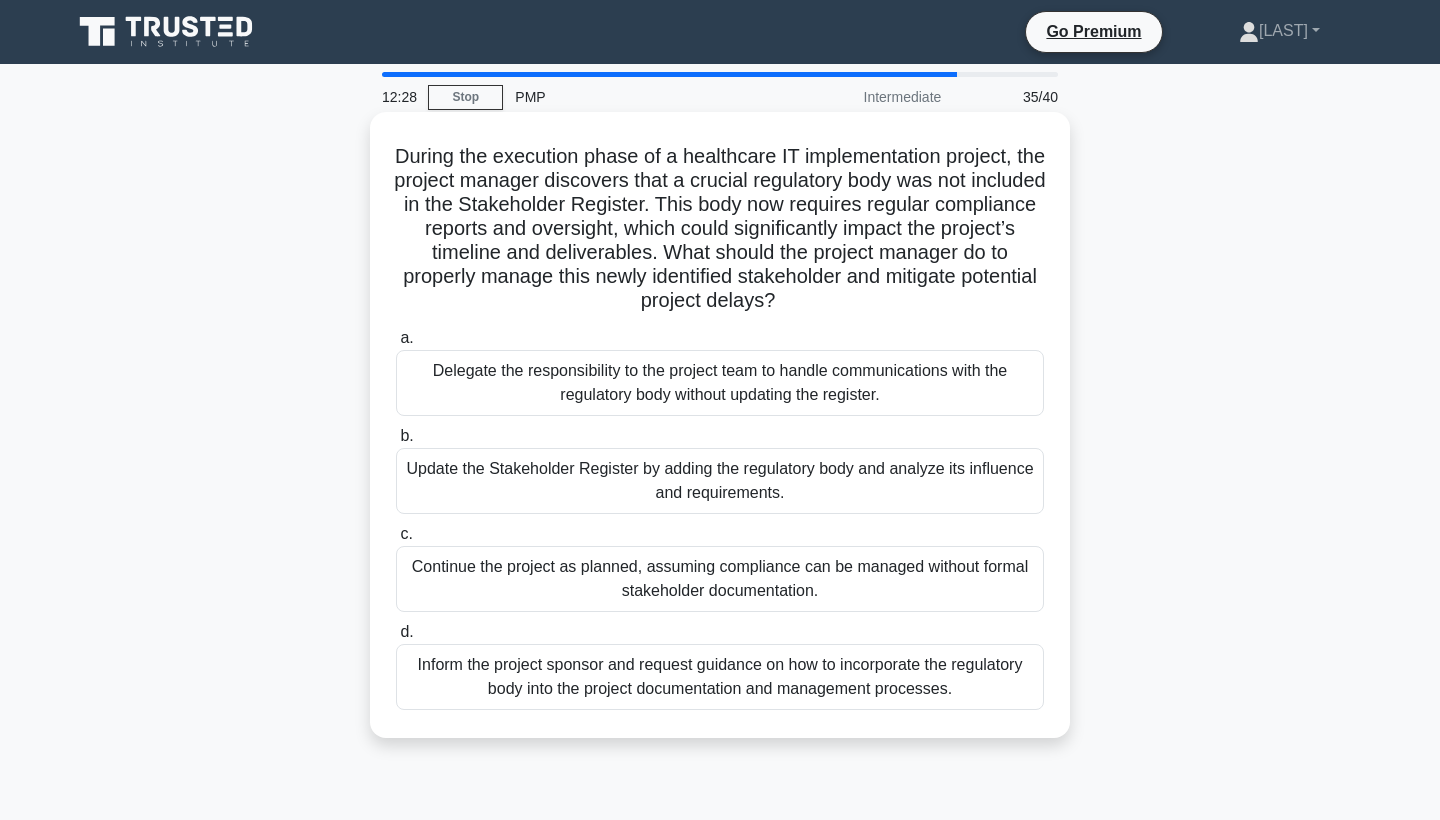 scroll, scrollTop: 0, scrollLeft: 0, axis: both 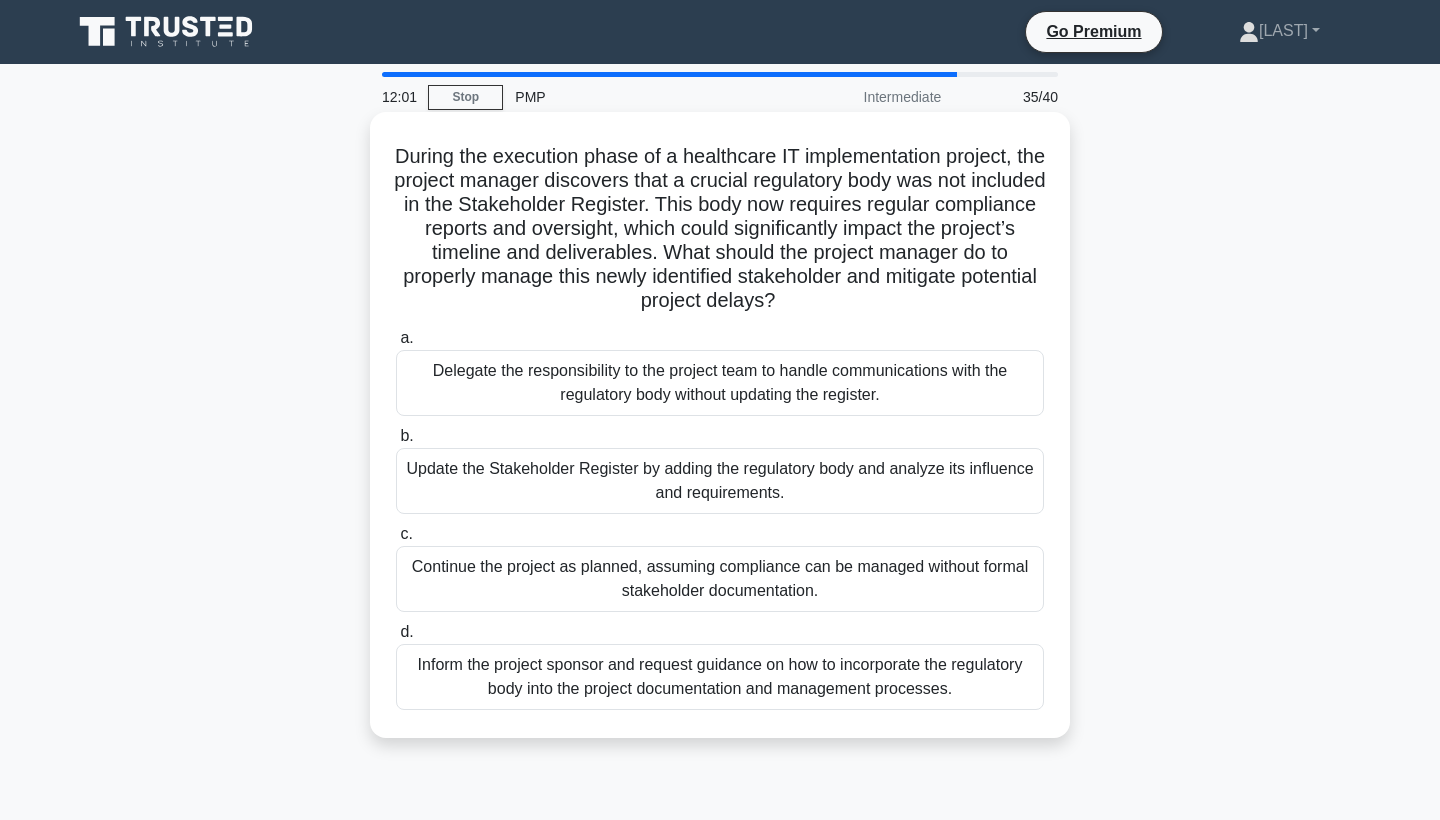 click on "Update the Stakeholder Register by adding the regulatory body and analyze its influence and requirements." at bounding box center [720, 481] 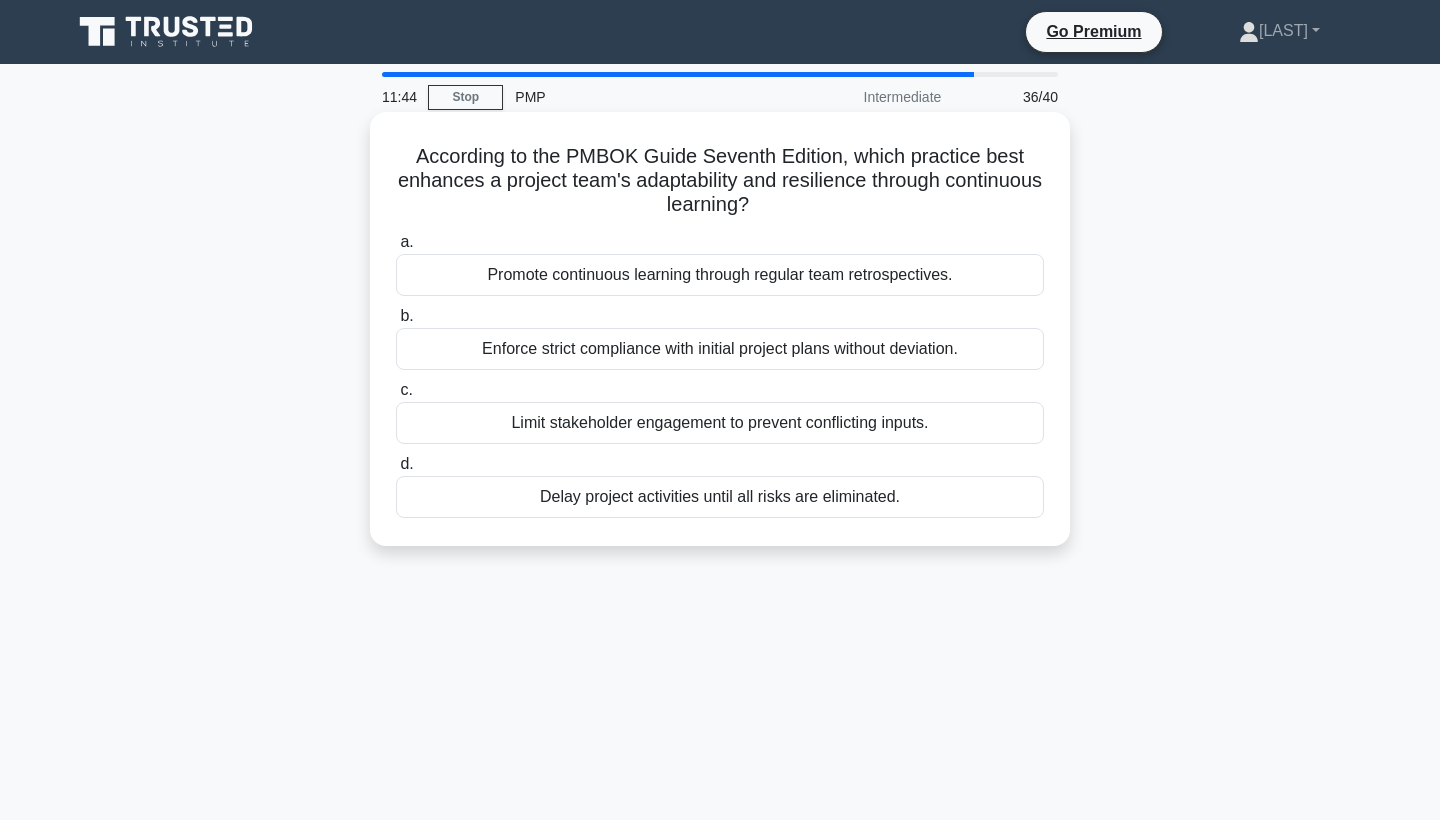 click on "Promote continuous learning through regular team retrospectives." at bounding box center (720, 275) 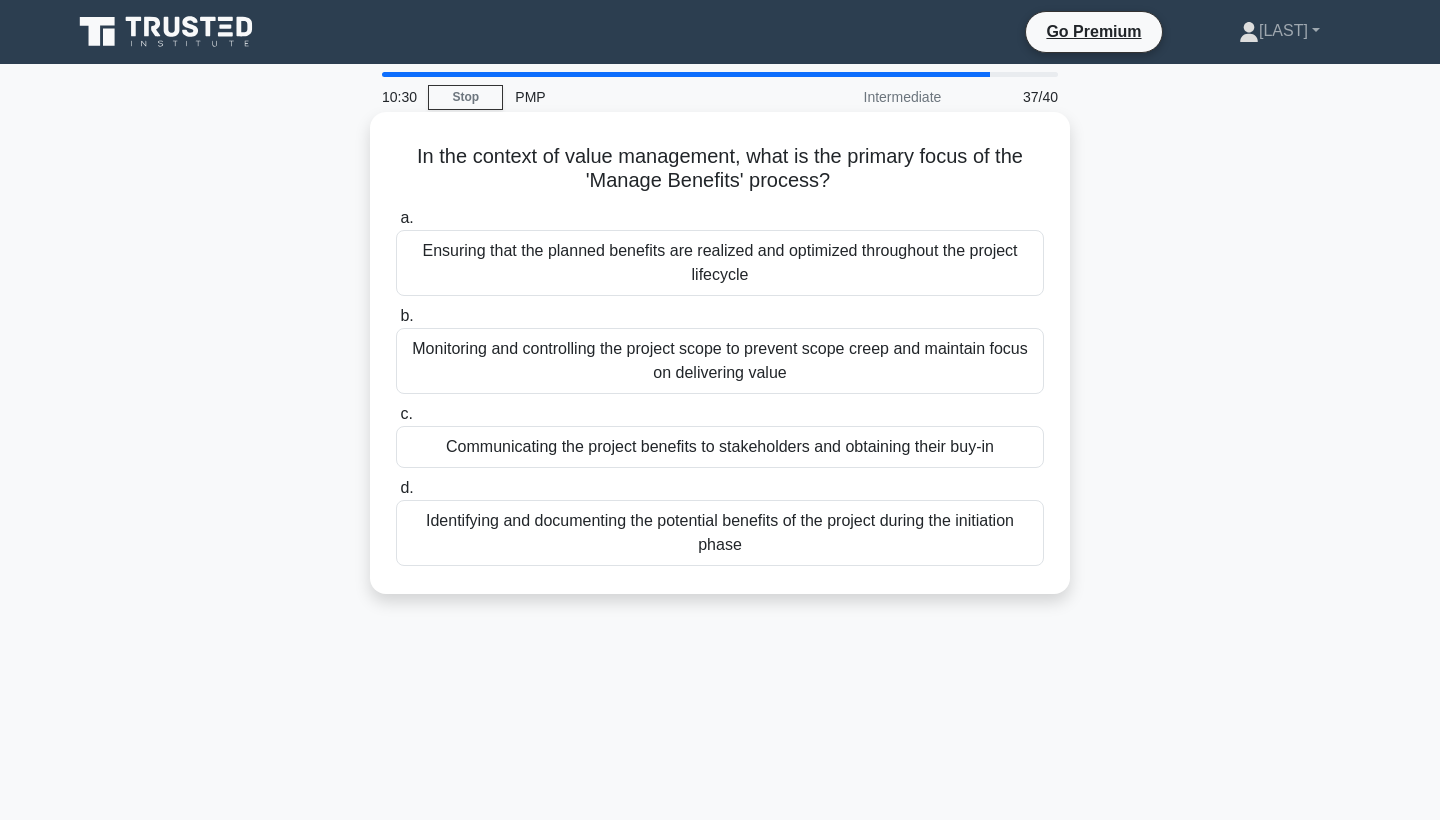 click on "Monitoring and controlling the project scope to prevent scope creep and maintain focus on delivering value" at bounding box center [720, 361] 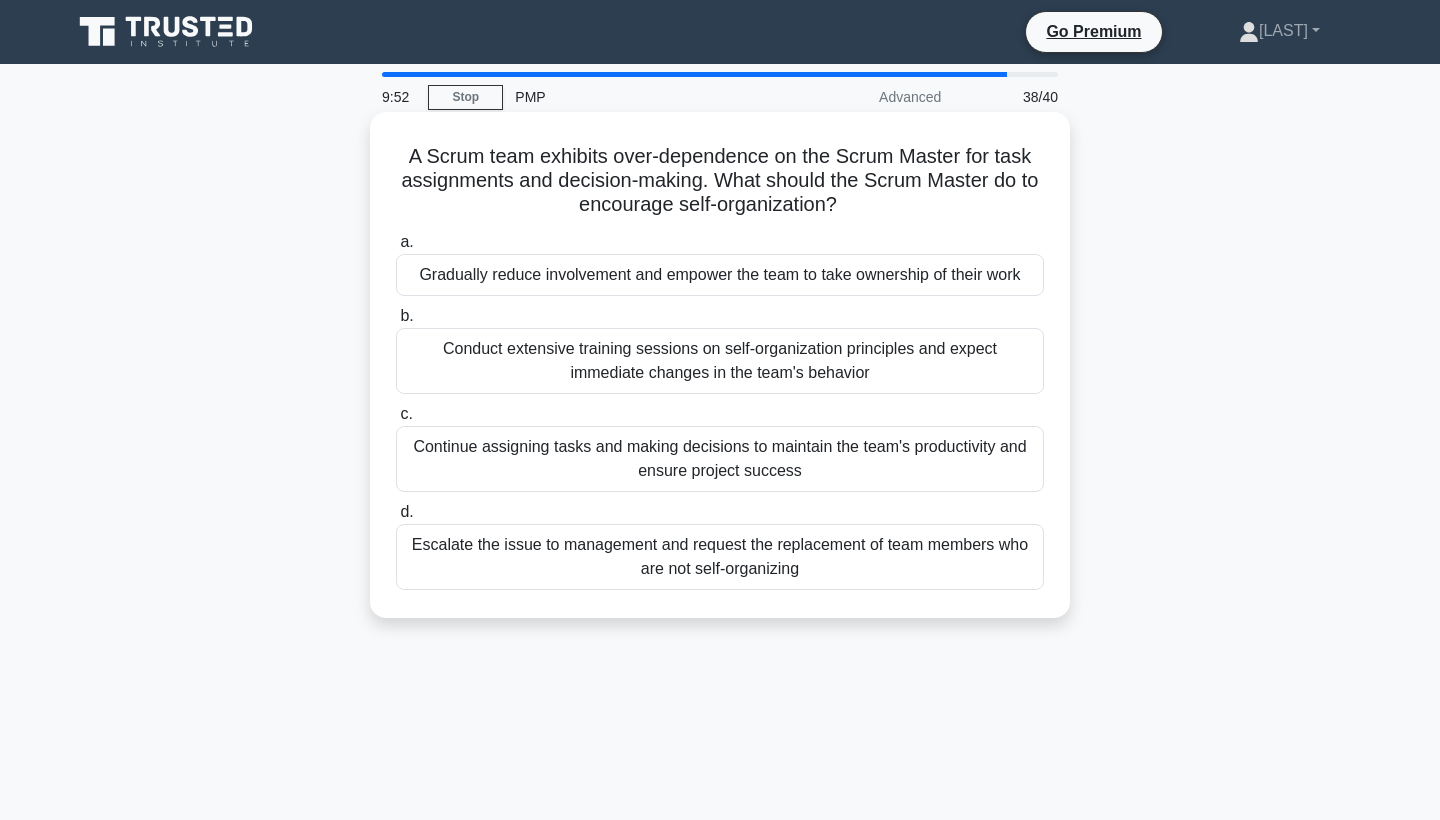 click on "Conduct extensive training sessions on self-organization principles and expect immediate changes in the team's behavior" at bounding box center (720, 361) 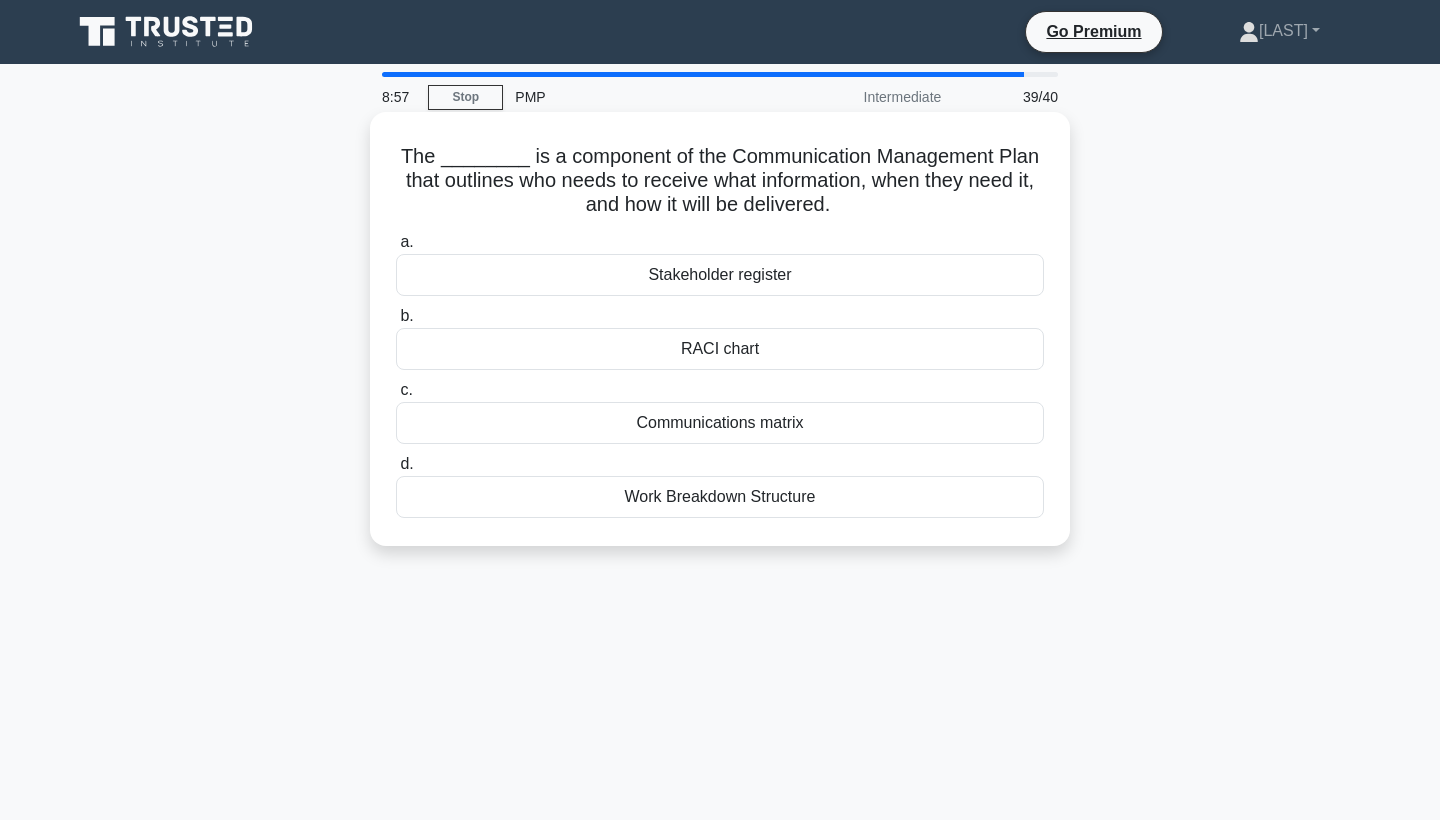 click on "Stakeholder register" at bounding box center [720, 275] 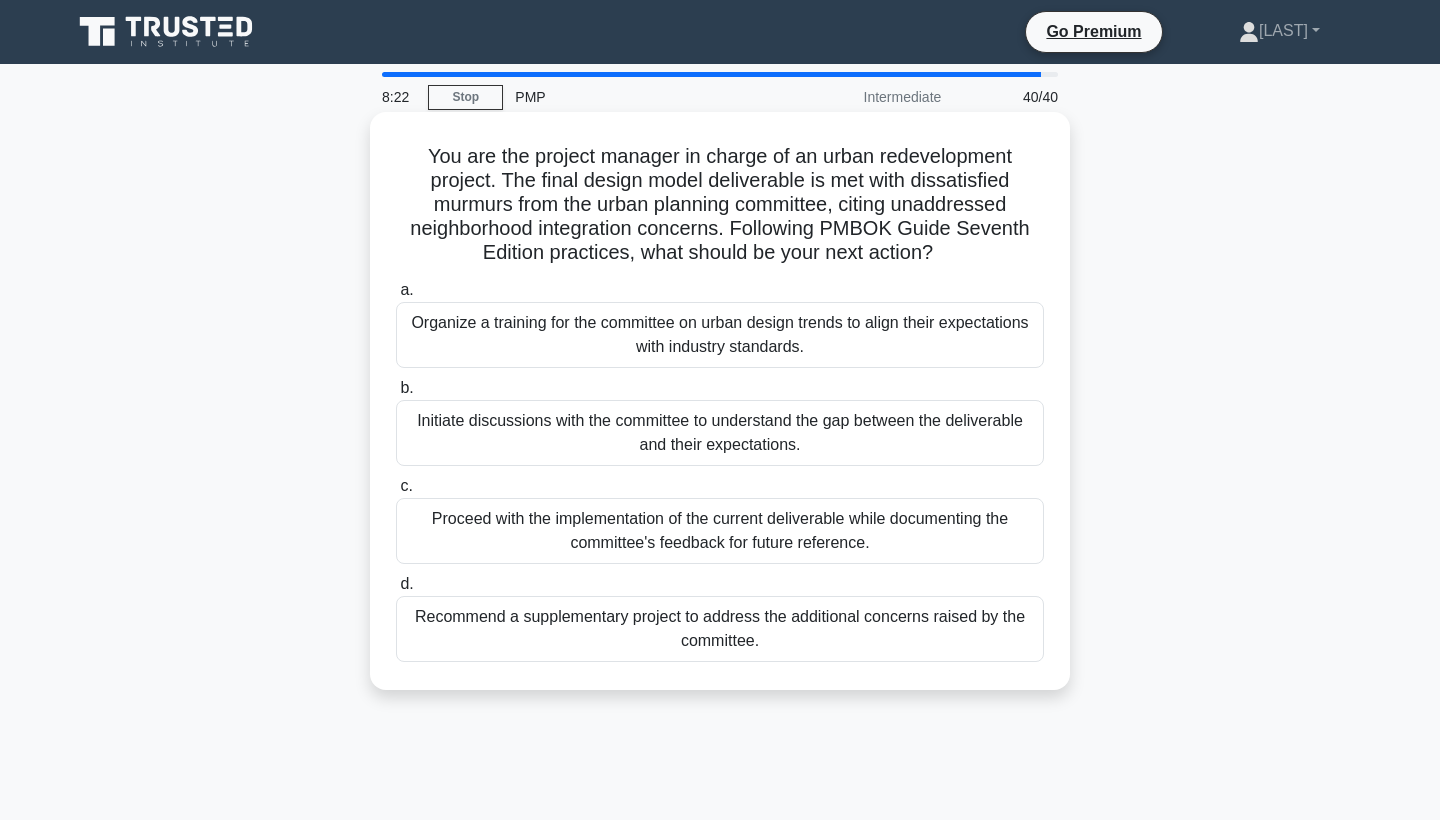 click on "Initiate discussions with the committee to understand the gap between the deliverable and their expectations." at bounding box center (720, 433) 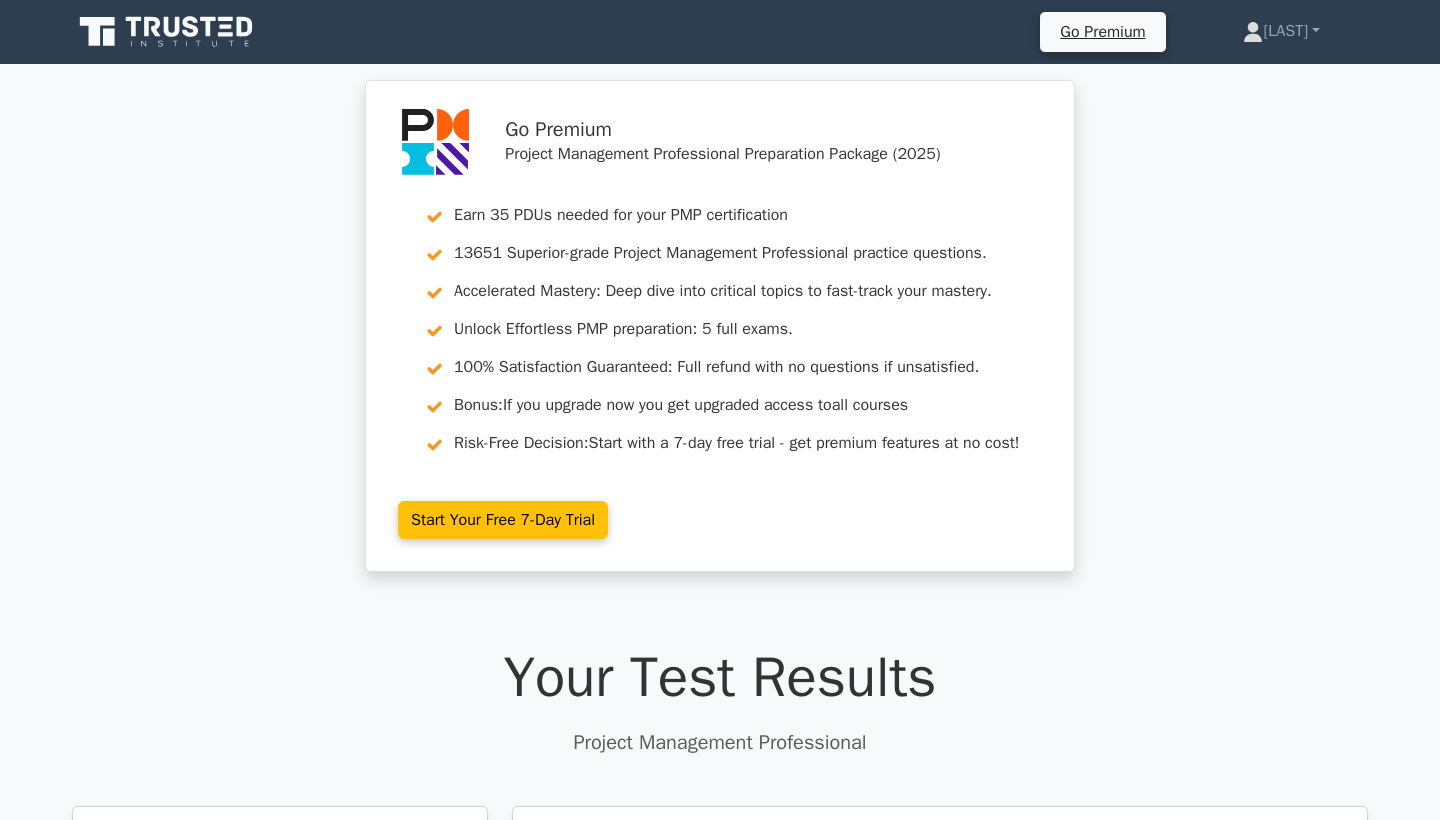 scroll, scrollTop: 341, scrollLeft: 0, axis: vertical 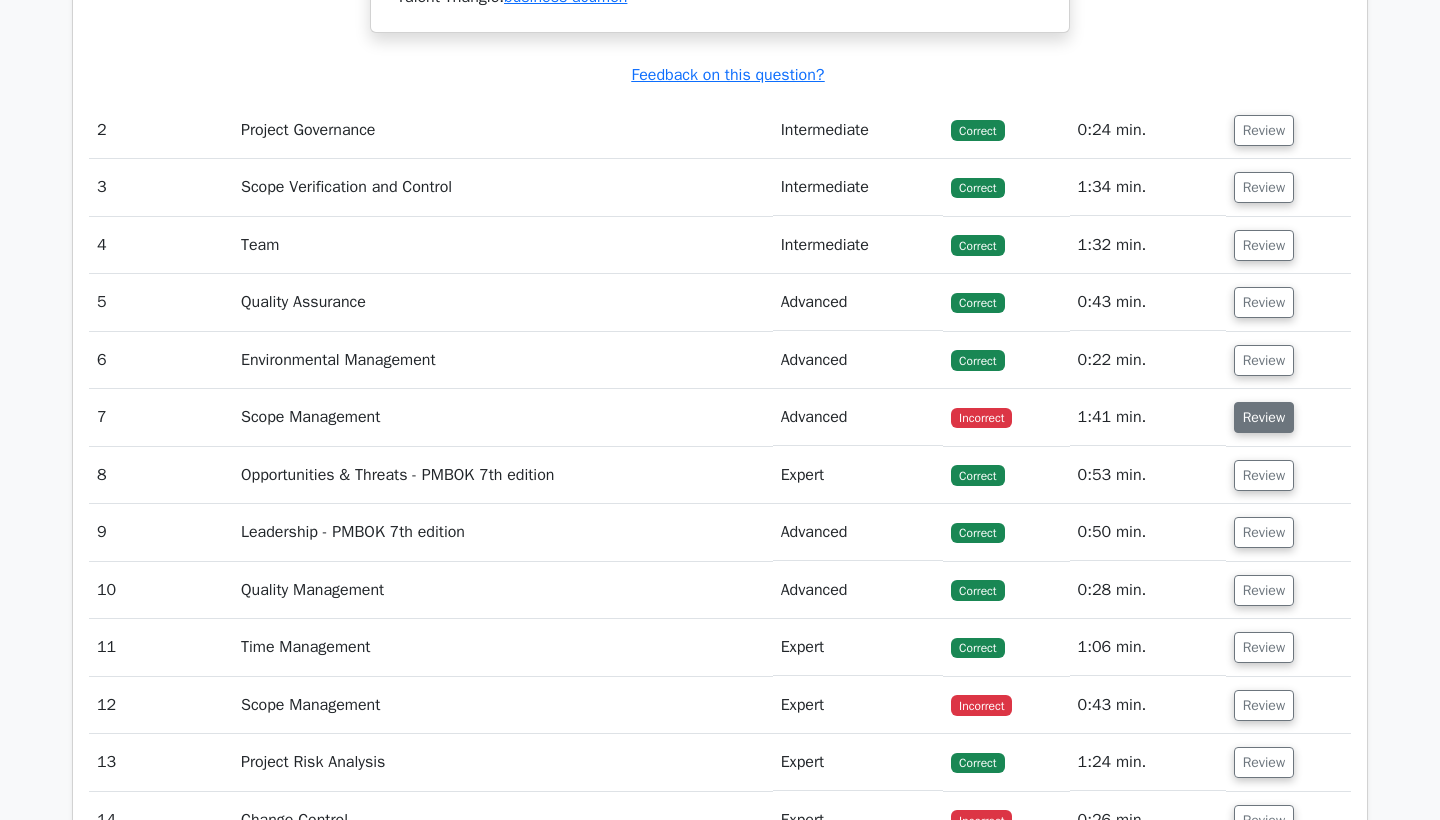 click on "Review" at bounding box center (1264, 417) 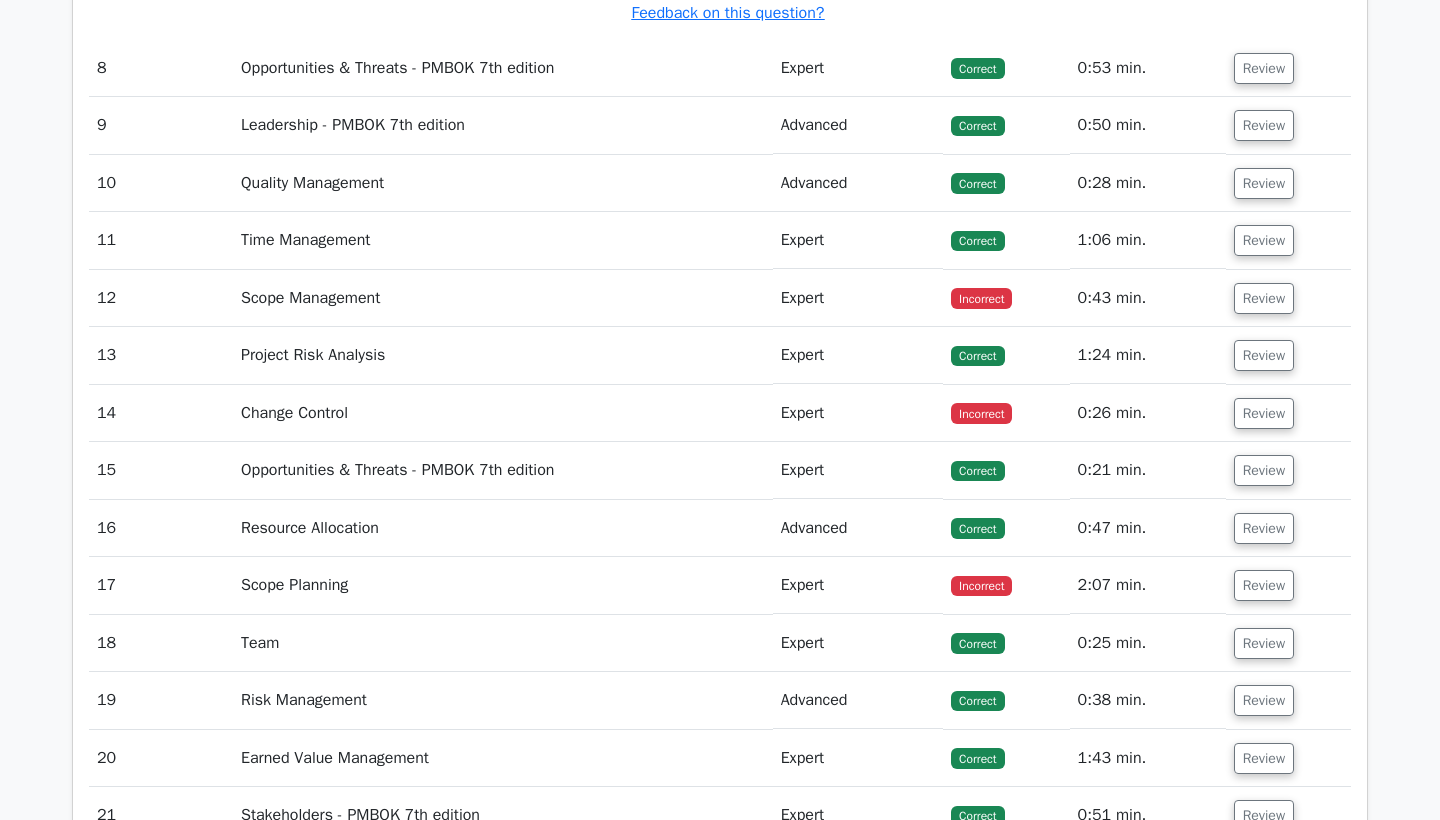 scroll, scrollTop: 4992, scrollLeft: 0, axis: vertical 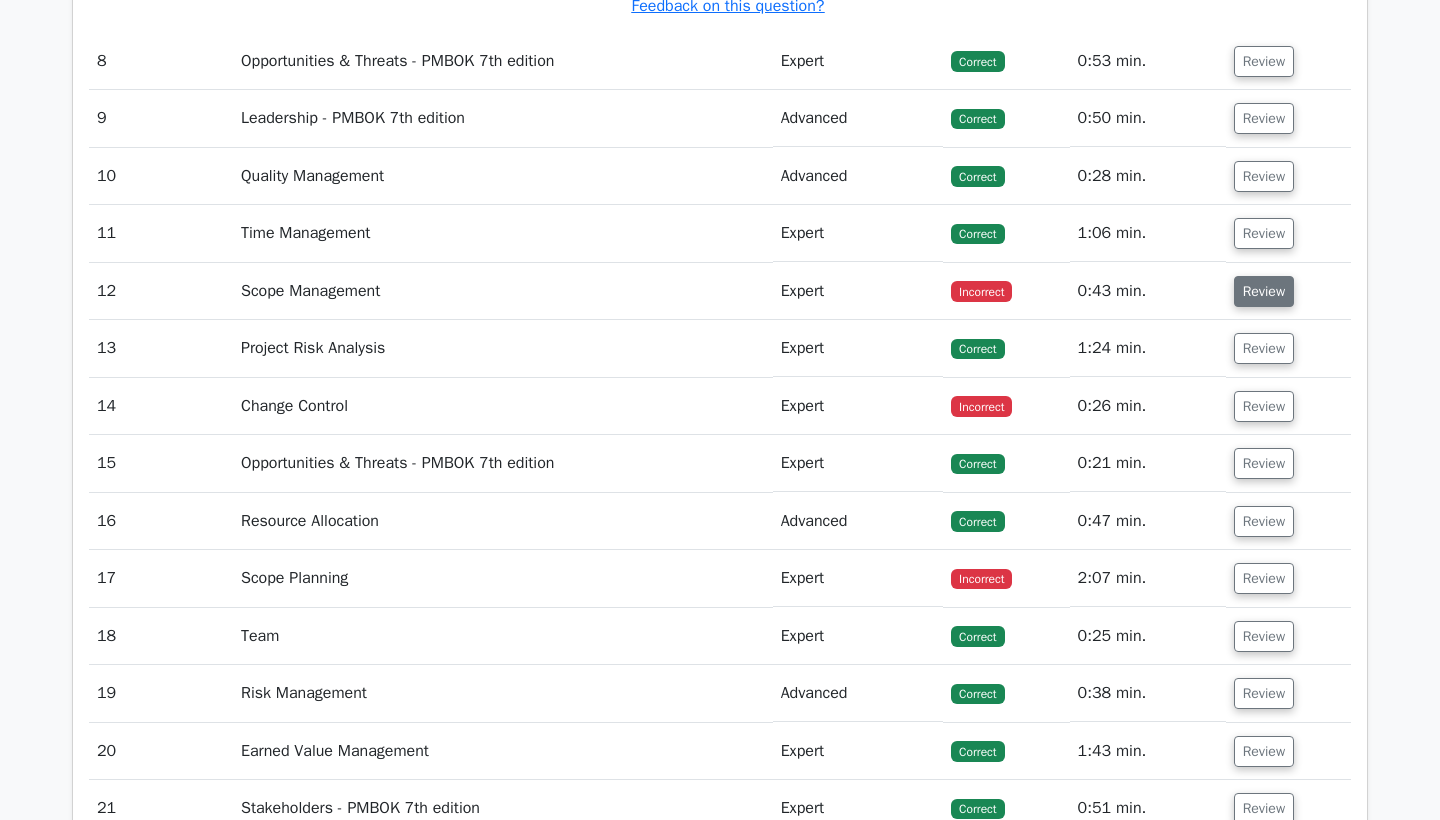 click on "Review" at bounding box center (1264, 291) 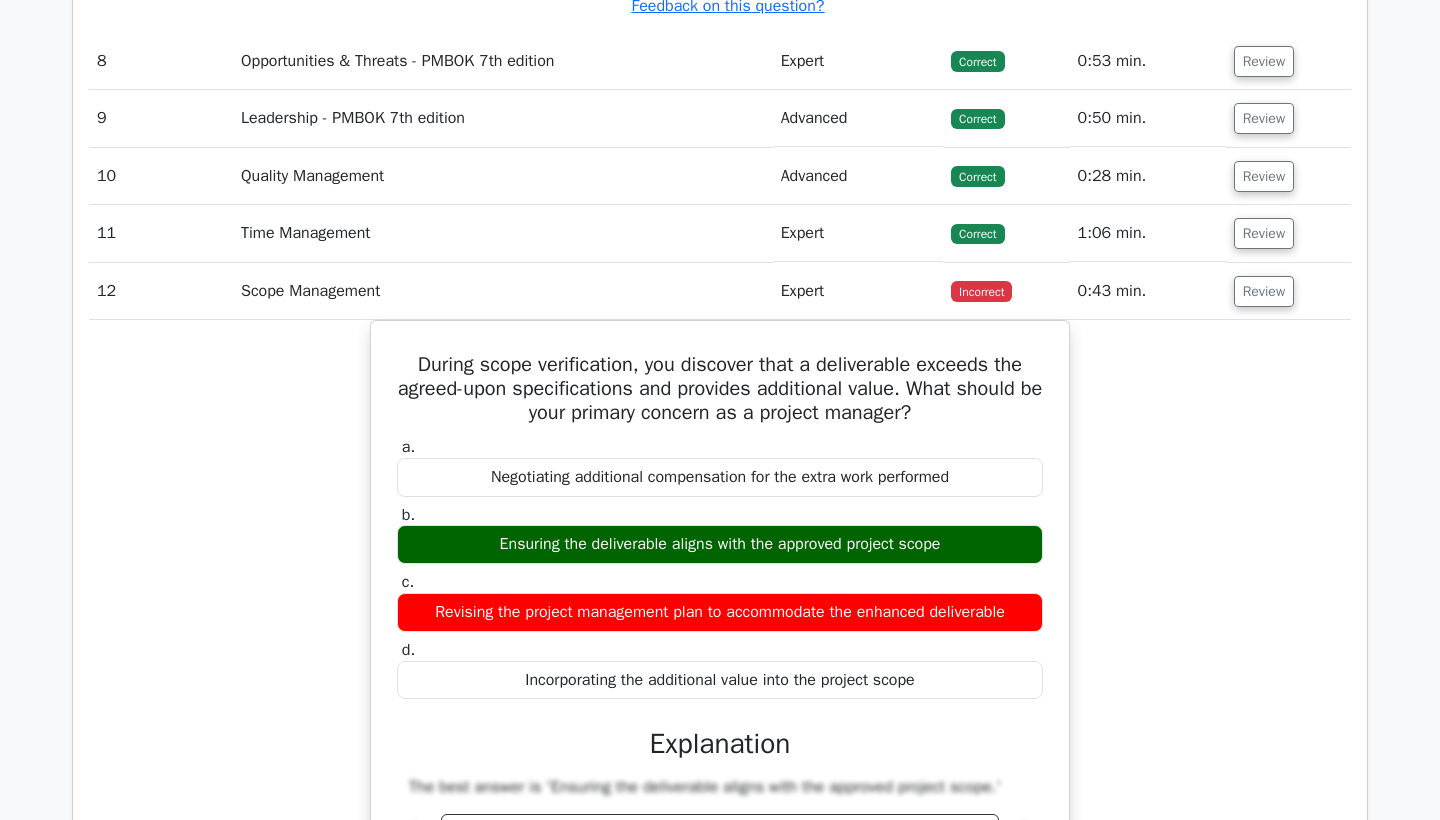 click on "During scope verification, you discover that a deliverable exceeds the agreed-upon specifications and provides additional value. What should be your primary concern as a project manager?
a.
Negotiating additional compensation for the extra work performed
b.
c. d." at bounding box center (720, 1017) 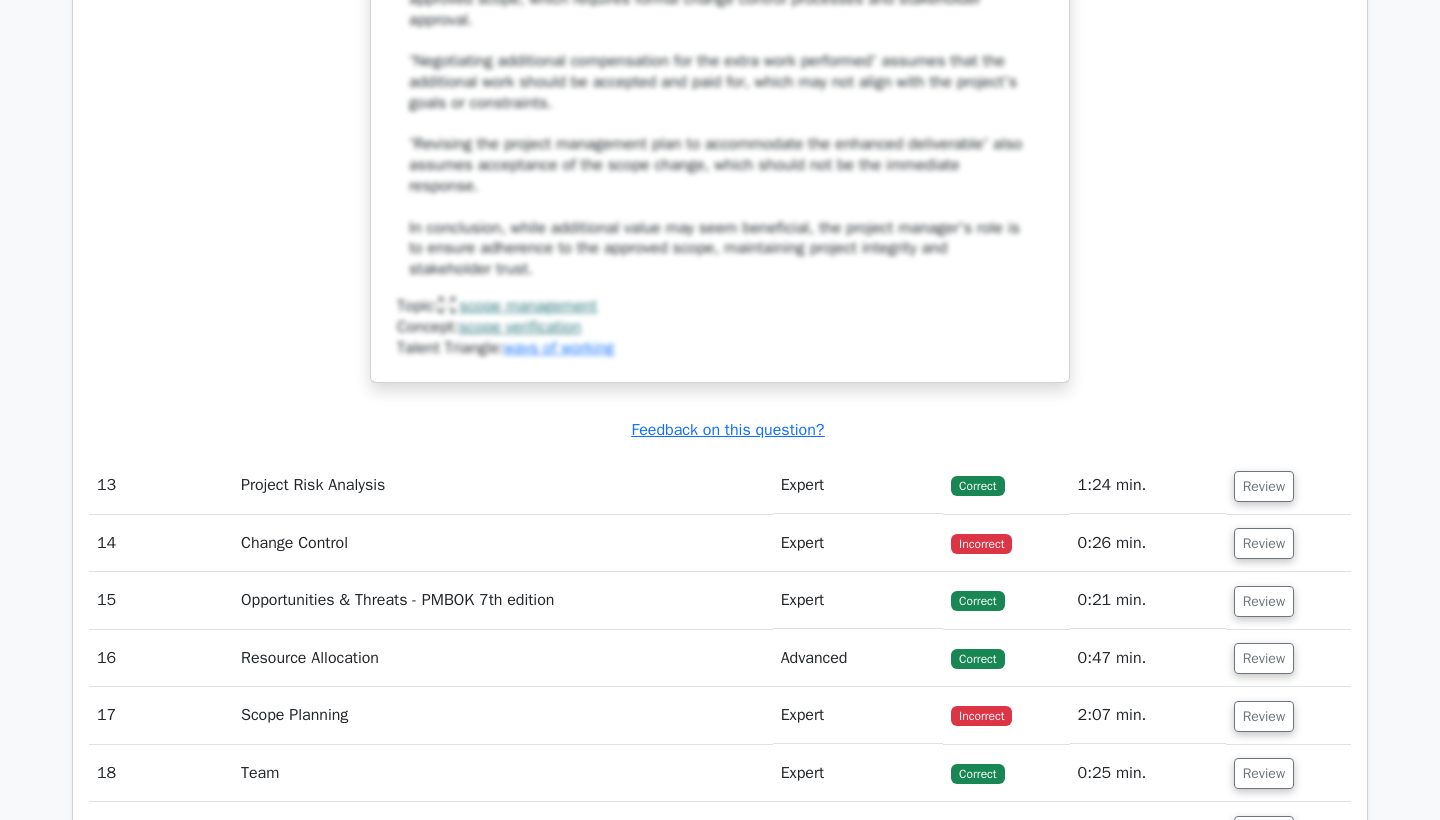 scroll, scrollTop: 6301, scrollLeft: 0, axis: vertical 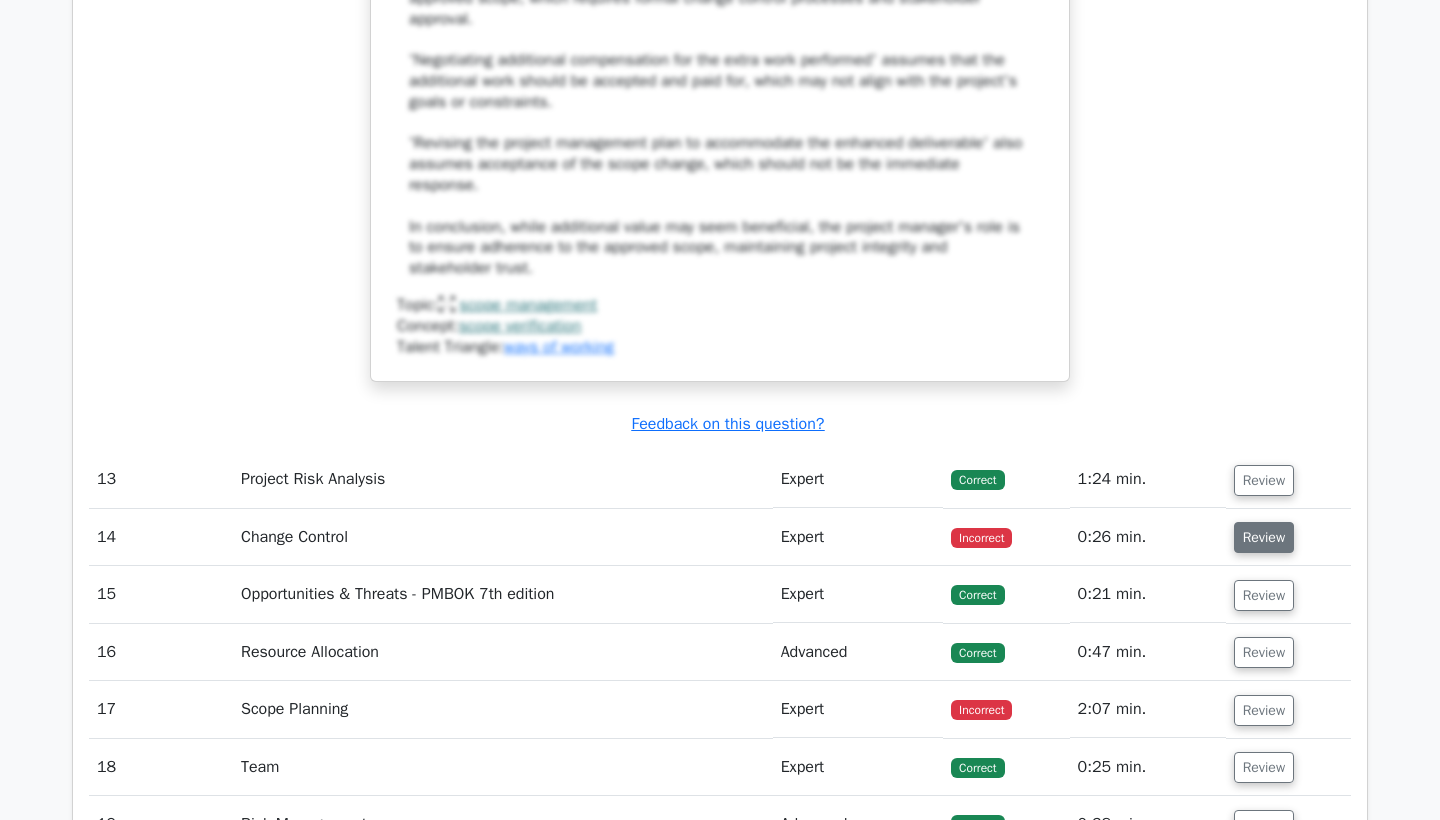 click on "Review" at bounding box center (1264, 537) 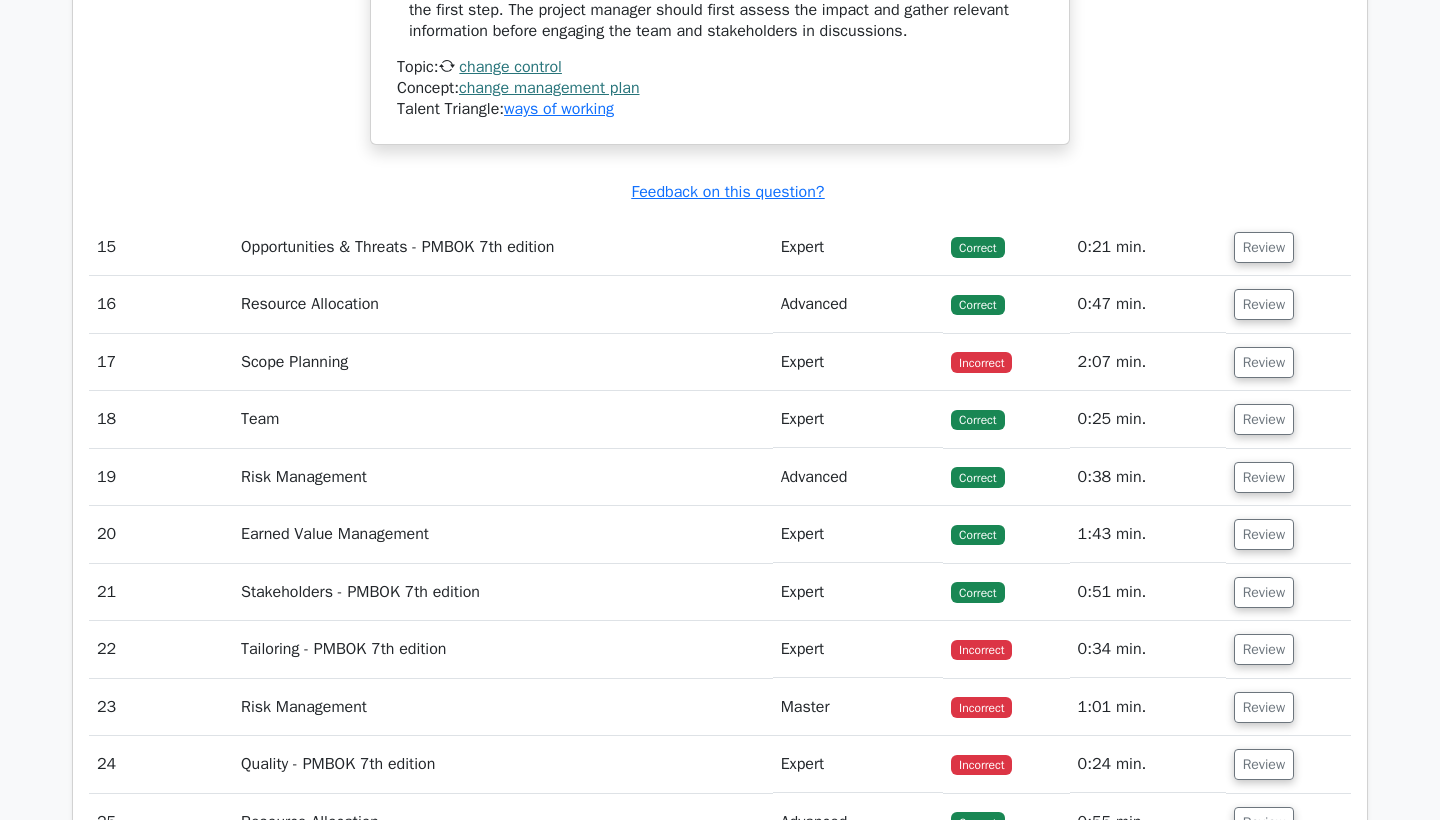 scroll, scrollTop: 7789, scrollLeft: 0, axis: vertical 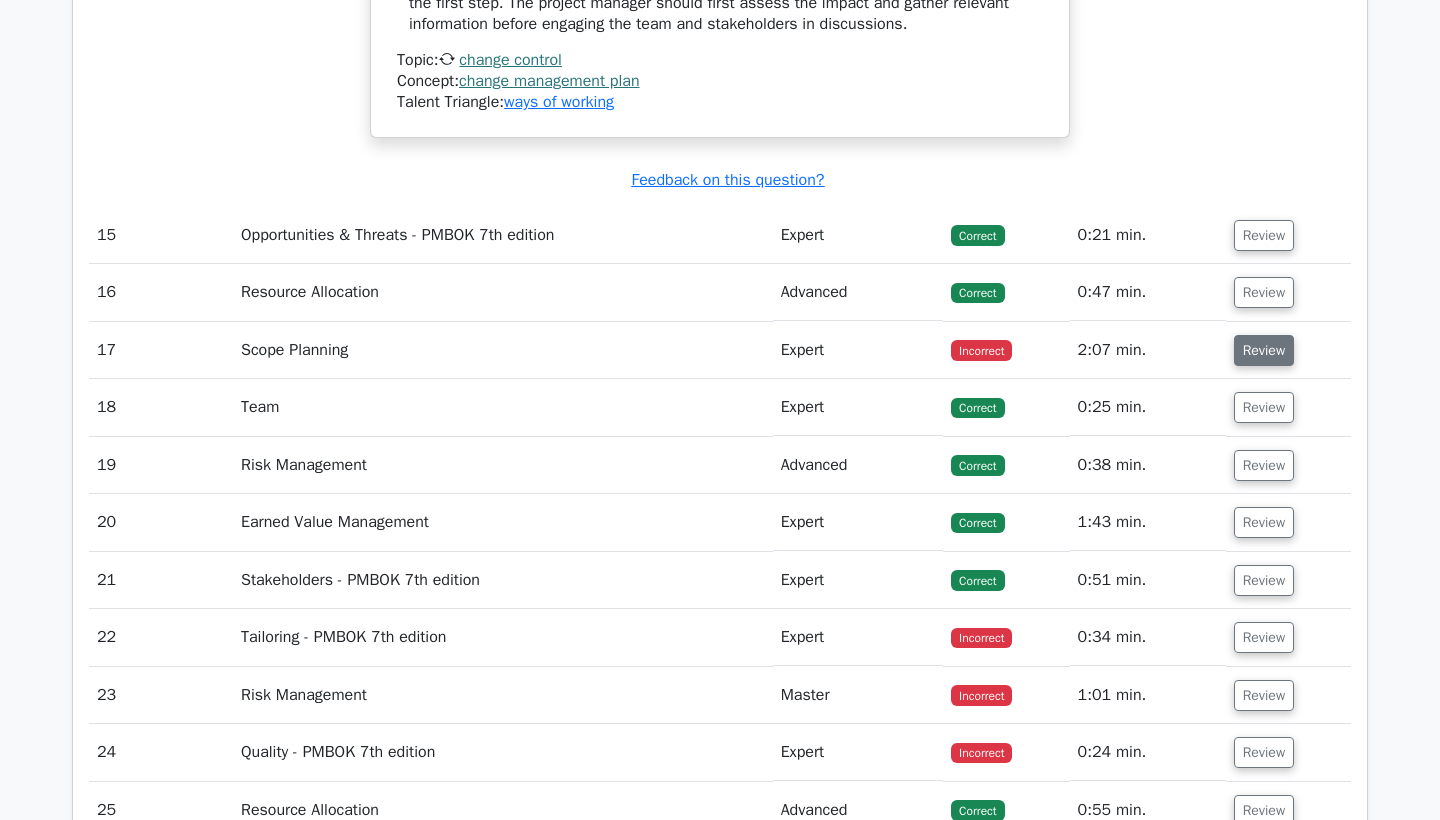 click on "Review" at bounding box center [1264, 350] 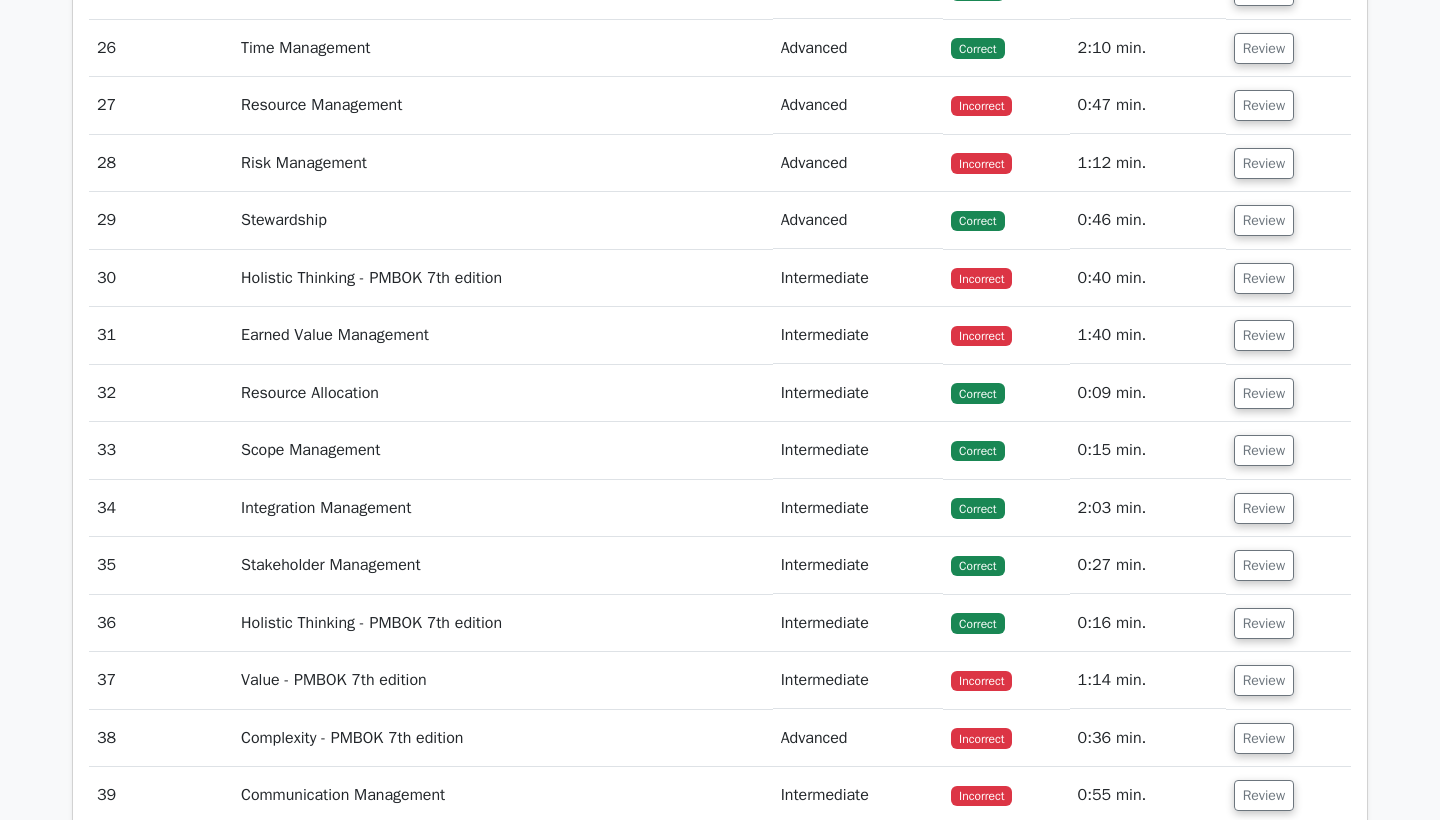 scroll, scrollTop: 9361, scrollLeft: 0, axis: vertical 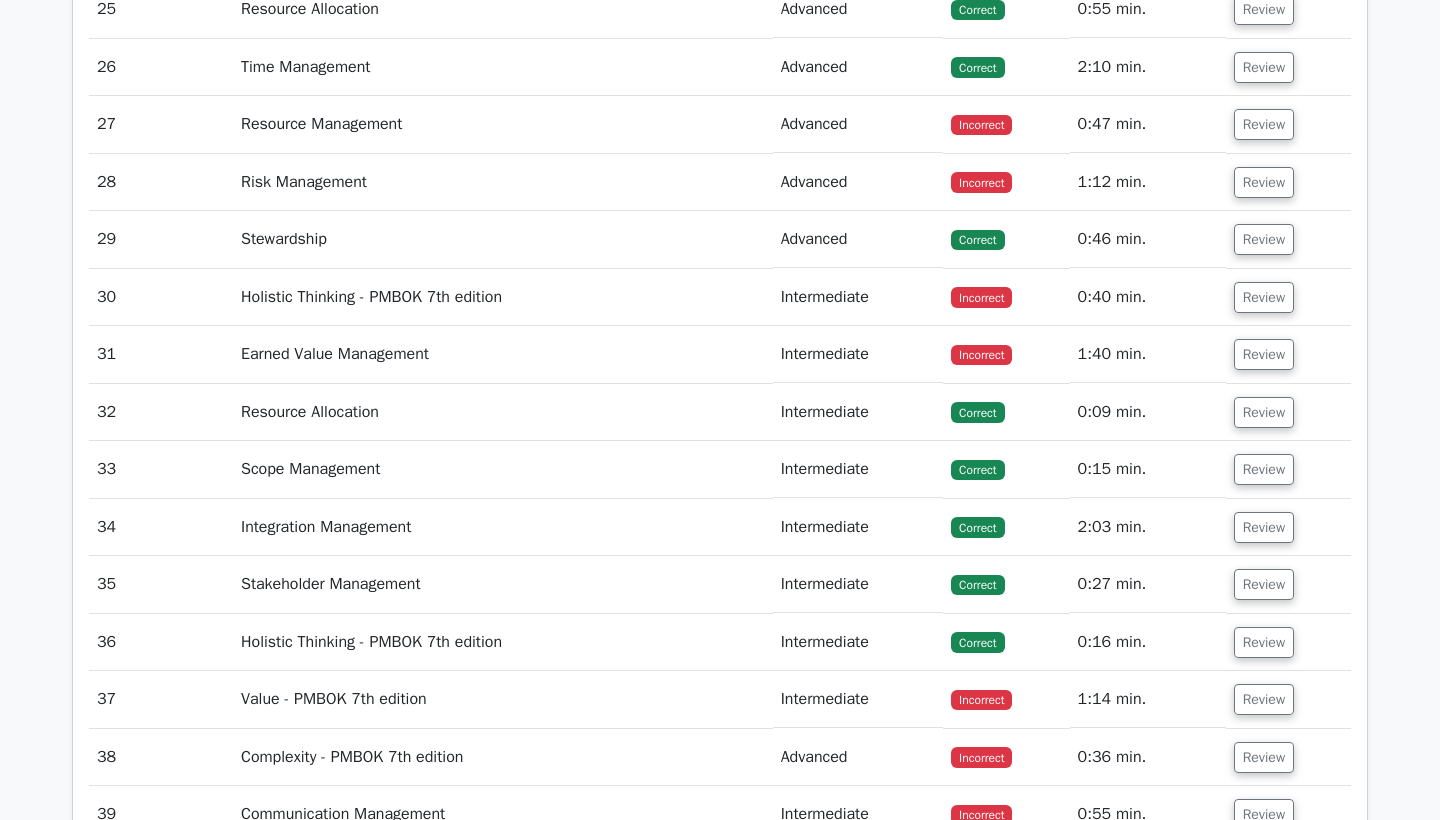 click on "Incorrect" at bounding box center (981, 355) 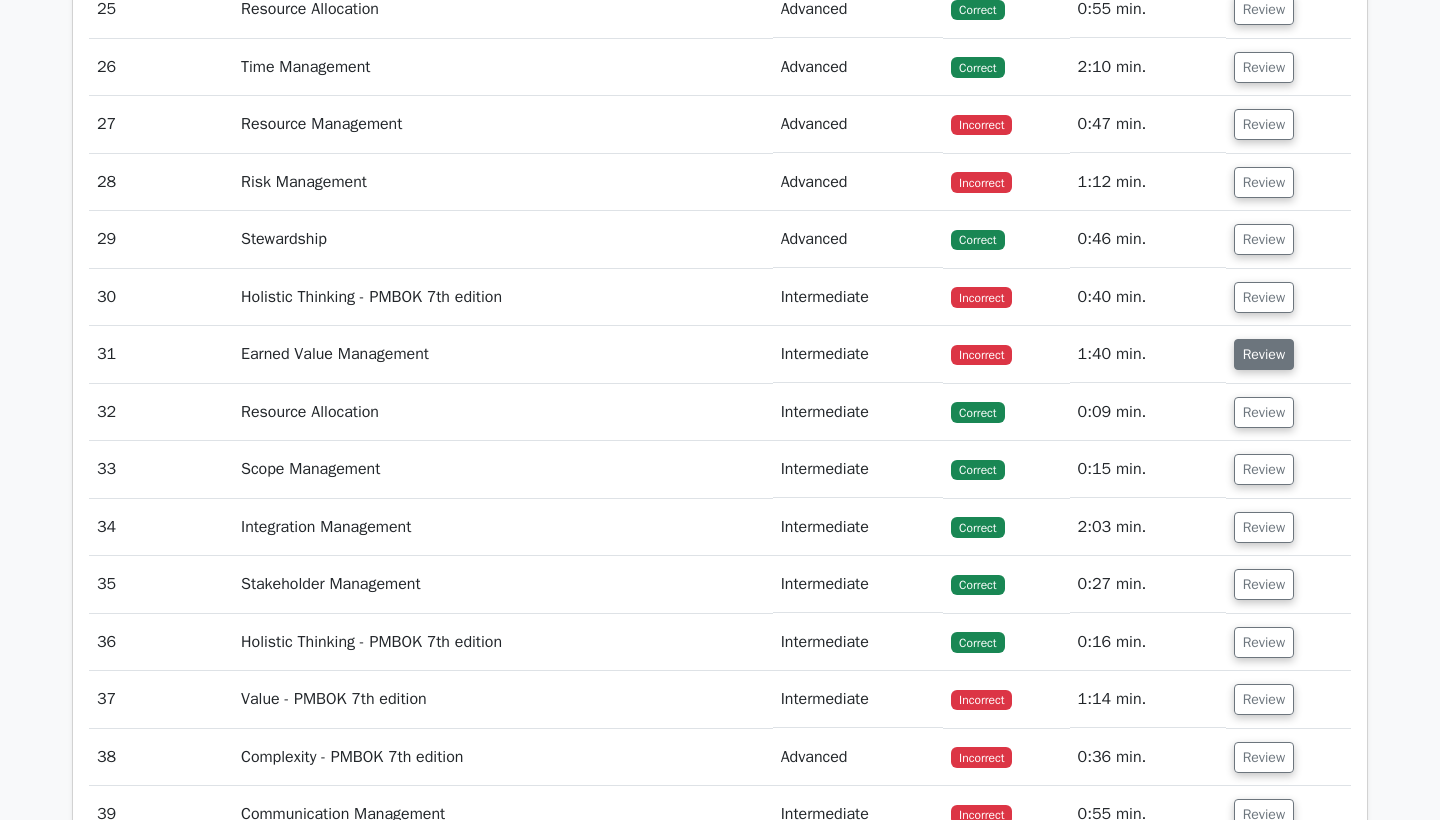 click on "Review" at bounding box center [1264, 354] 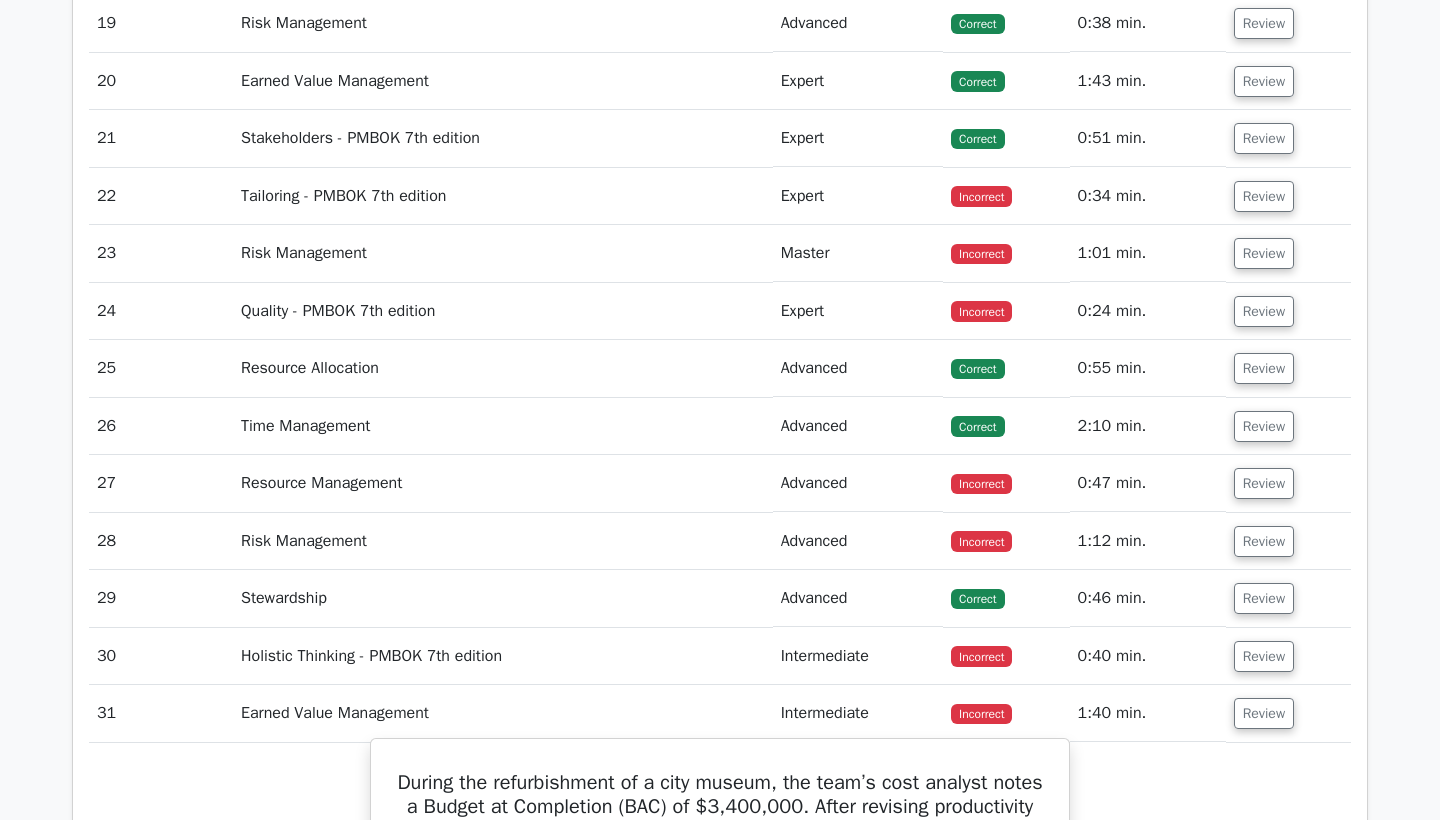 scroll, scrollTop: 8968, scrollLeft: 0, axis: vertical 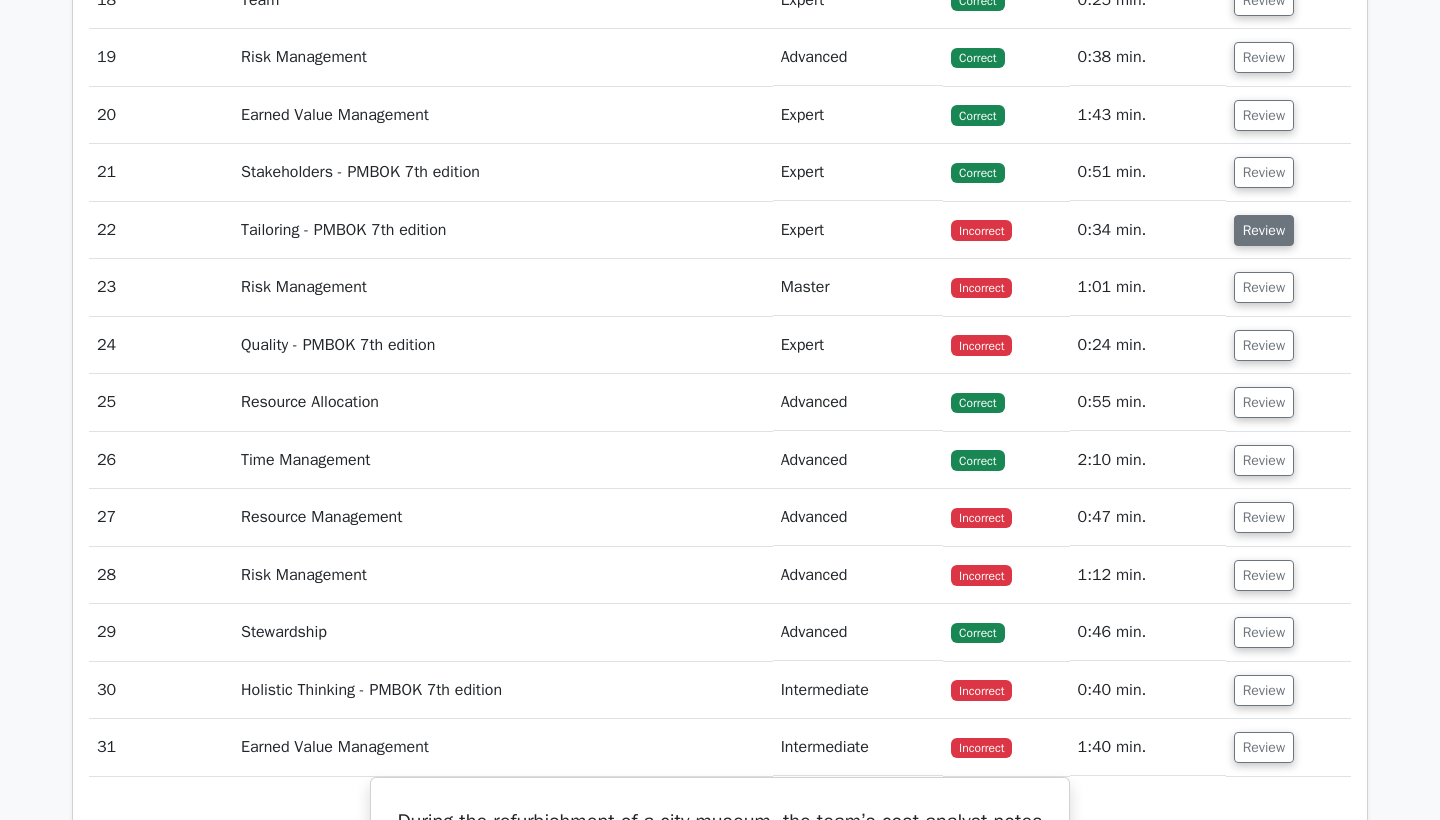 click on "Review" at bounding box center (1264, 230) 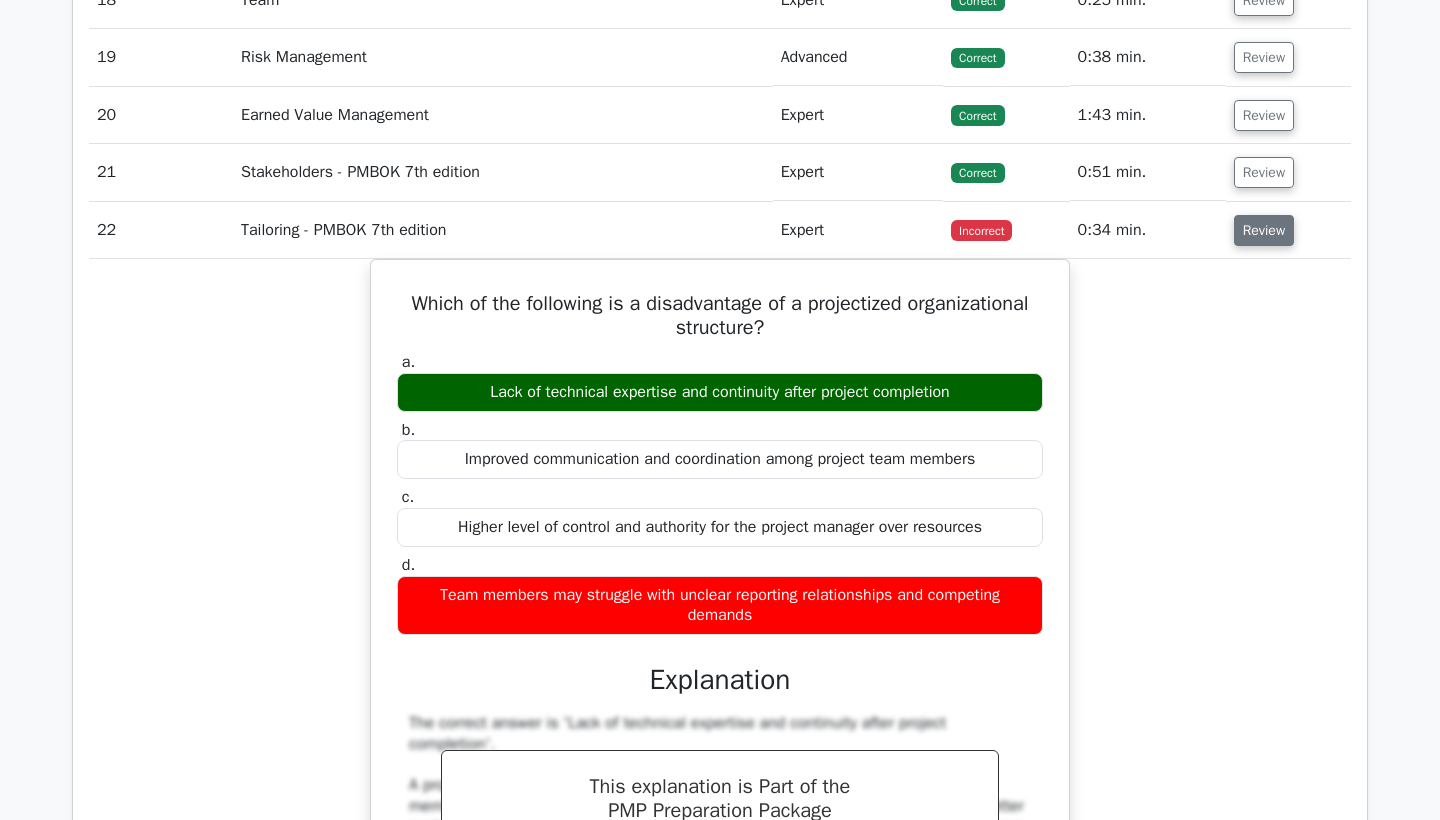 click on "Review" at bounding box center (1264, 230) 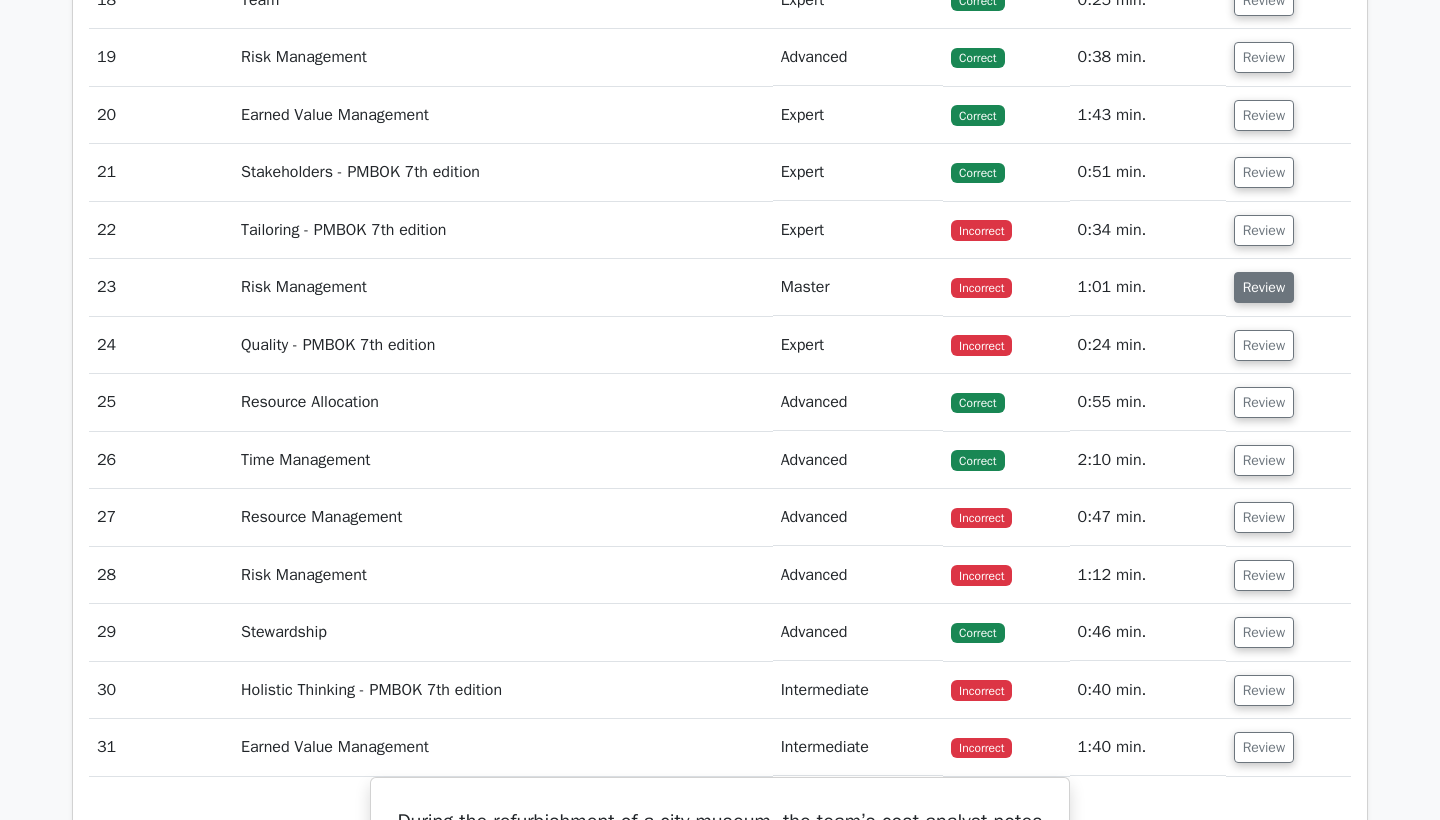 click on "Review" at bounding box center [1264, 287] 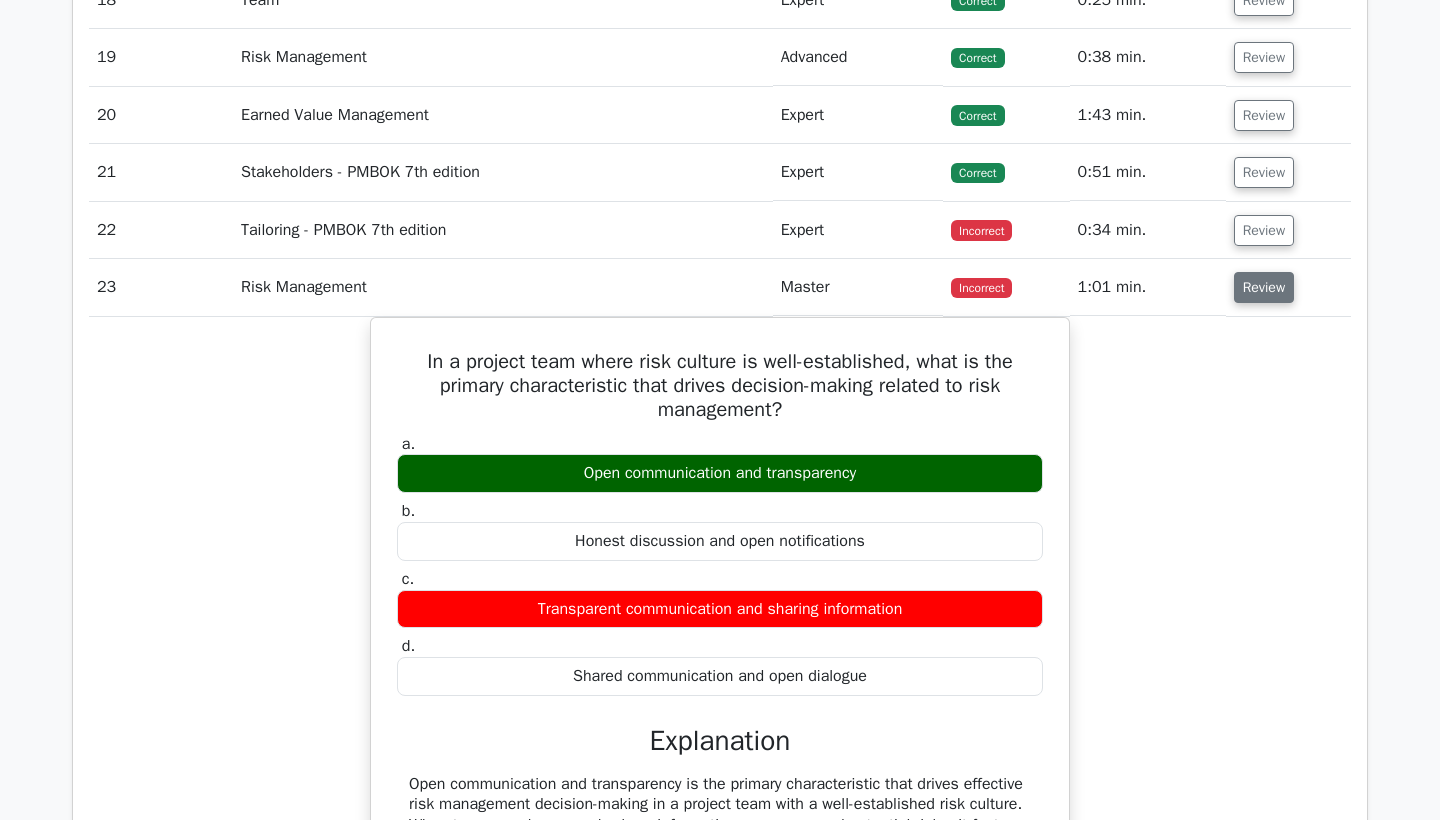 click on "Review" at bounding box center (1264, 287) 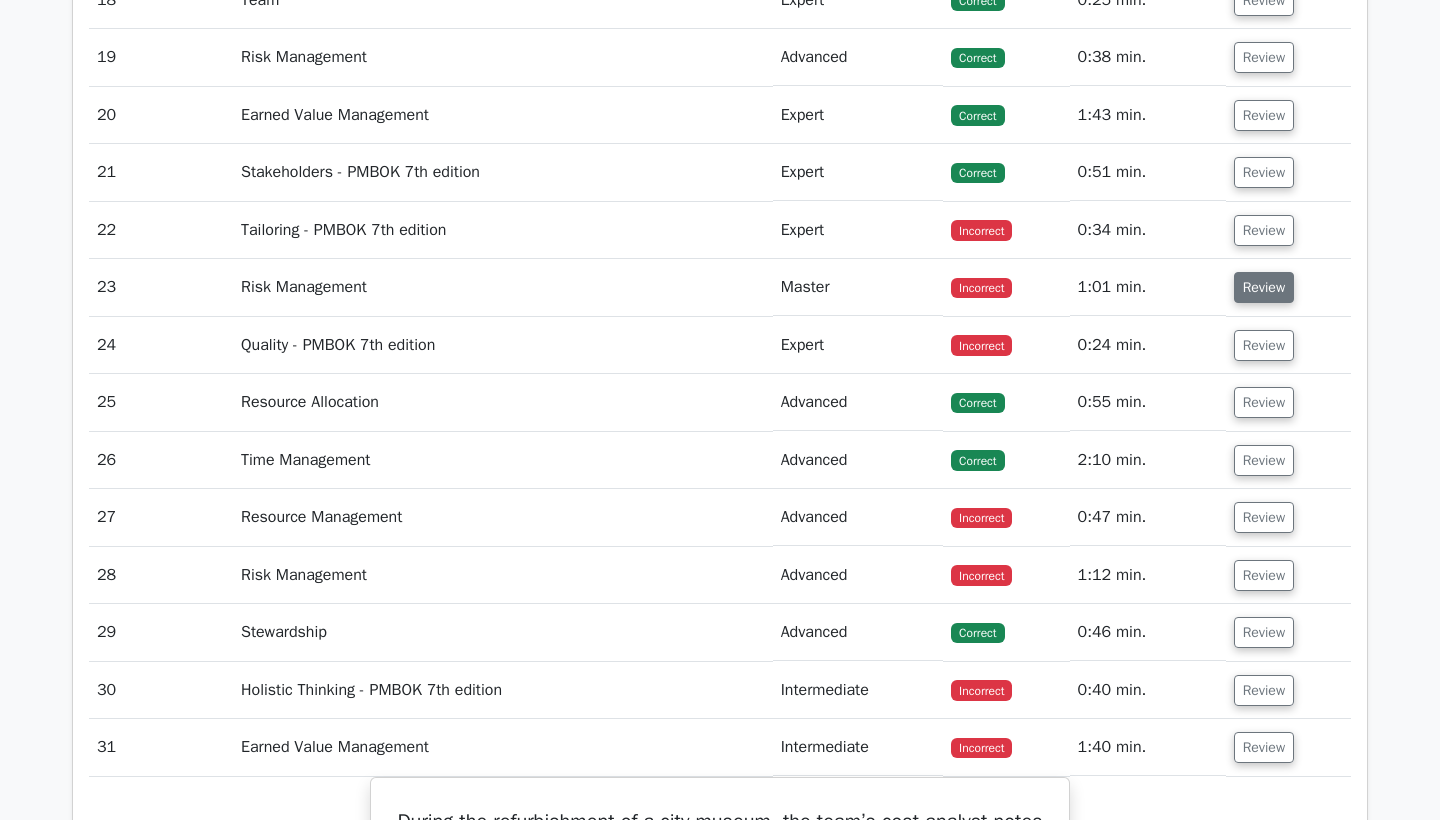 click on "Review" at bounding box center (1264, 287) 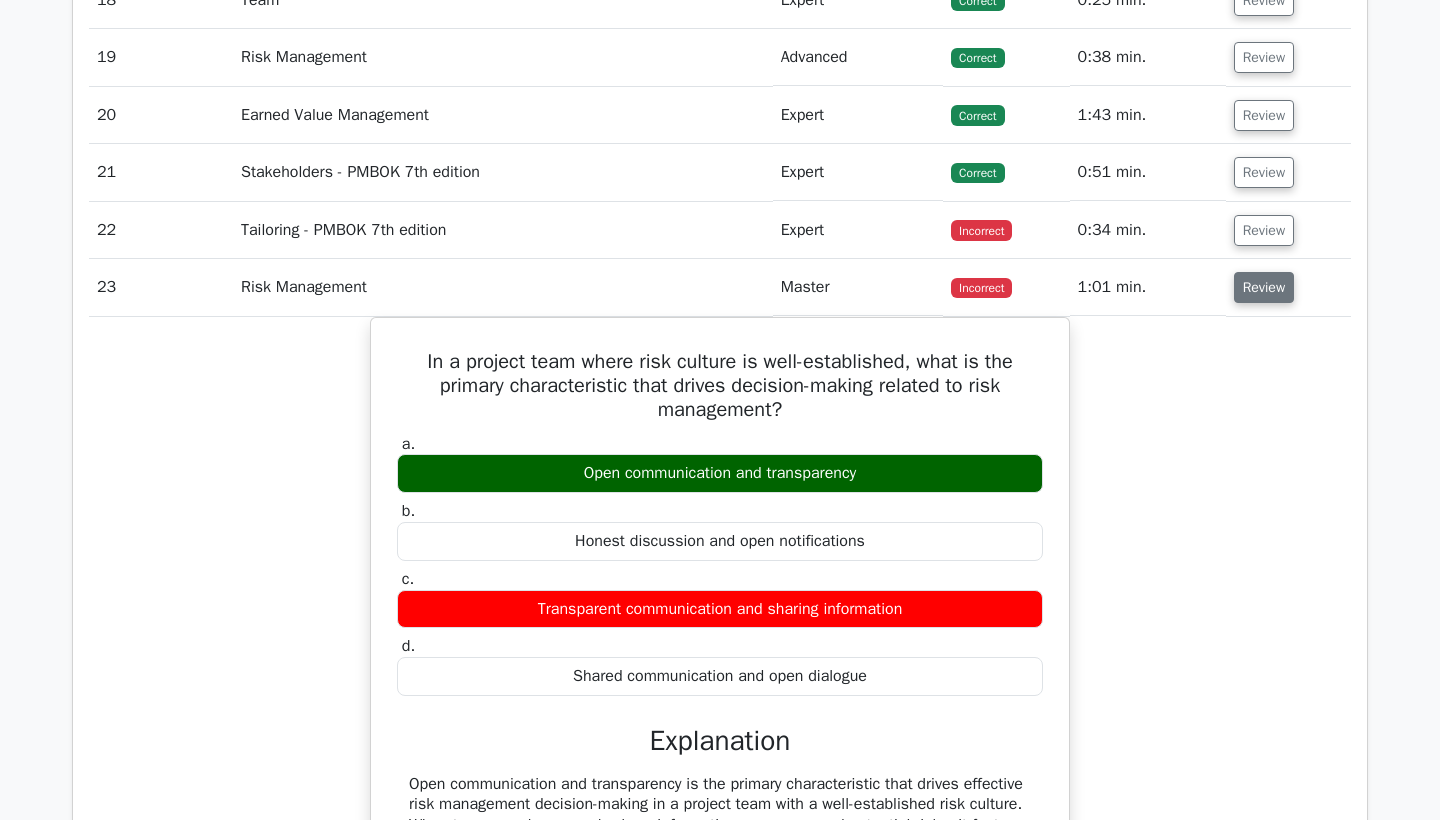 click on "Review" at bounding box center [1264, 287] 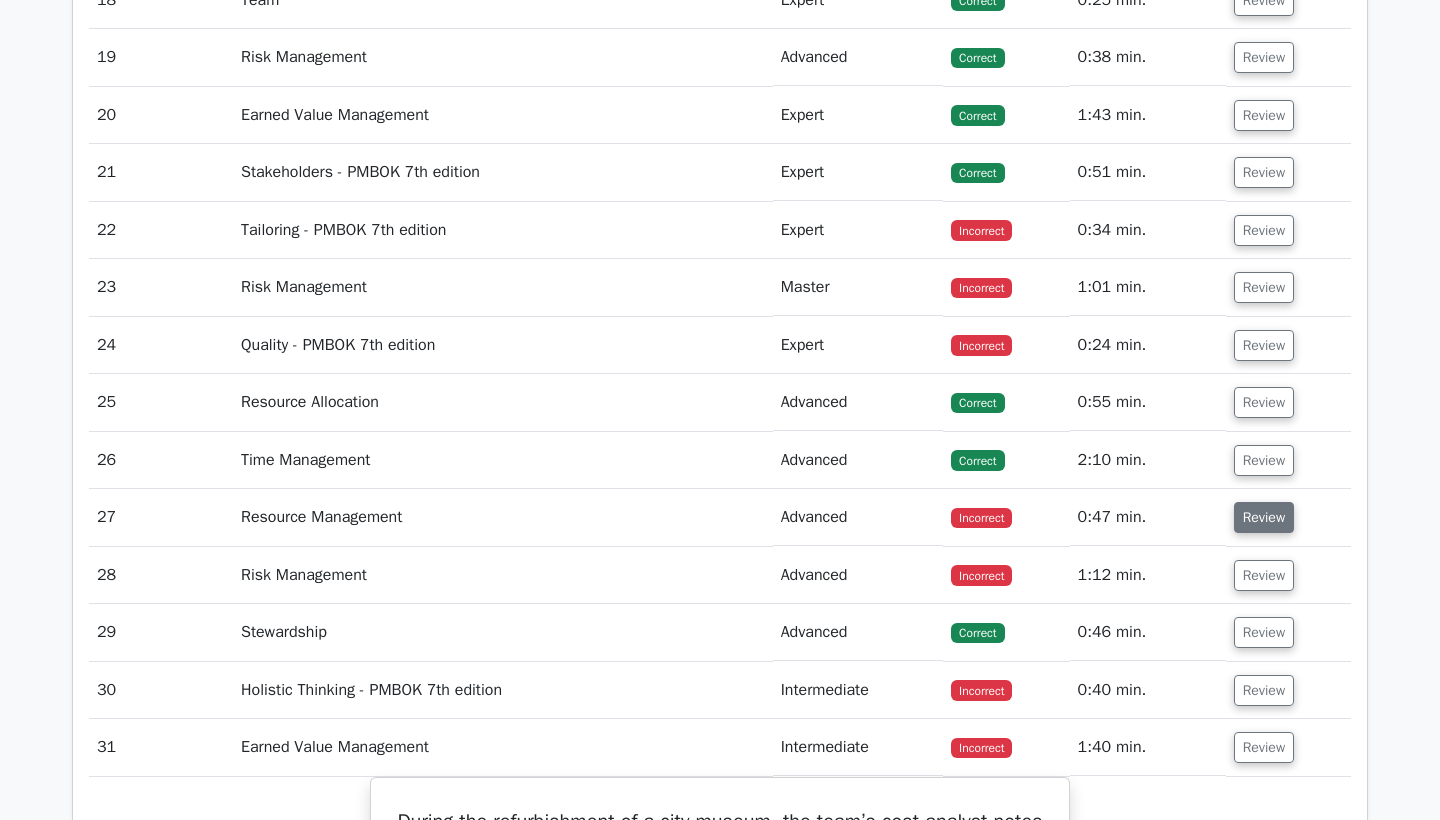 click on "Review" at bounding box center (1264, 517) 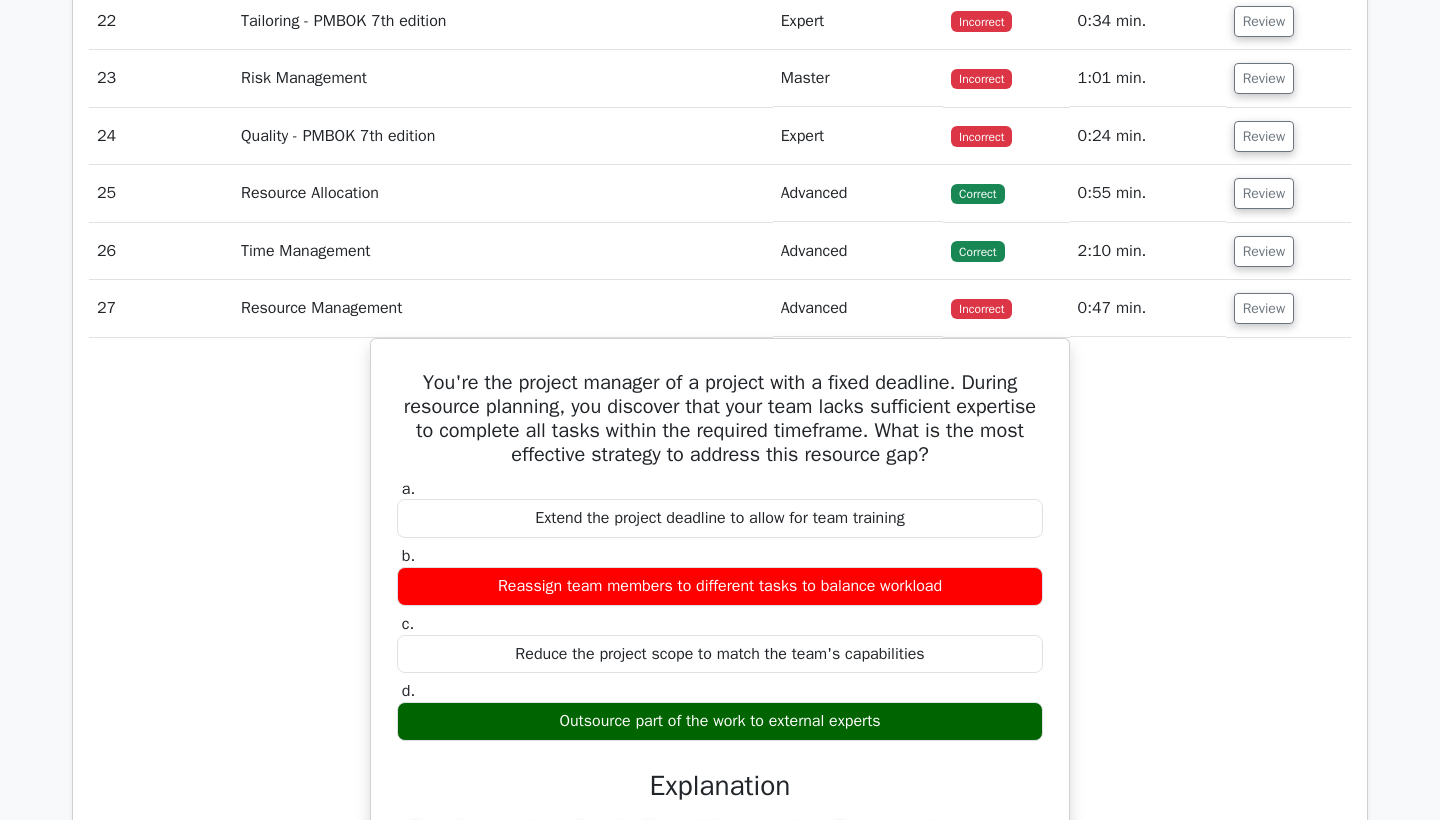 scroll, scrollTop: 9171, scrollLeft: 0, axis: vertical 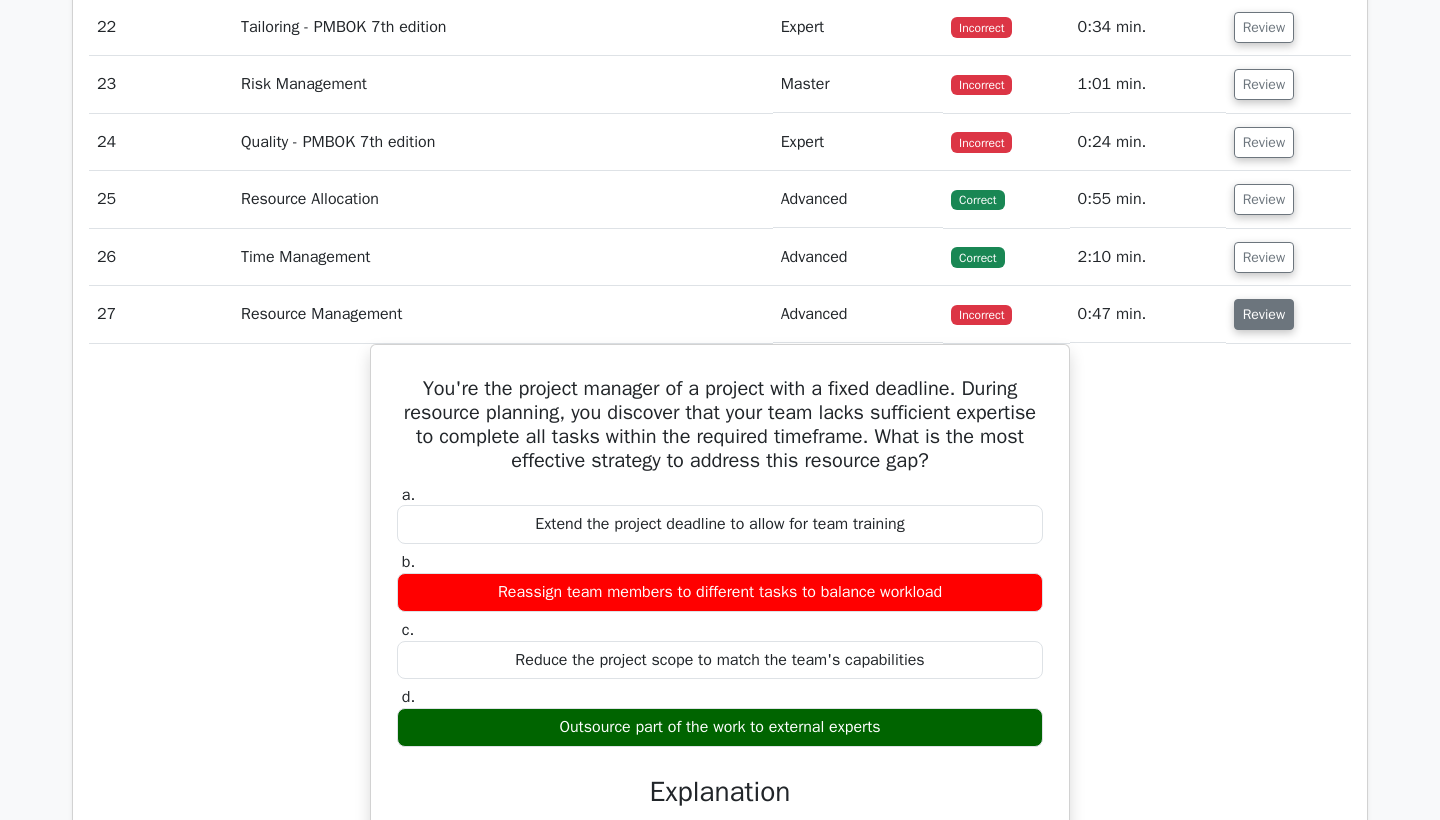 click on "Review" at bounding box center [1264, 314] 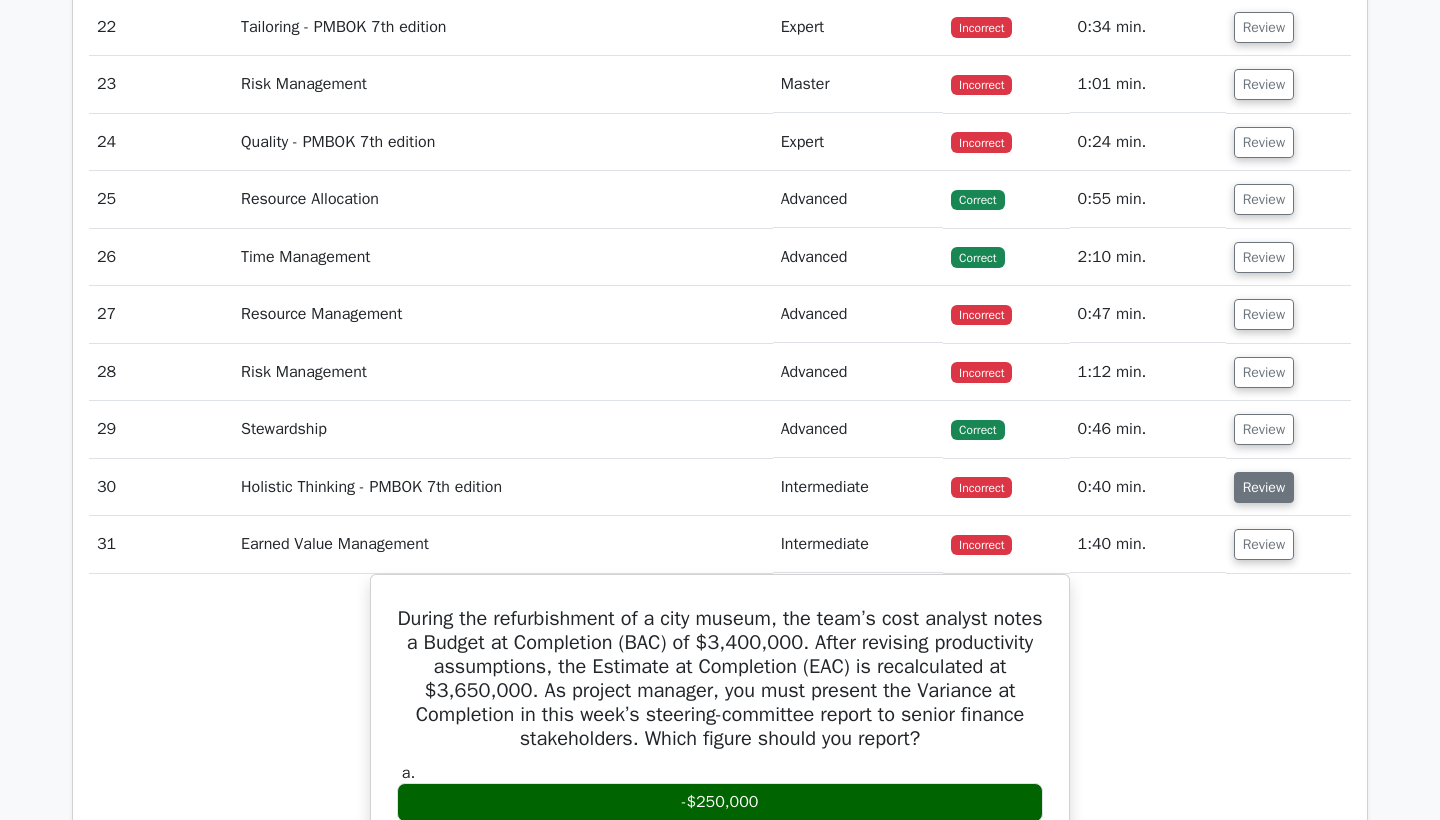 click on "Review" at bounding box center [1264, 487] 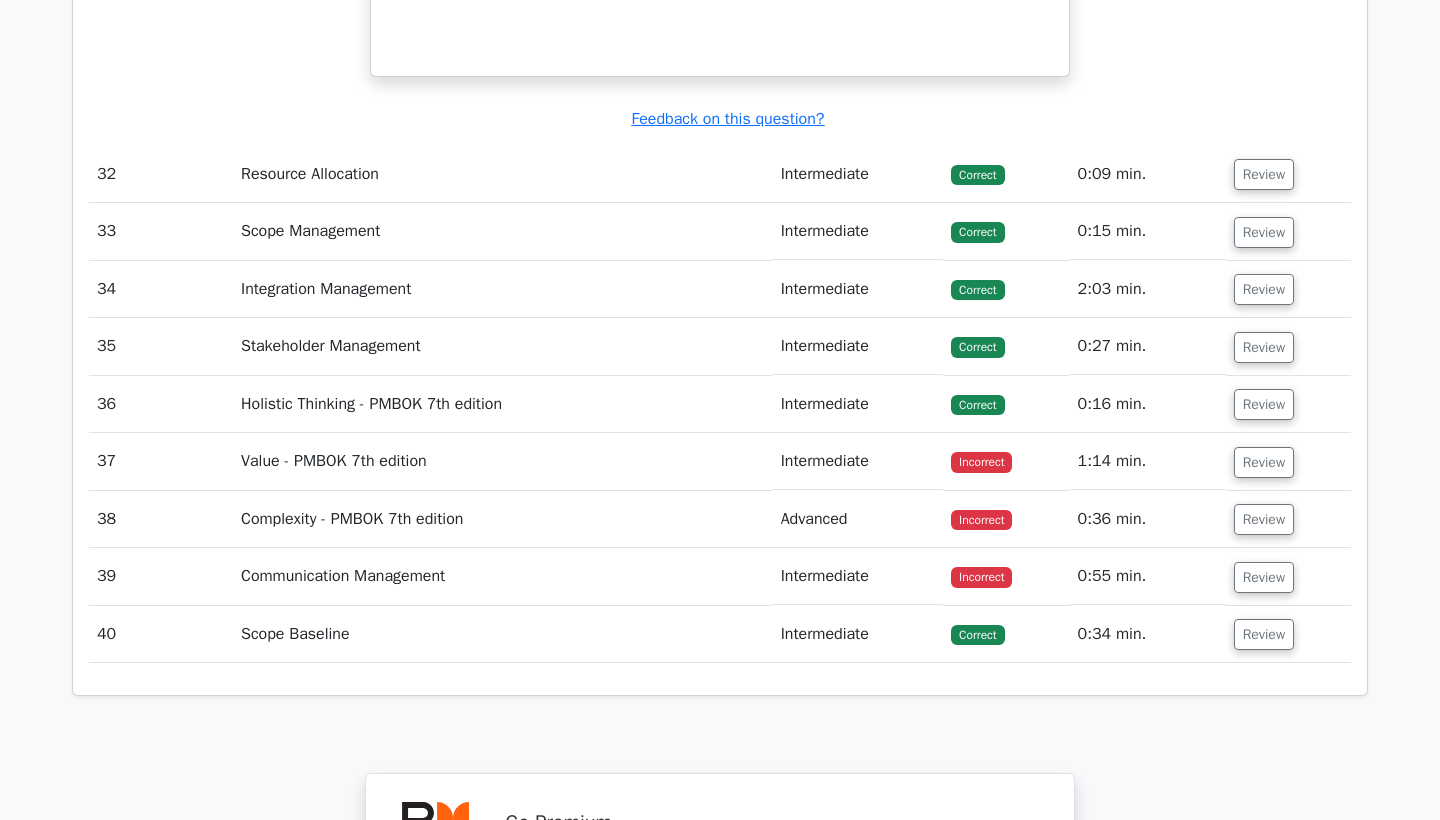 scroll, scrollTop: 11530, scrollLeft: 0, axis: vertical 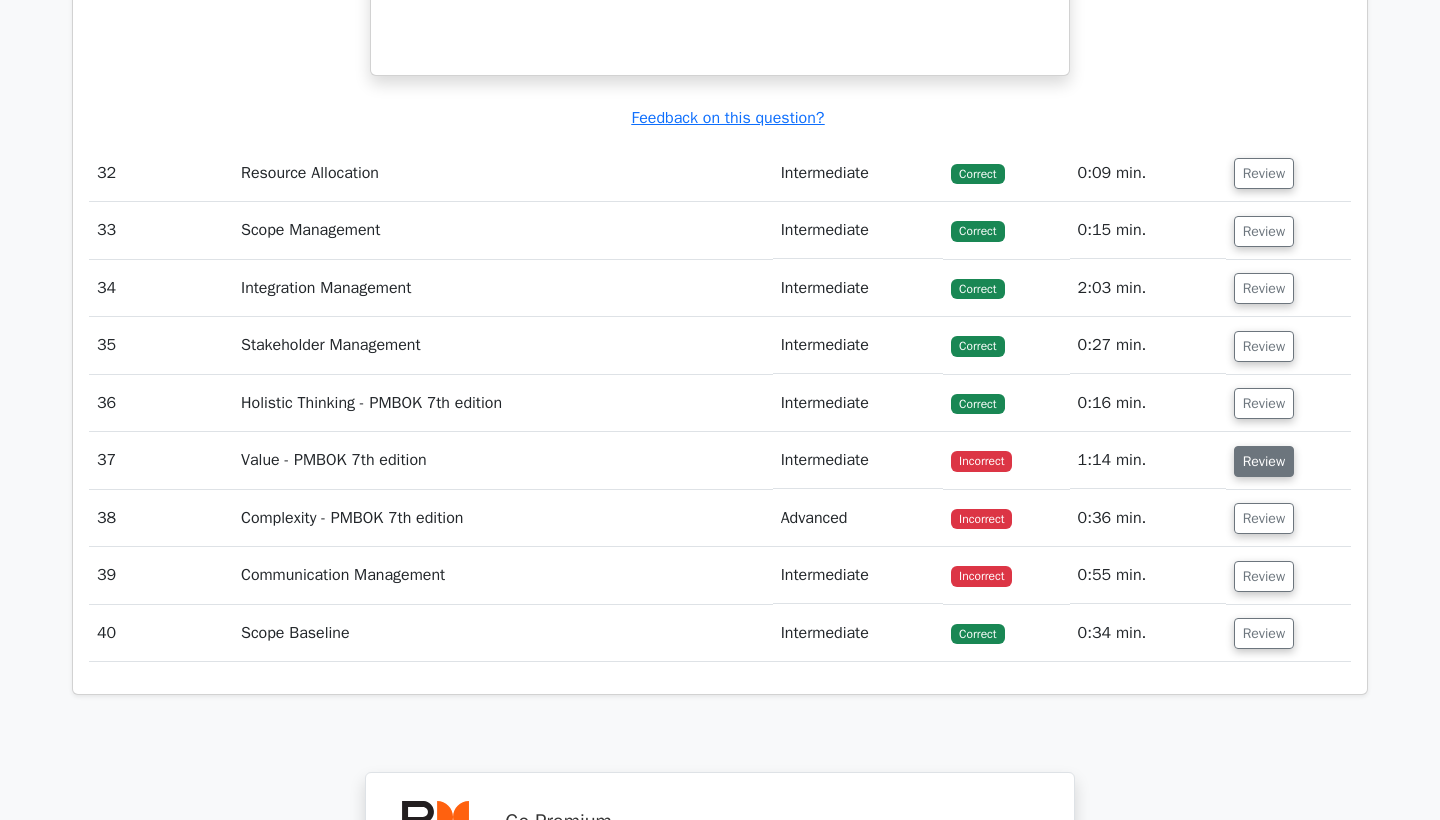 click on "Review" at bounding box center [1264, 461] 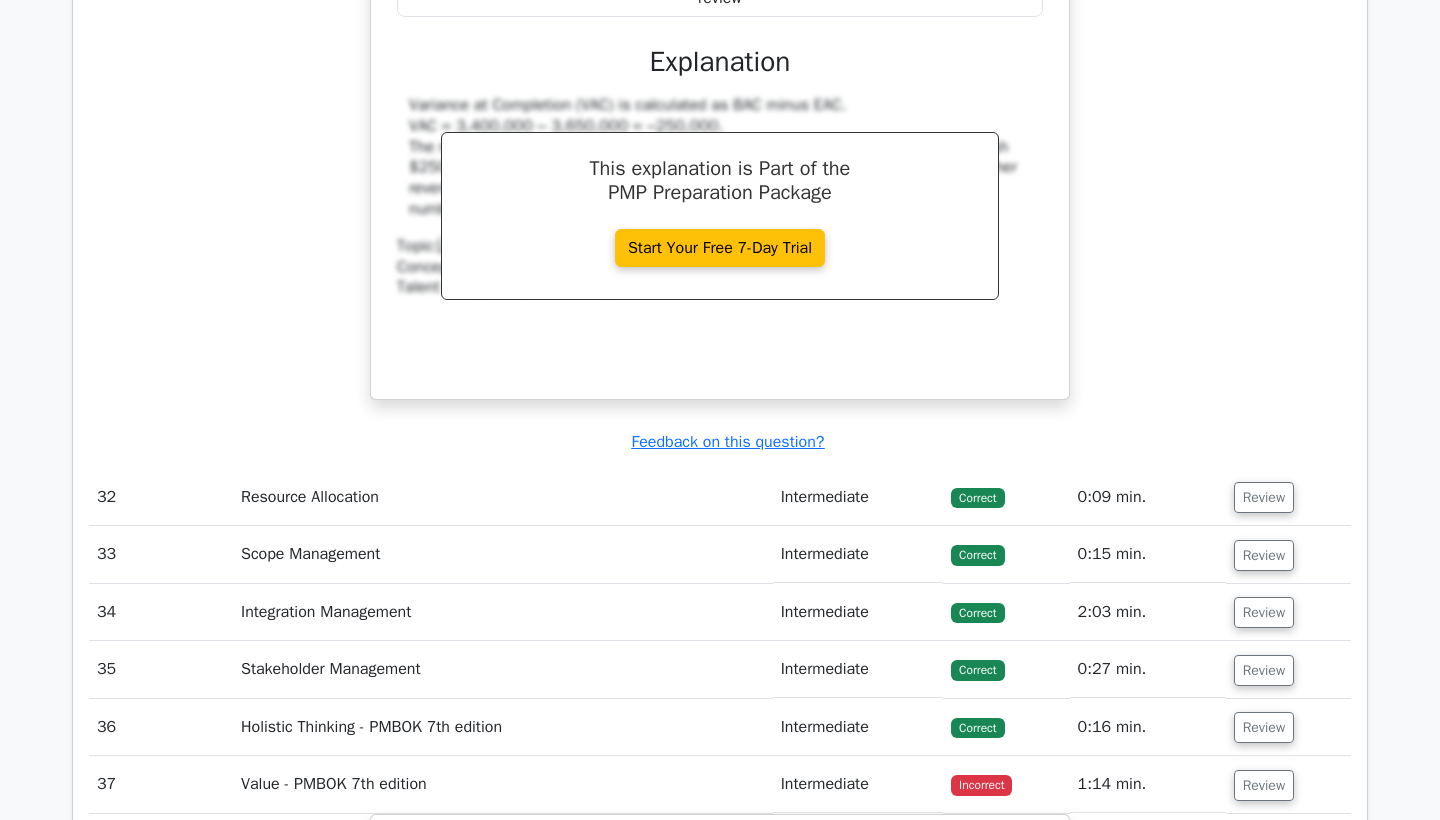 scroll, scrollTop: 11160, scrollLeft: 0, axis: vertical 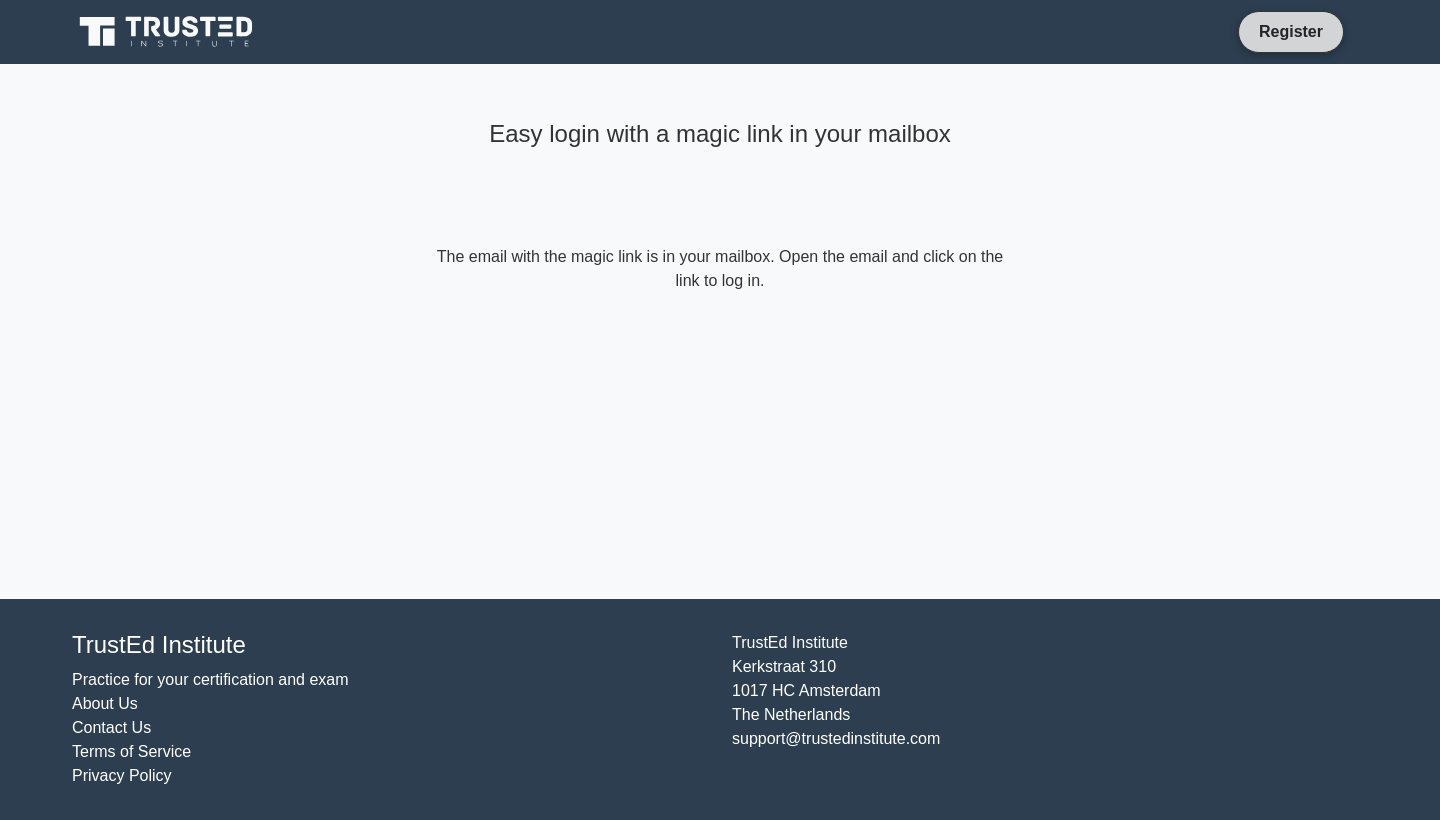click on "Register" at bounding box center [1291, 31] 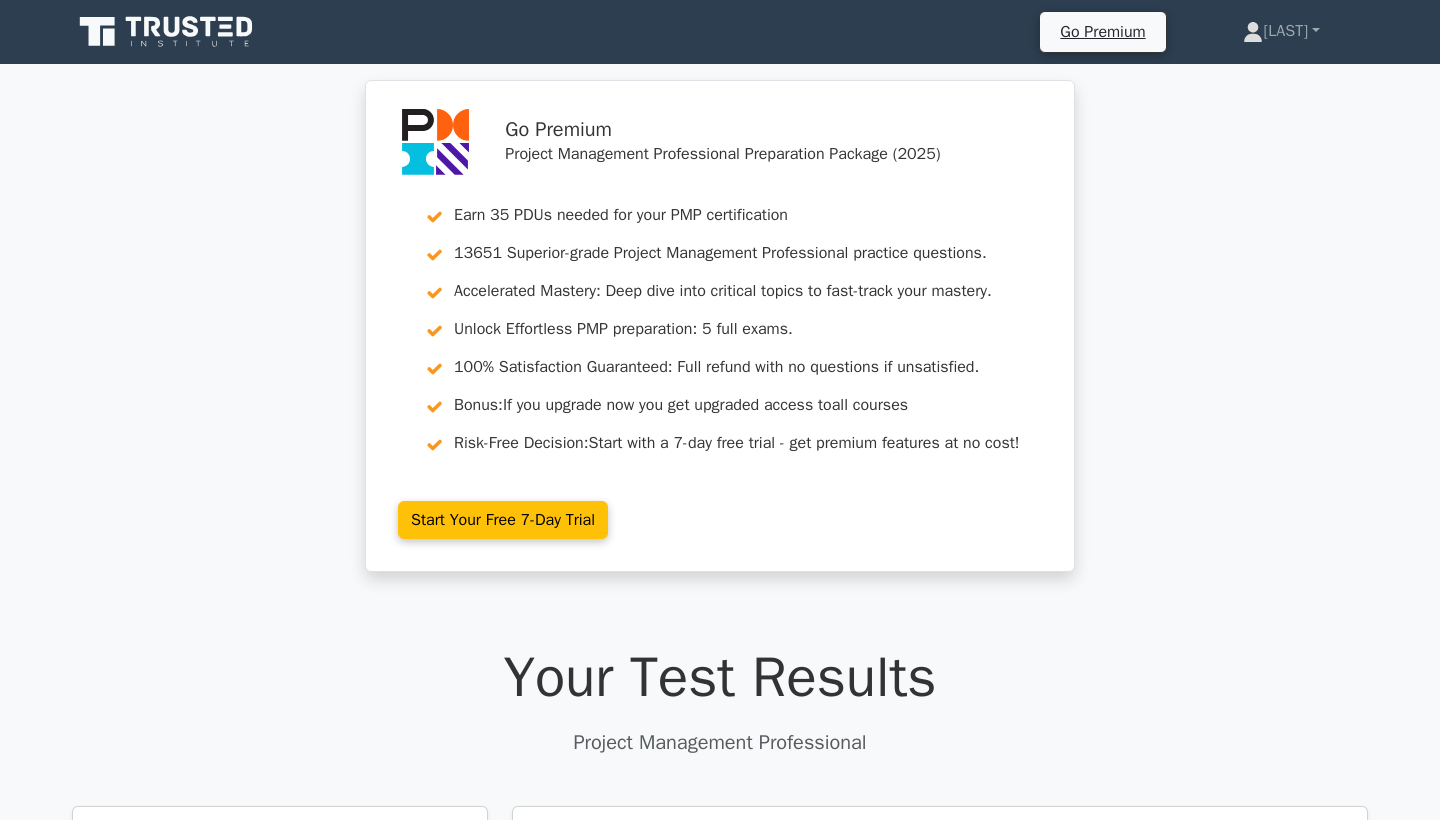 scroll, scrollTop: 89, scrollLeft: 0, axis: vertical 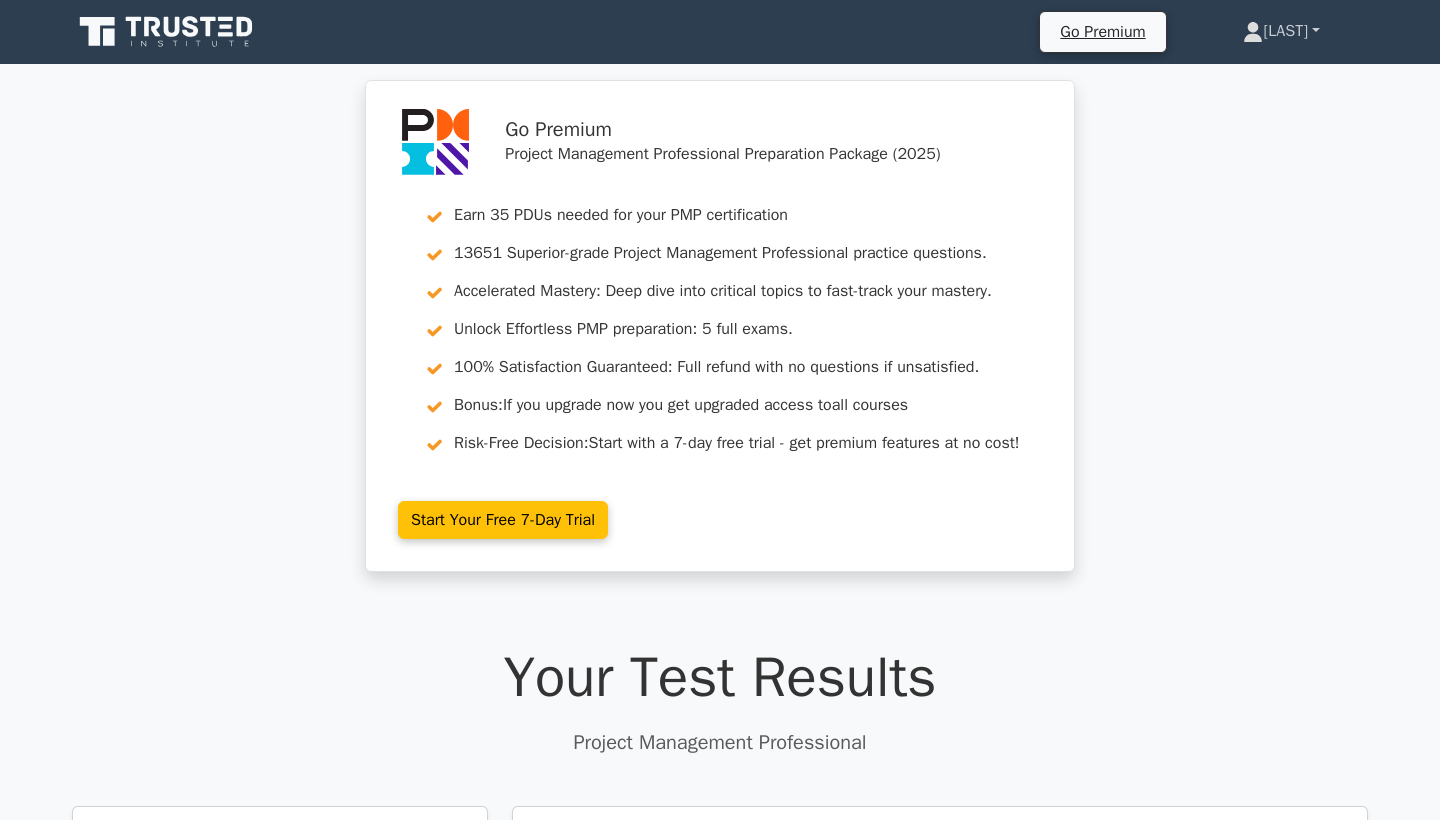 click on "[LAST]" at bounding box center [1281, 31] 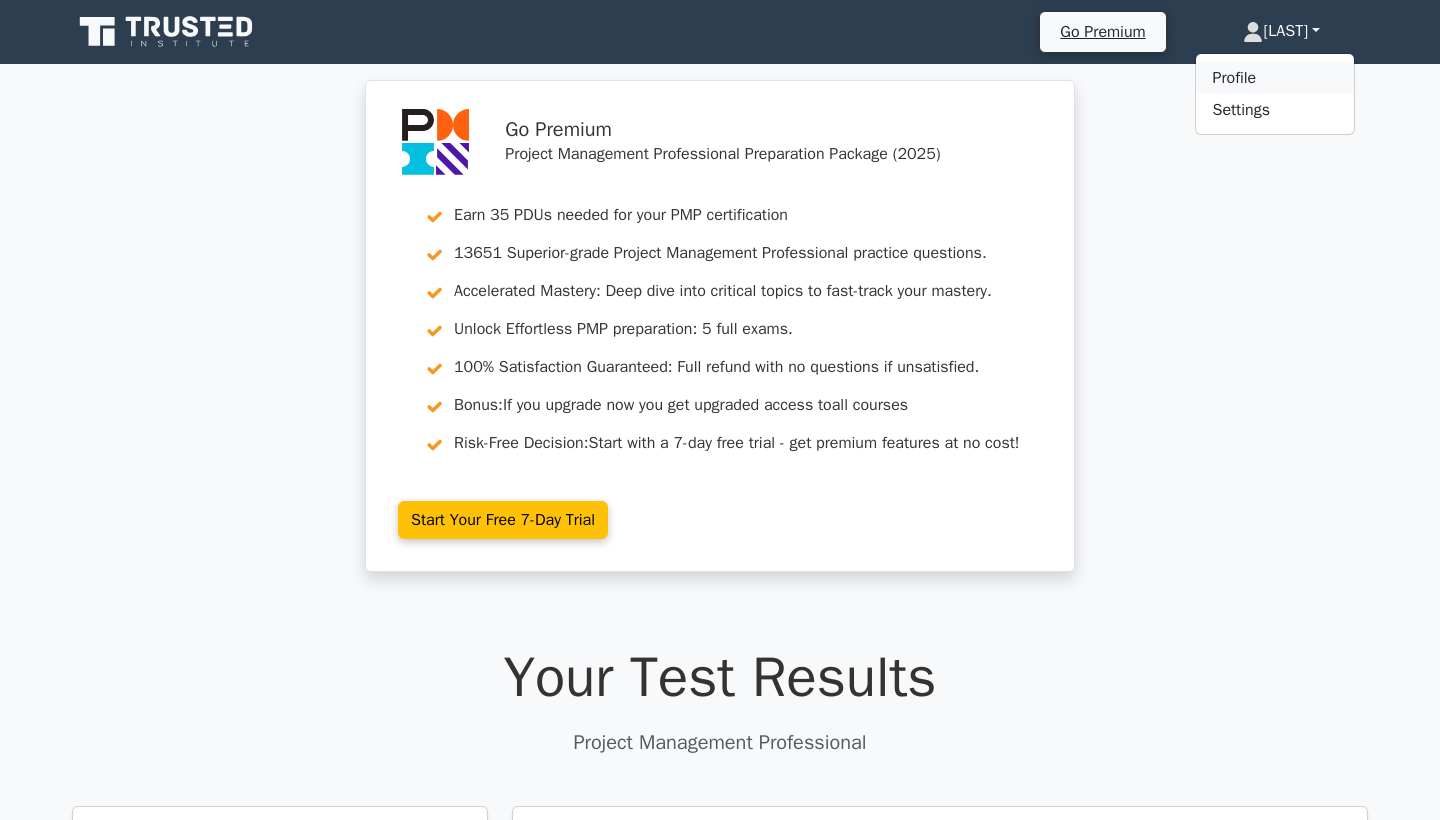 click on "Profile" at bounding box center (1275, 78) 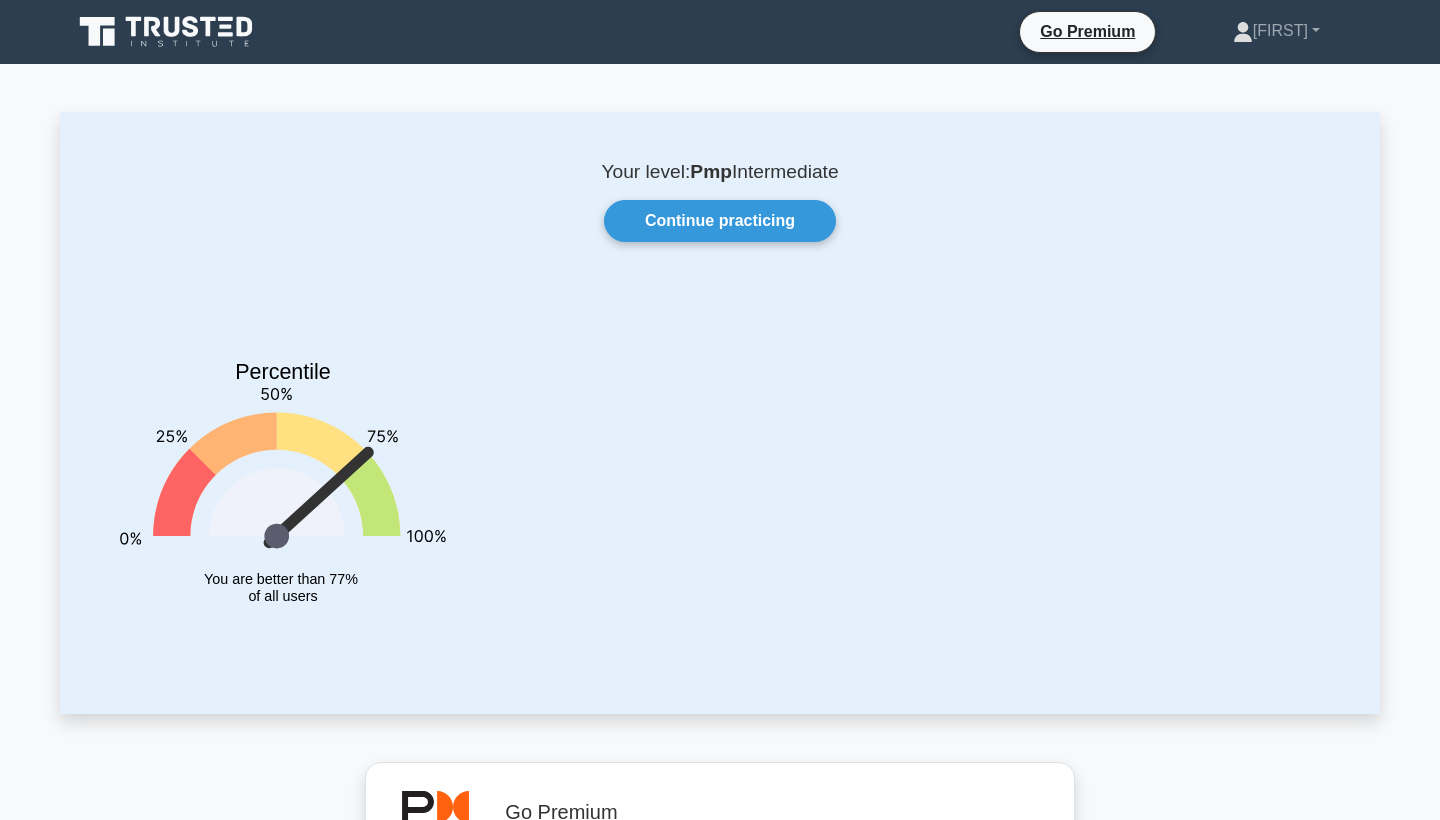 scroll, scrollTop: 0, scrollLeft: 0, axis: both 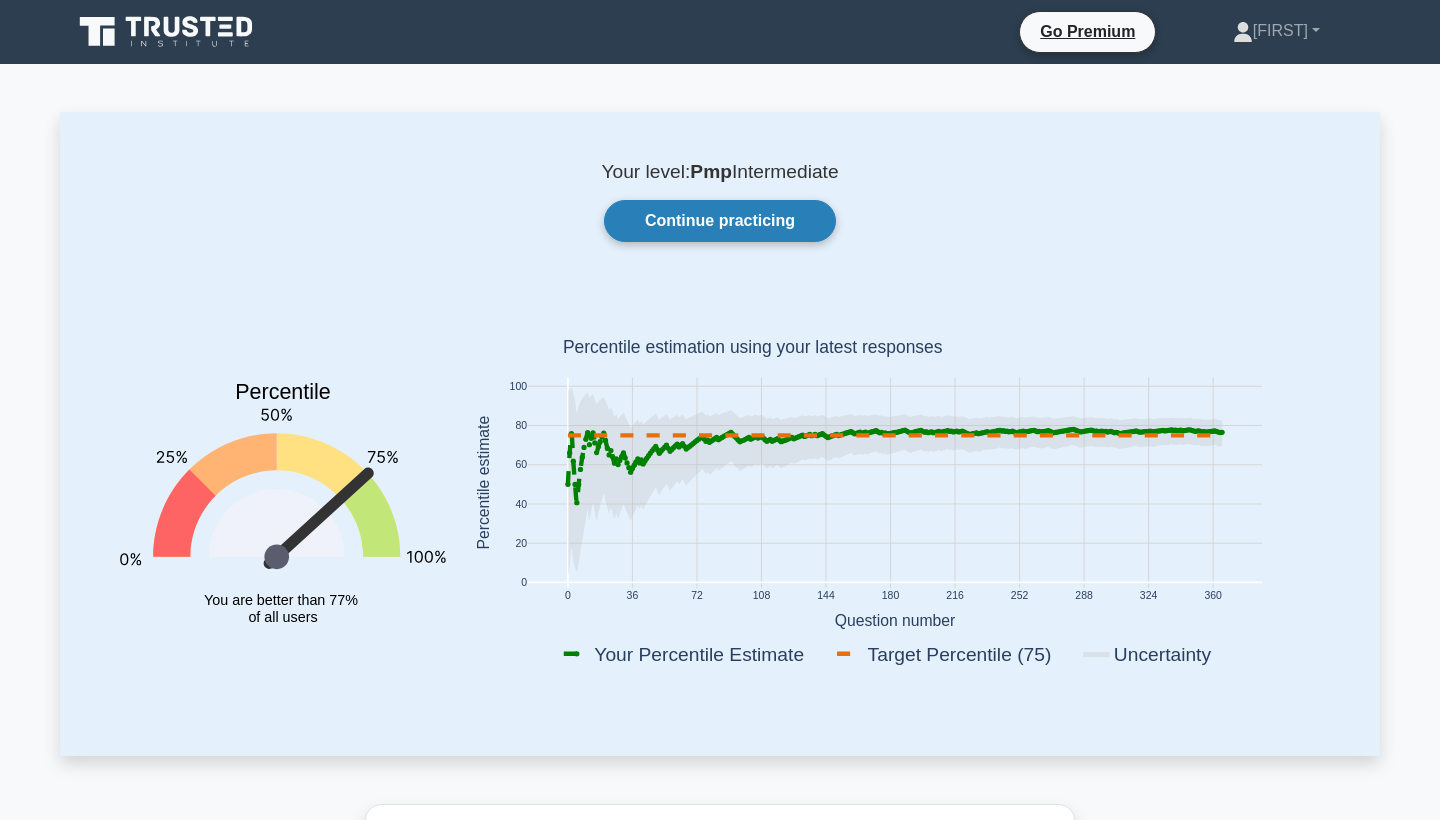 click on "Continue practicing" at bounding box center (720, 221) 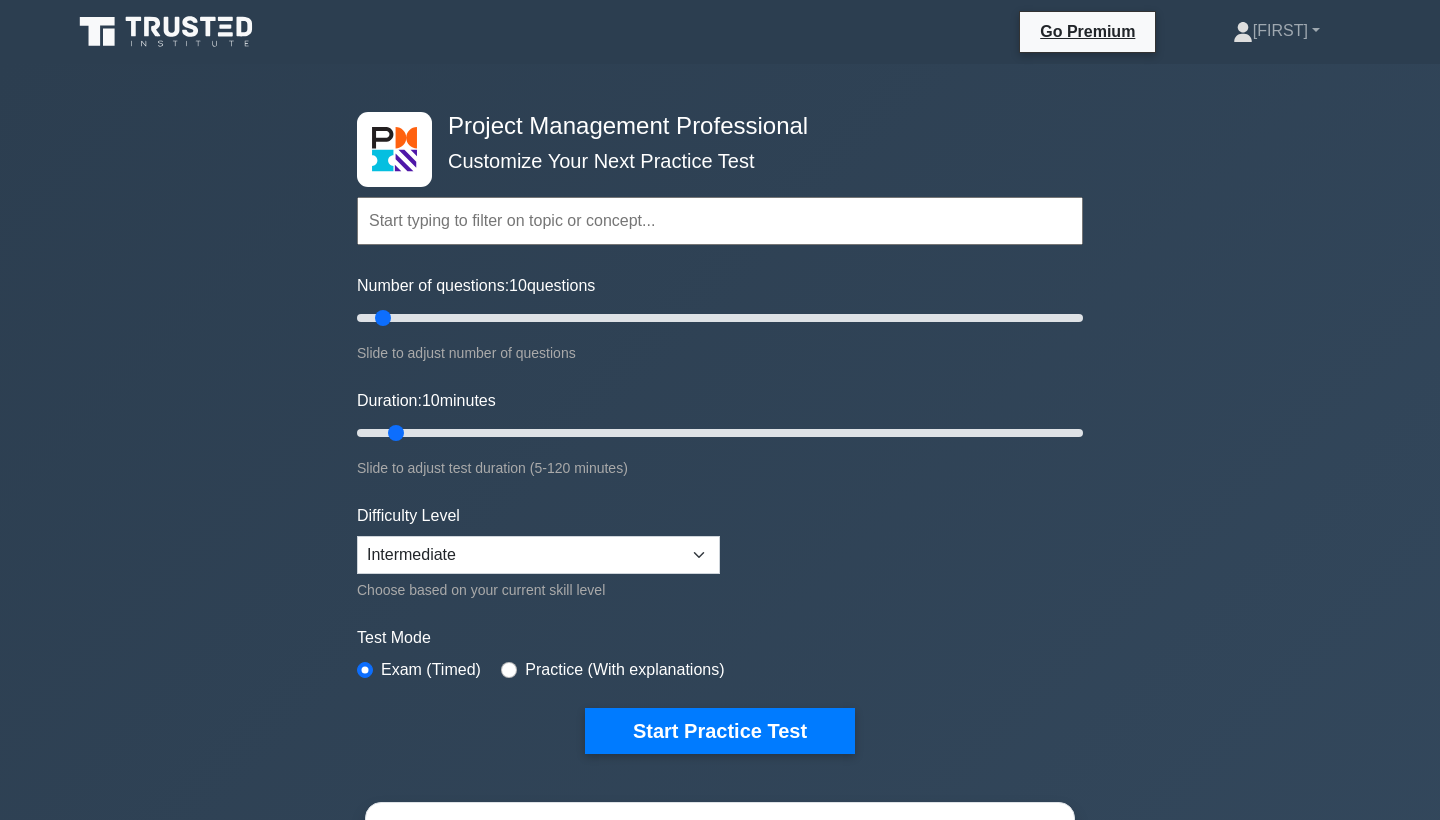 scroll, scrollTop: 0, scrollLeft: 0, axis: both 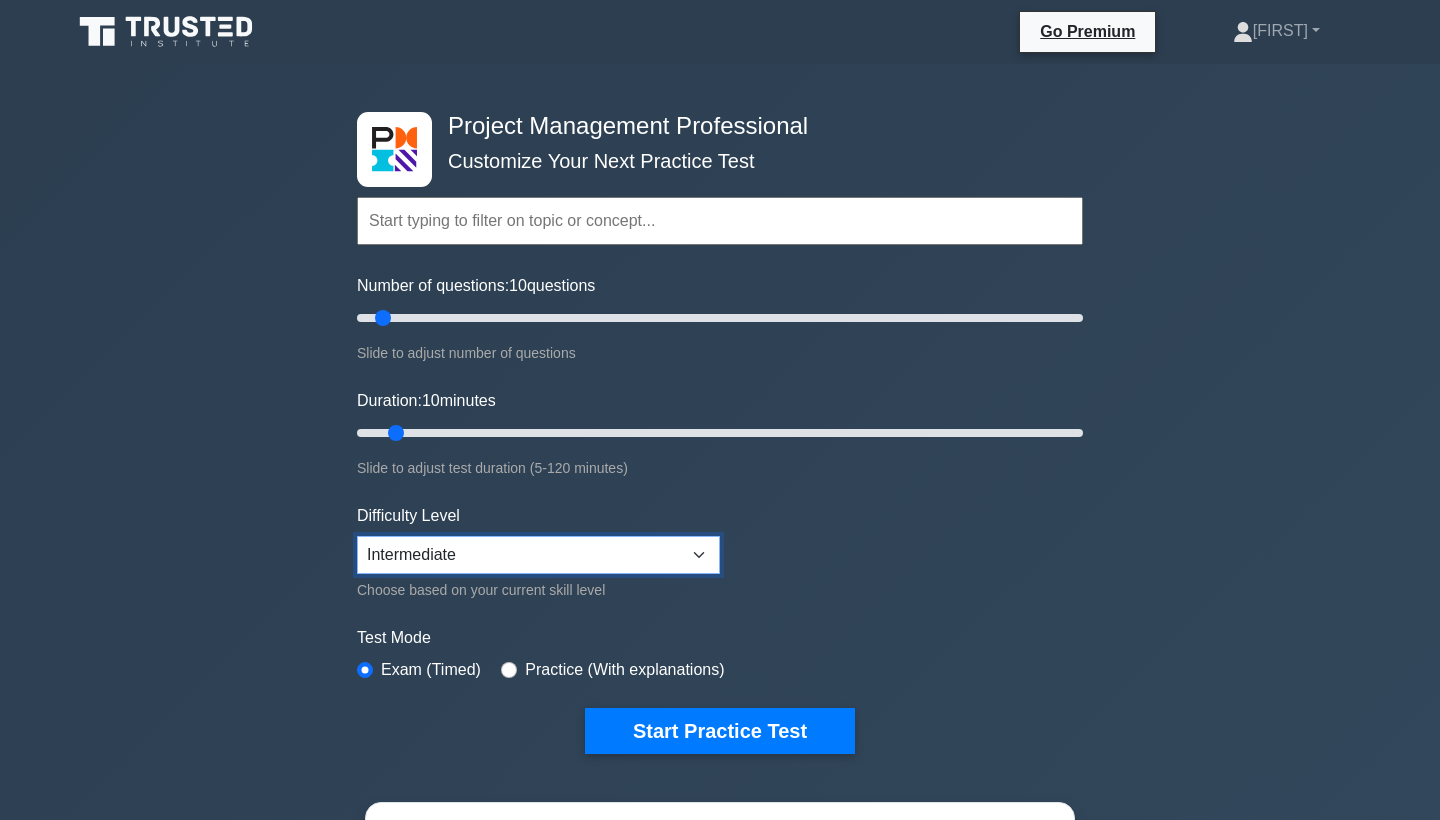 click on "Beginner
Intermediate
Expert" at bounding box center (538, 555) 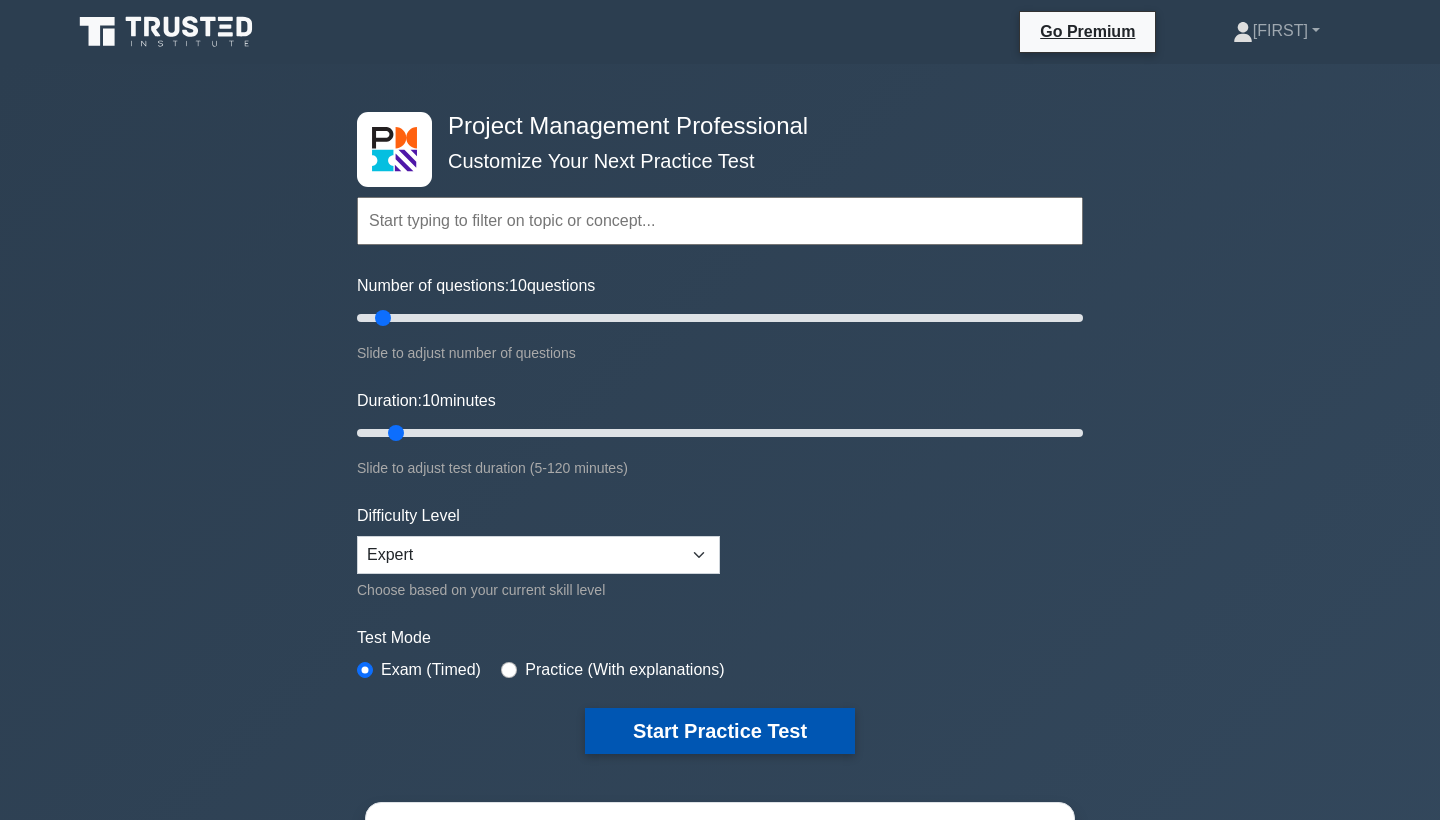 click on "Start Practice Test" at bounding box center [720, 731] 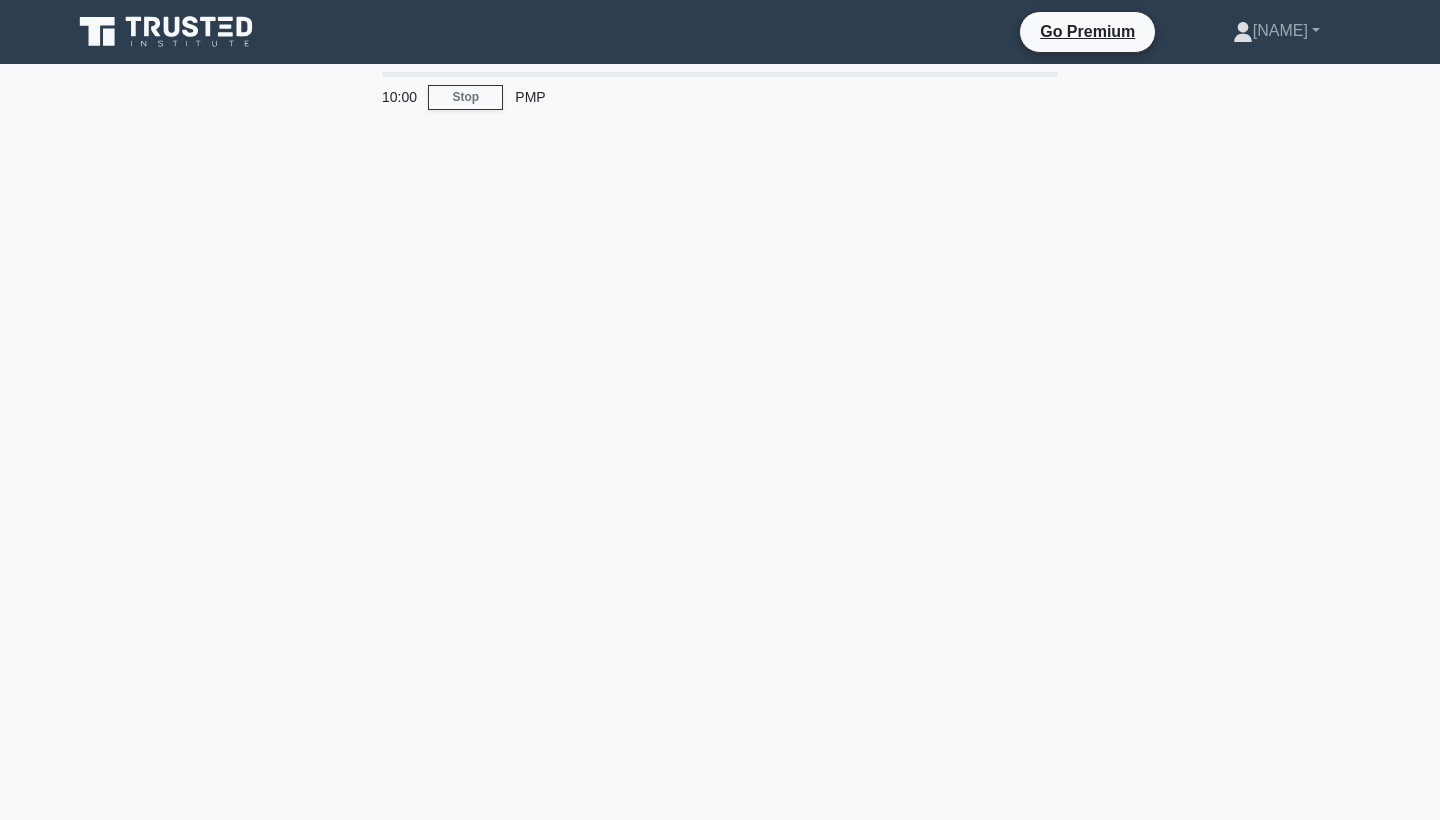 scroll, scrollTop: 0, scrollLeft: 0, axis: both 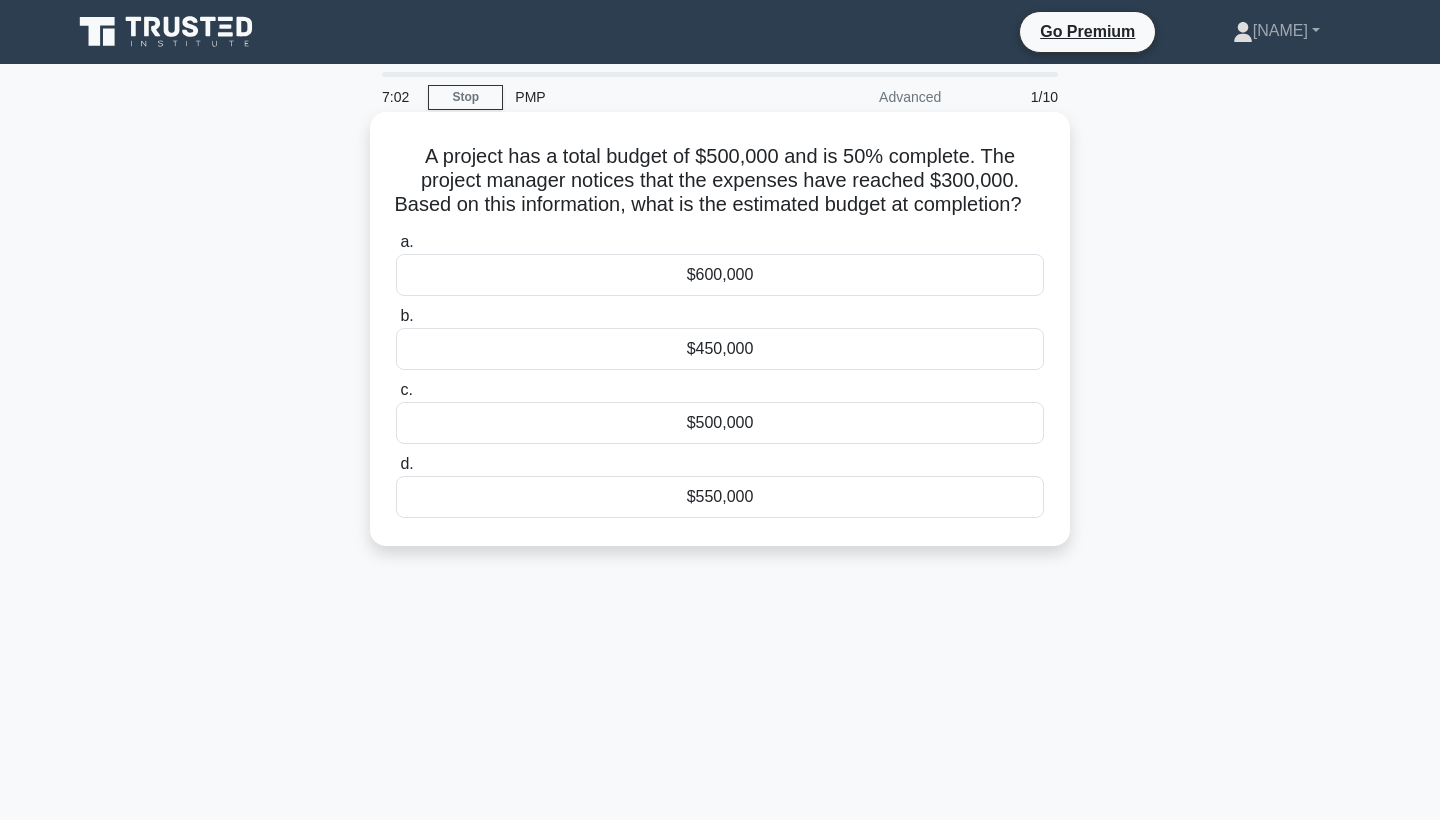 click on "$600,000" at bounding box center [720, 275] 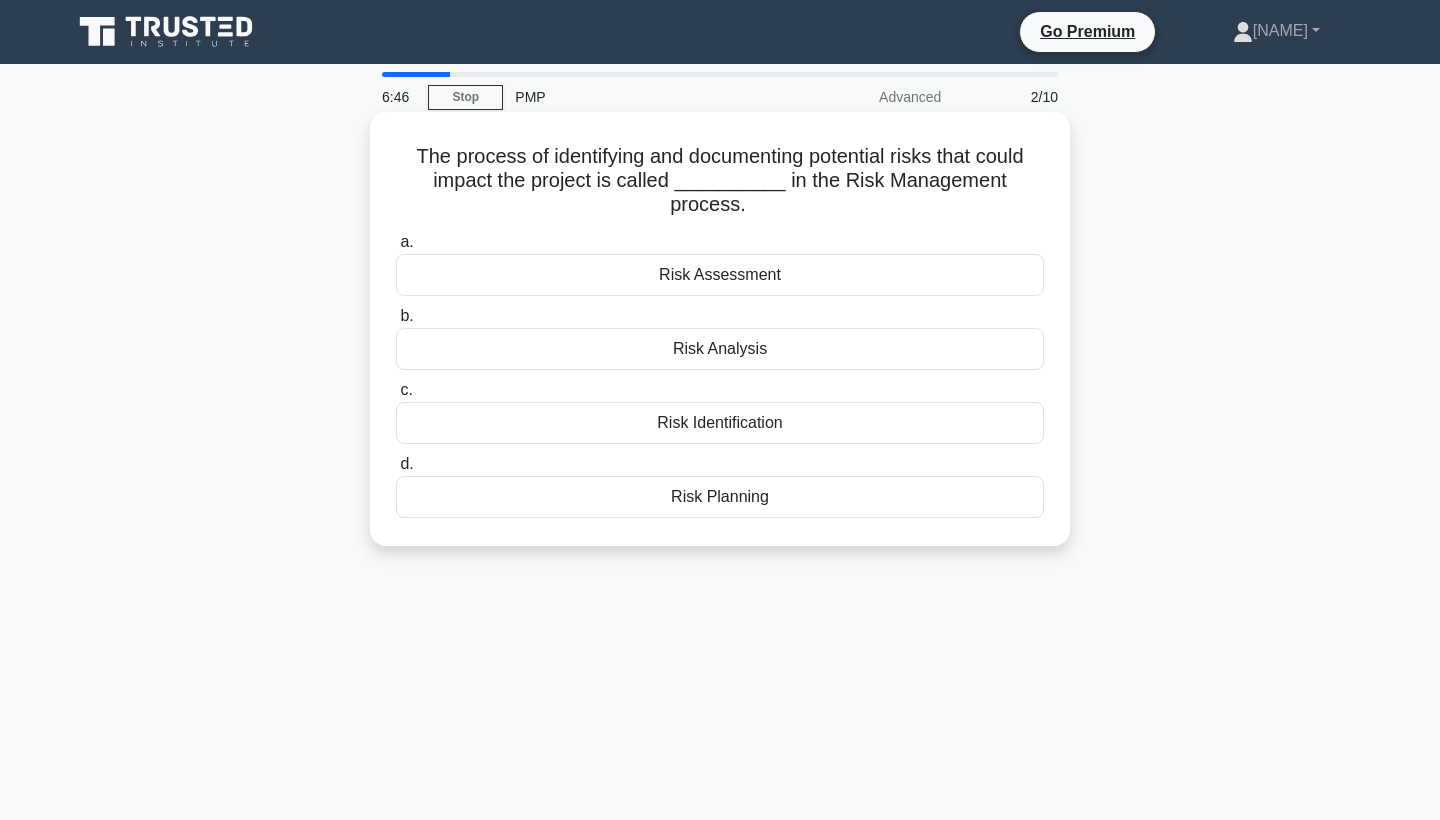 click on "Risk Identification" at bounding box center (720, 423) 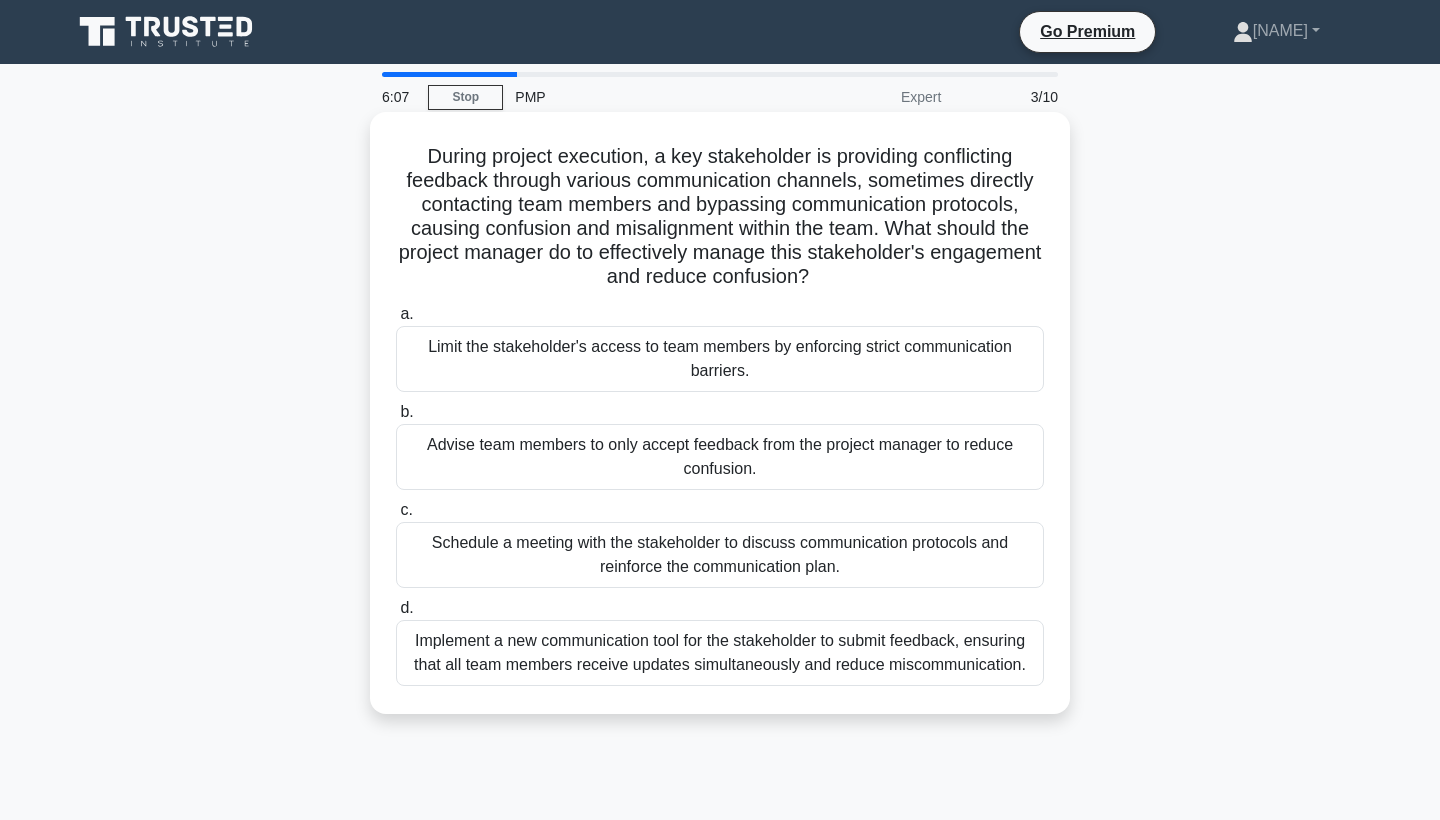 click on "Schedule a meeting with the stakeholder to discuss communication protocols and reinforce the communication plan." at bounding box center (720, 555) 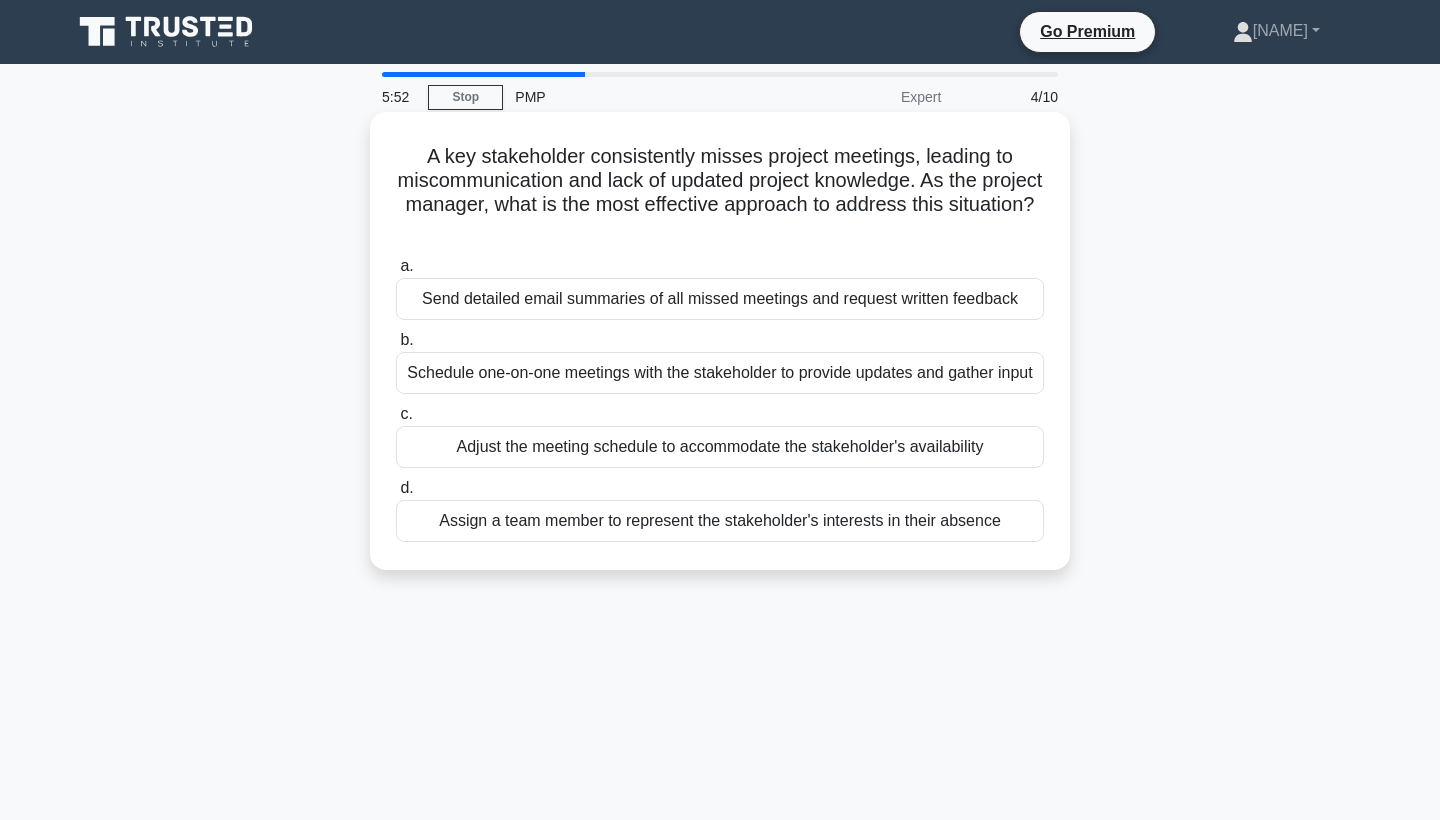 click on "Schedule one-on-one meetings with the stakeholder to provide updates and gather input" at bounding box center [720, 373] 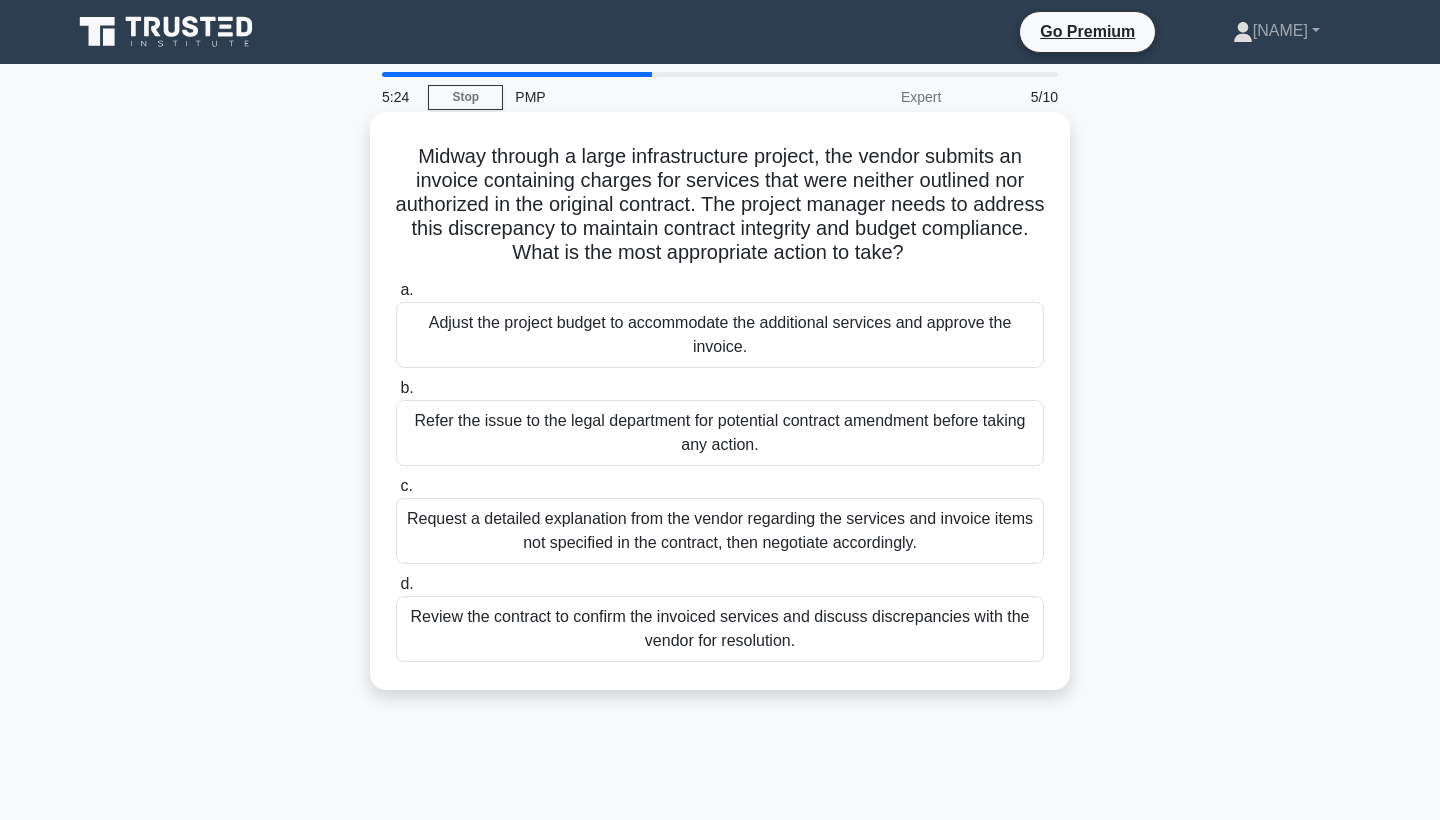 click on "Request a detailed explanation from the vendor regarding the services and invoice items not specified in the contract, then negotiate accordingly." at bounding box center (720, 531) 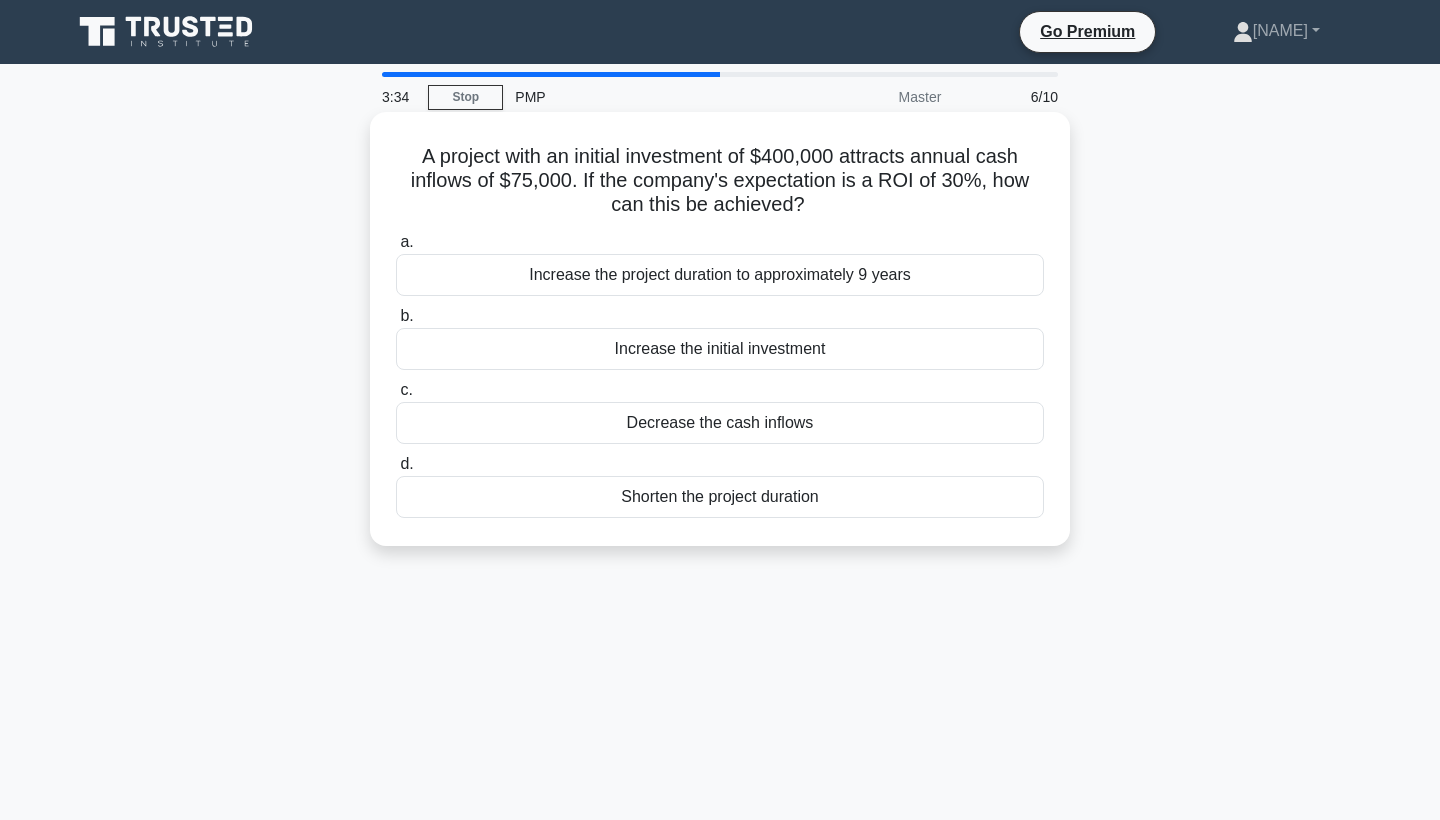 click on "Increase the project duration to approximately 9 years" at bounding box center [720, 275] 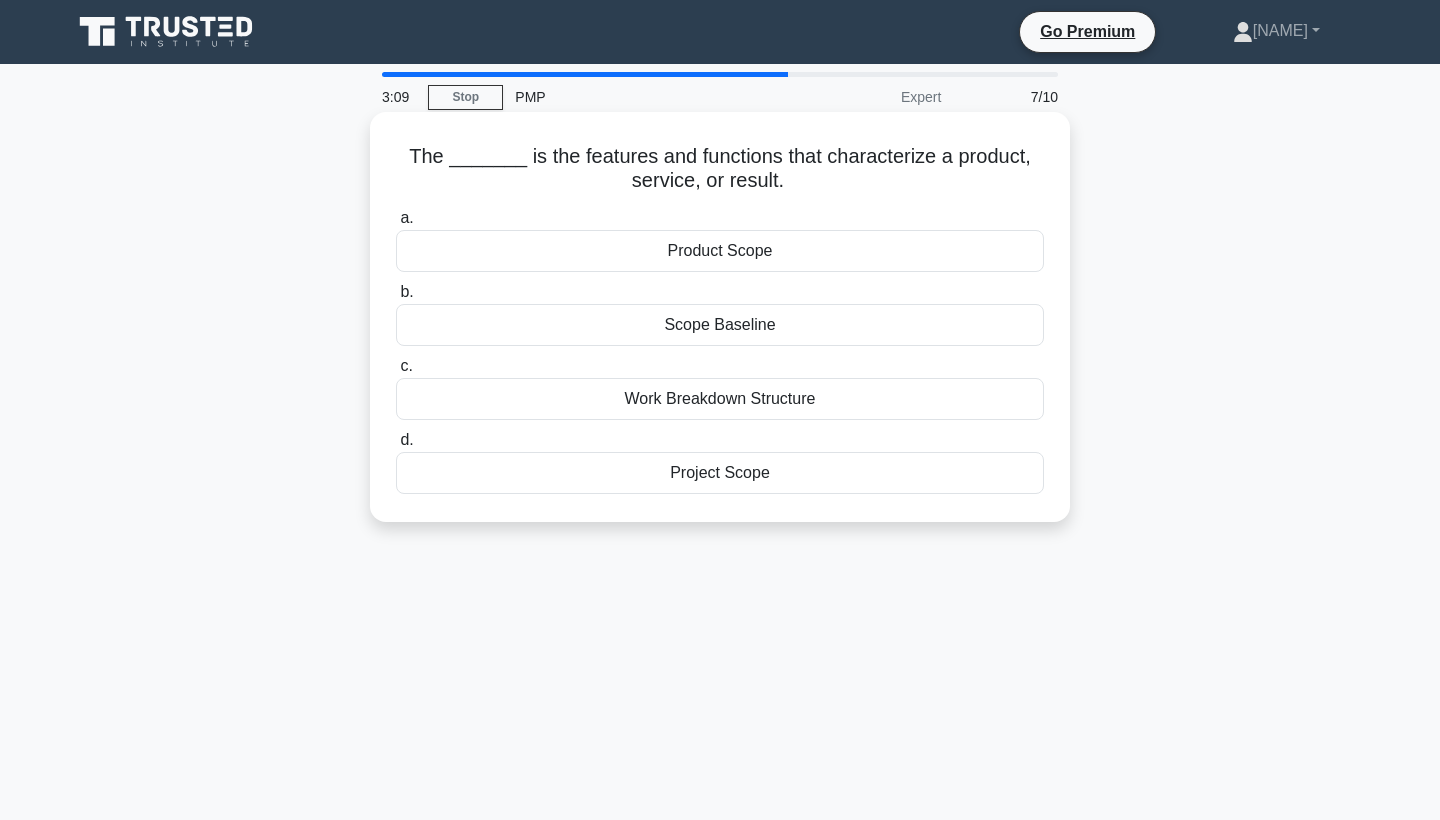 click on "Project Scope" at bounding box center (720, 473) 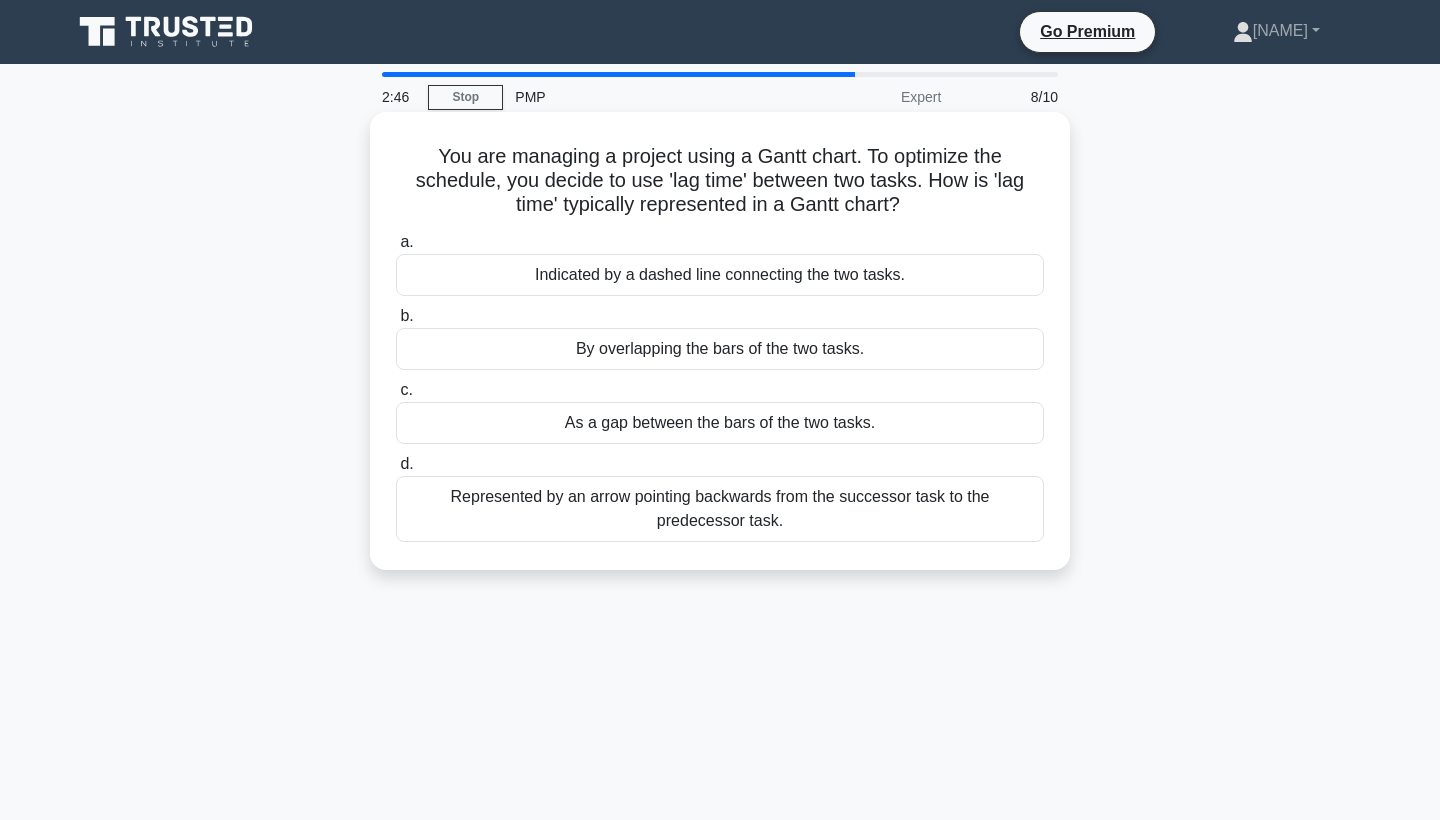 click on "Indicated by a dashed line connecting the two tasks." at bounding box center [720, 275] 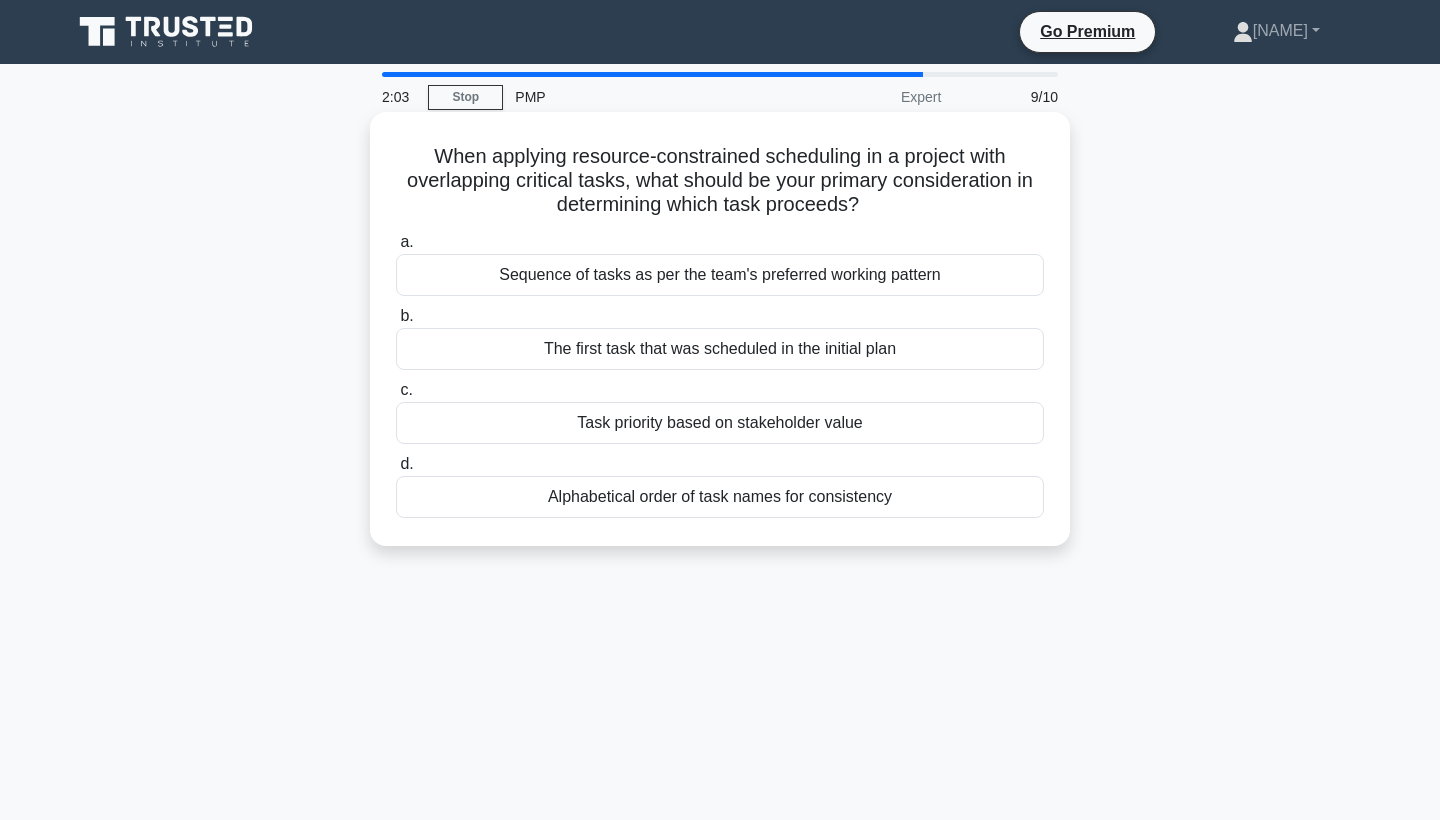 click on "Task priority based on stakeholder value" at bounding box center [720, 423] 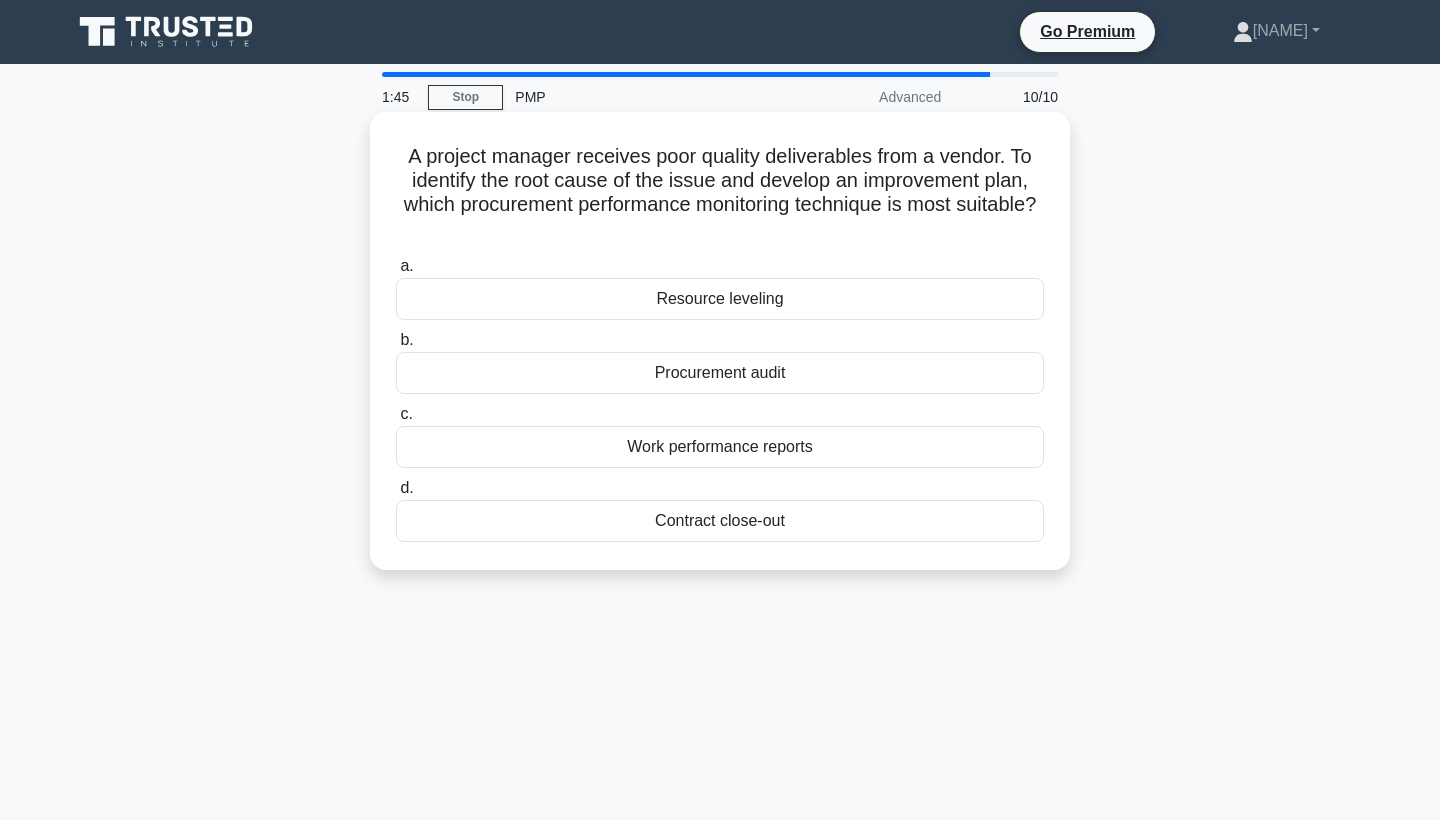click on "Work performance reports" at bounding box center (720, 447) 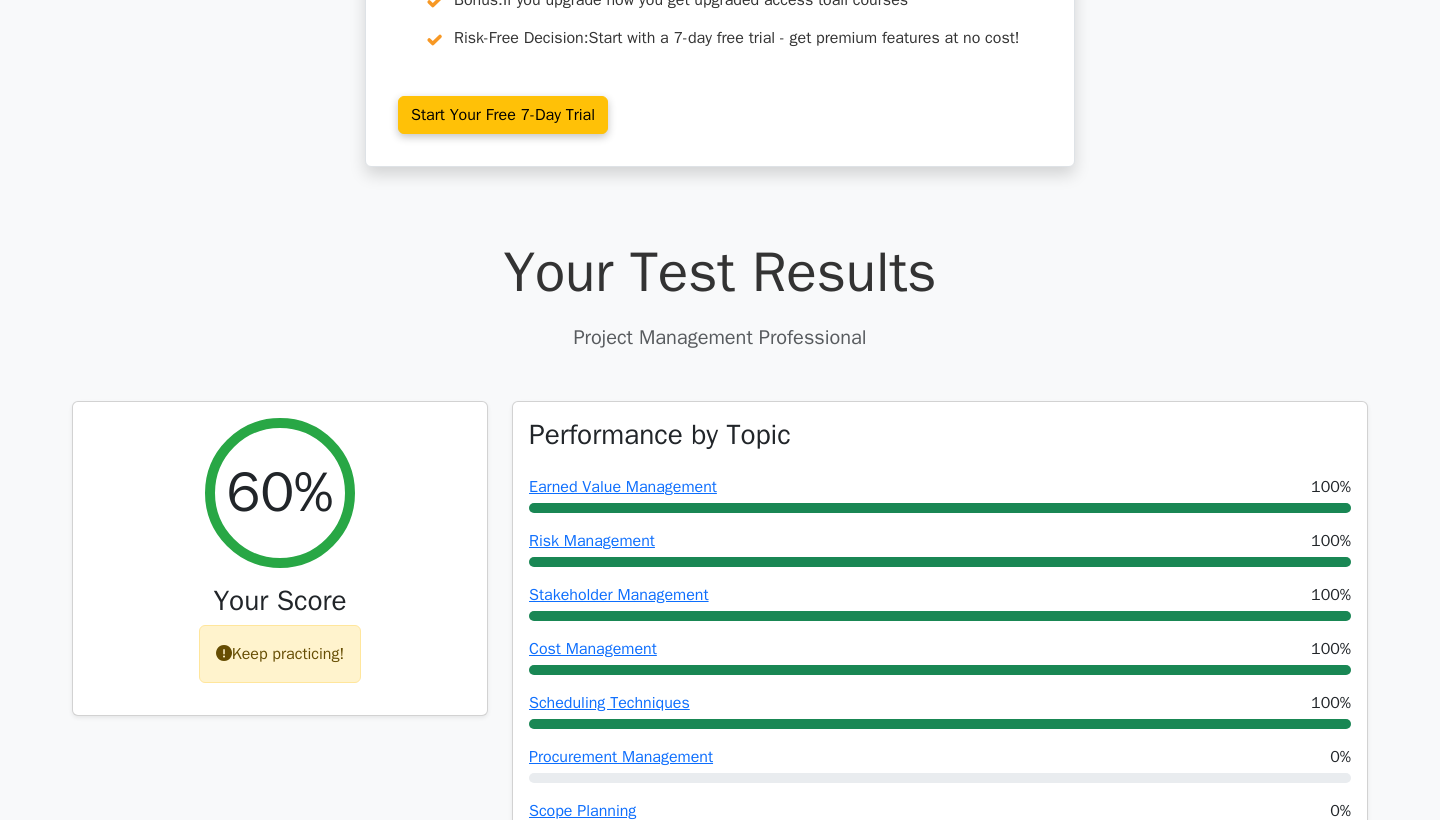 scroll, scrollTop: 415, scrollLeft: 0, axis: vertical 